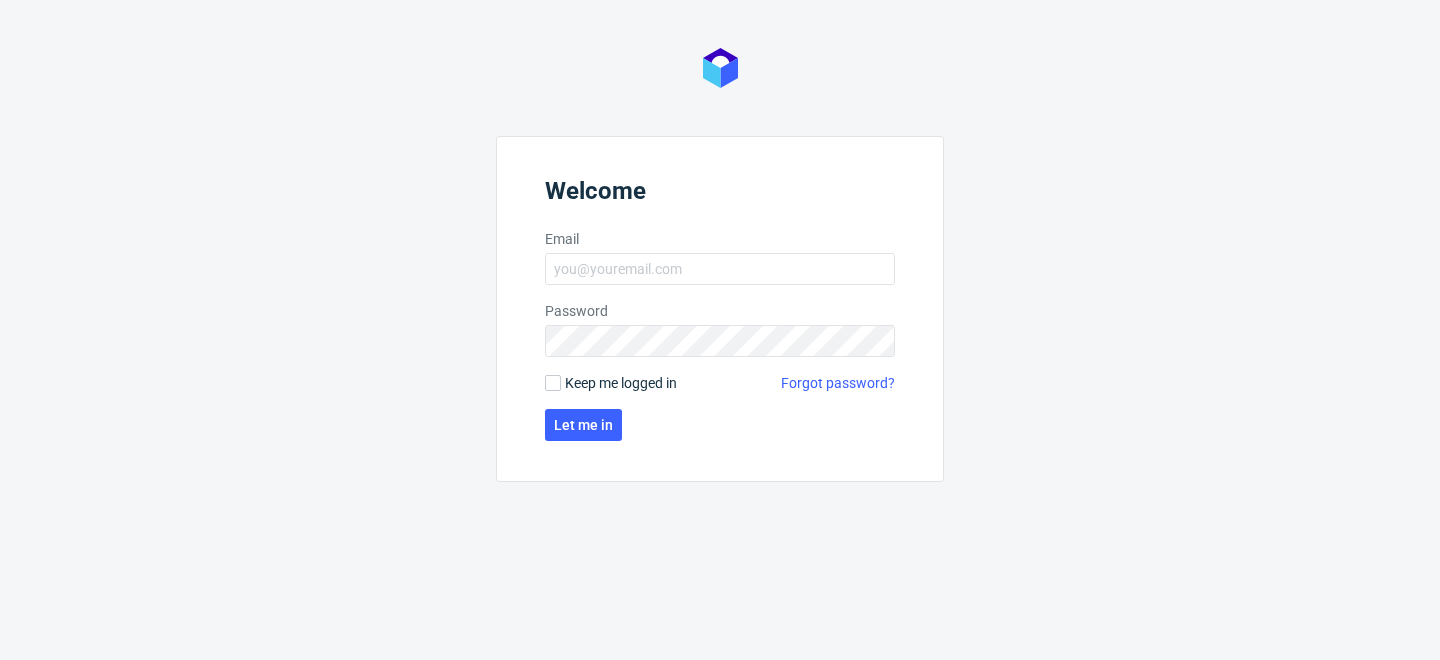 scroll, scrollTop: 0, scrollLeft: 0, axis: both 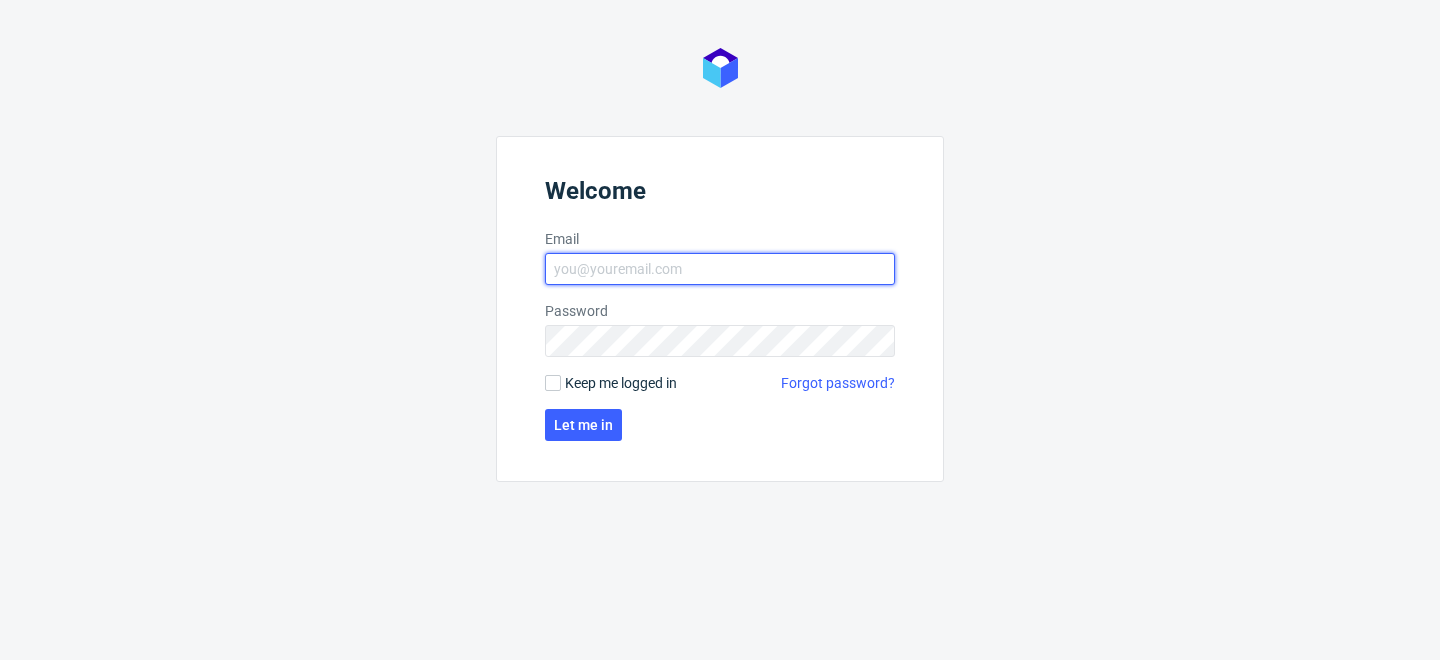 type on "[PERSON_NAME][EMAIL_ADDRESS][PERSON_NAME][DOMAIN_NAME]" 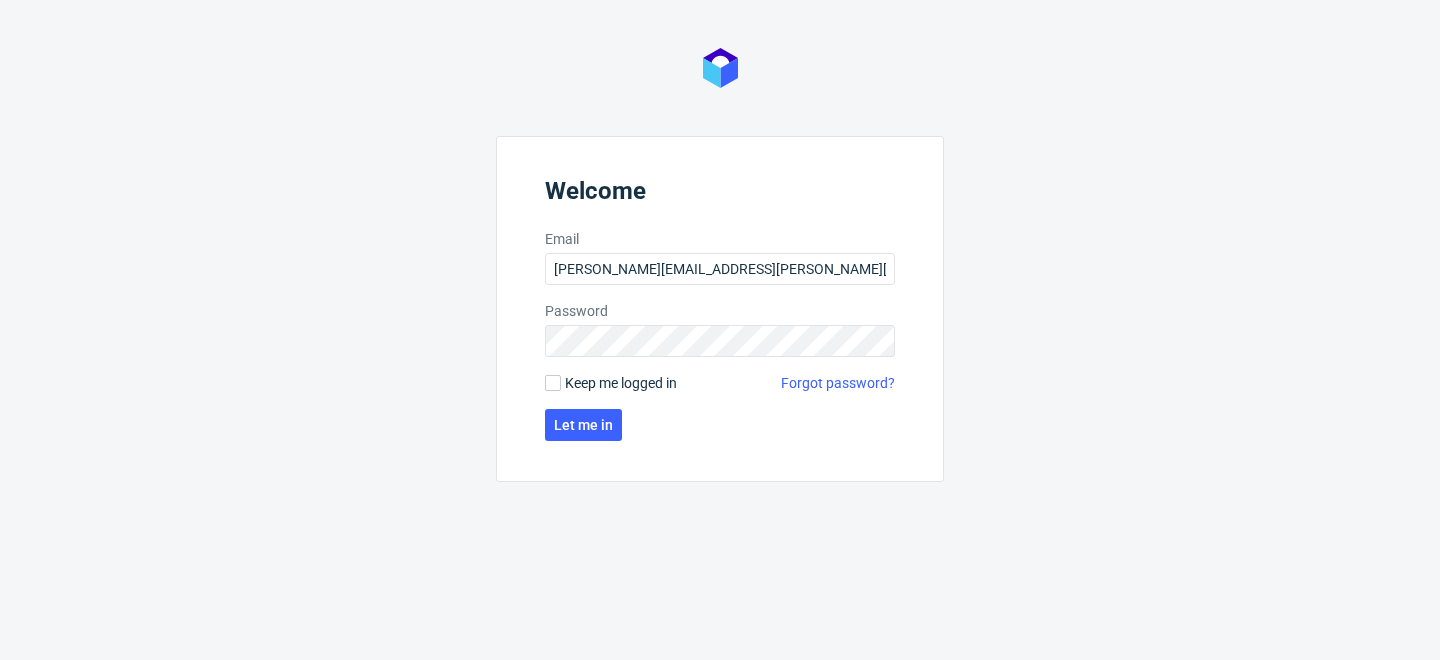 click on "Keep me logged in" at bounding box center [621, 383] 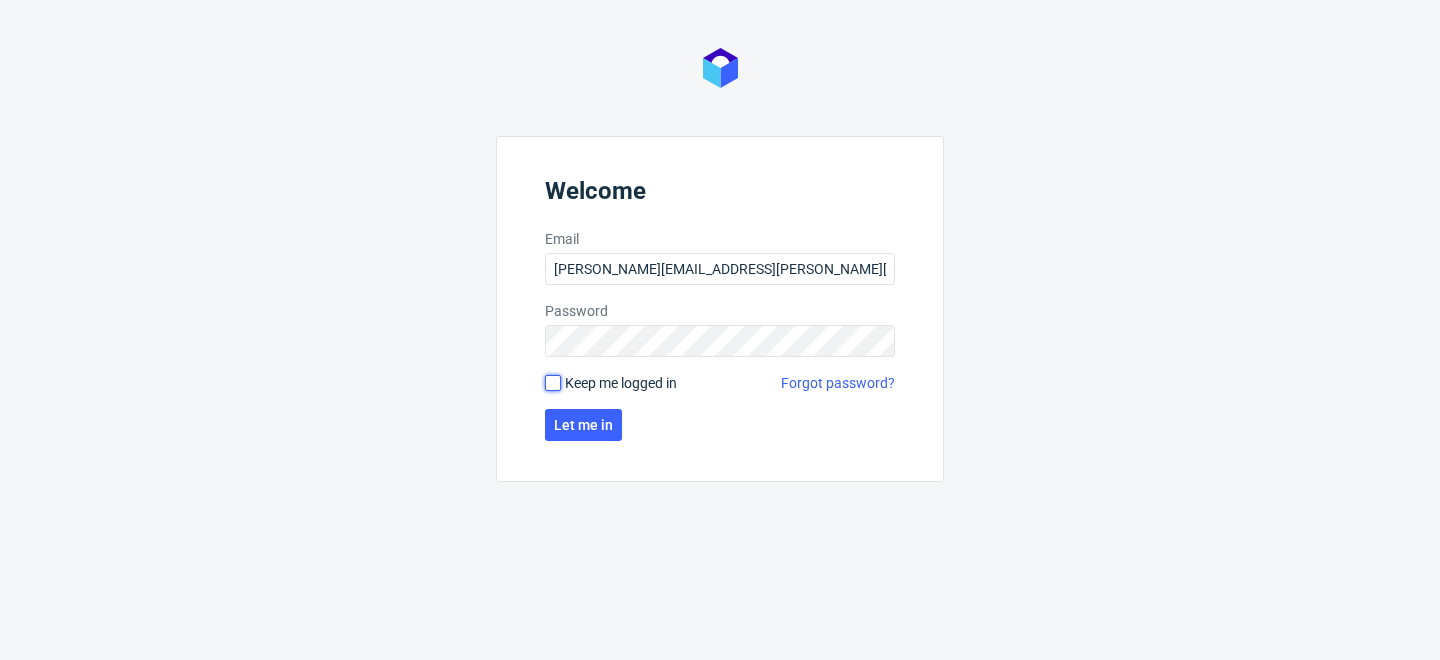 click on "Keep me logged in" at bounding box center [553, 383] 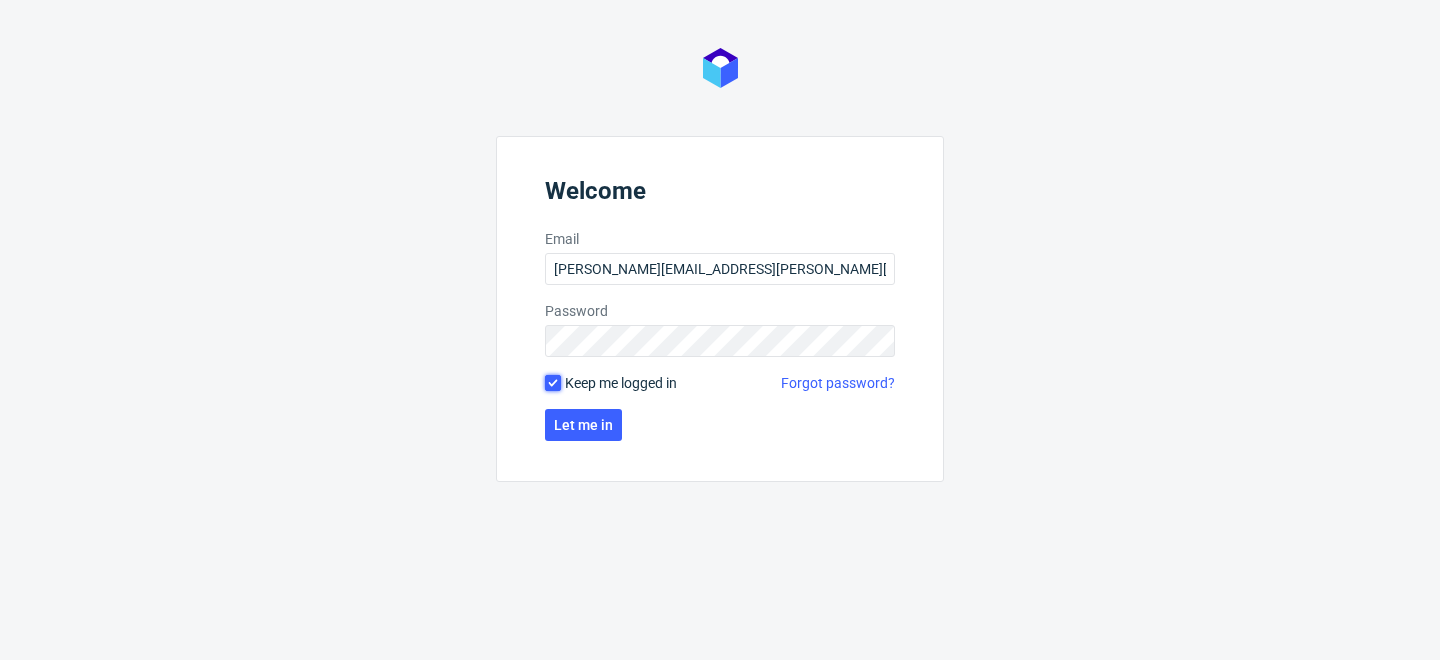 checkbox on "true" 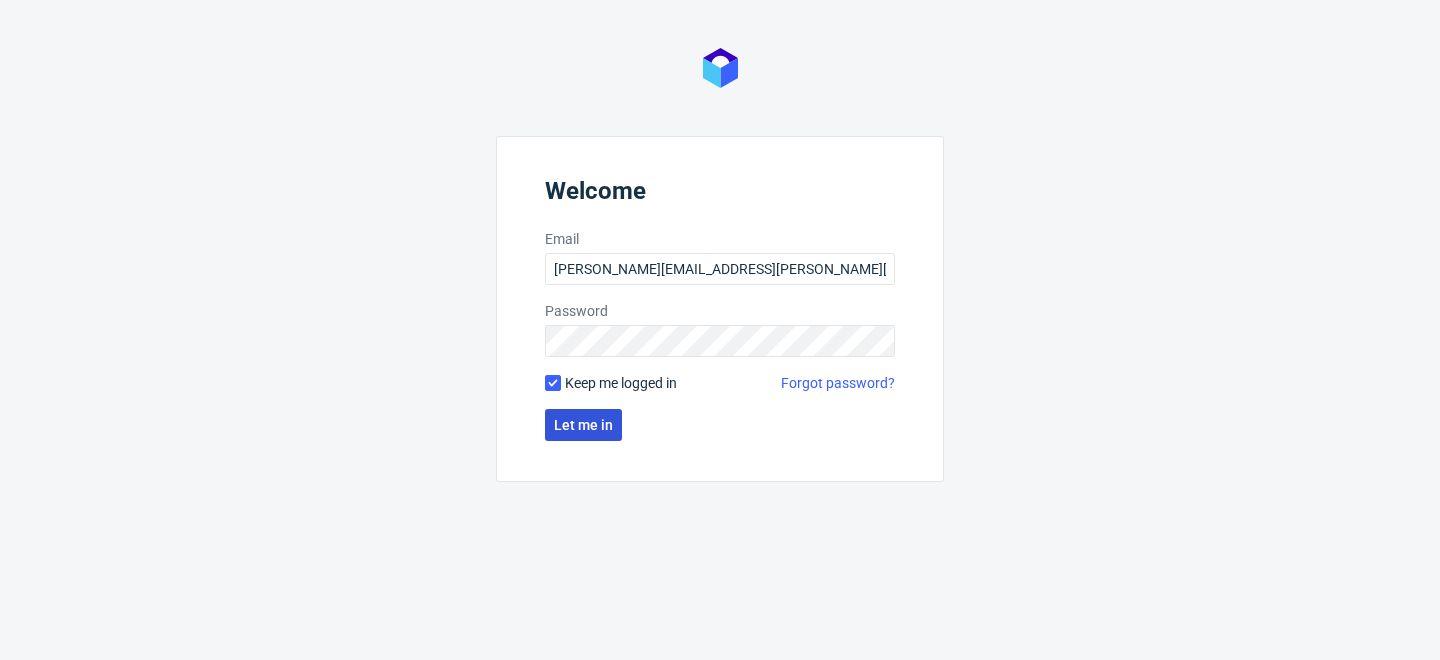 click on "Let me in" at bounding box center (583, 425) 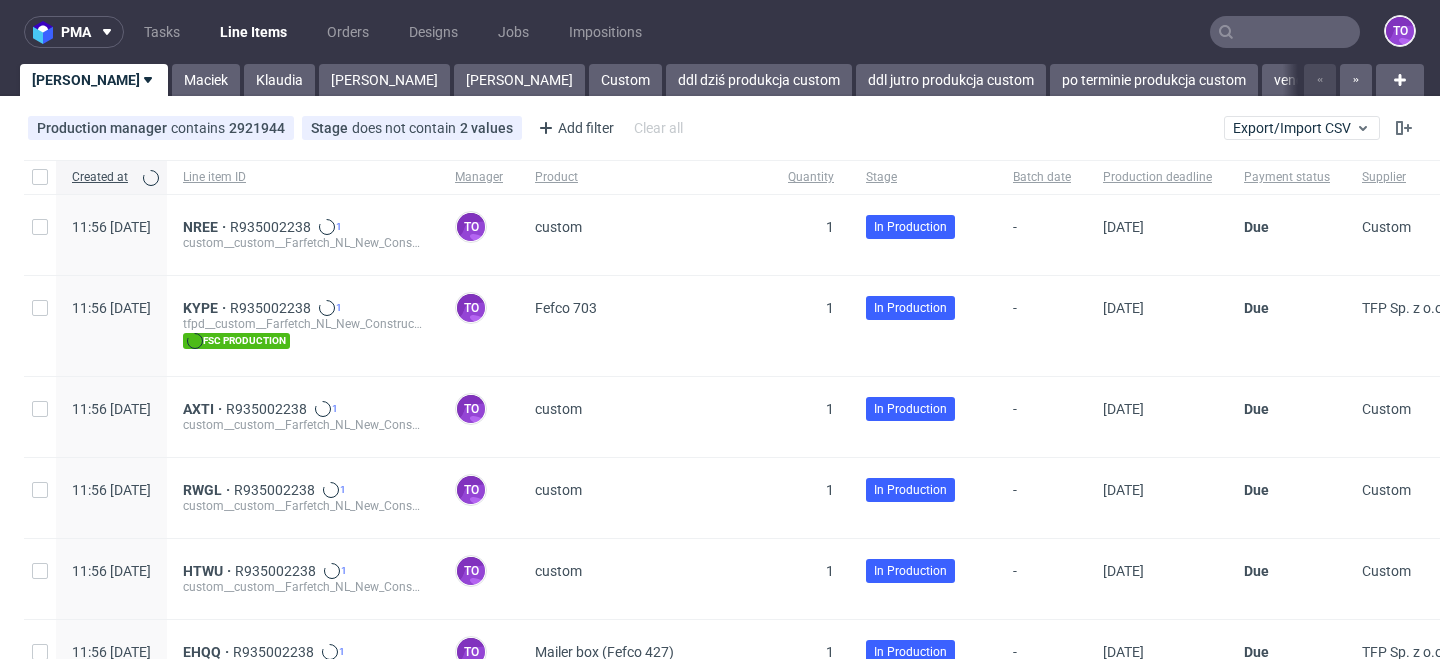 click at bounding box center (1285, 32) 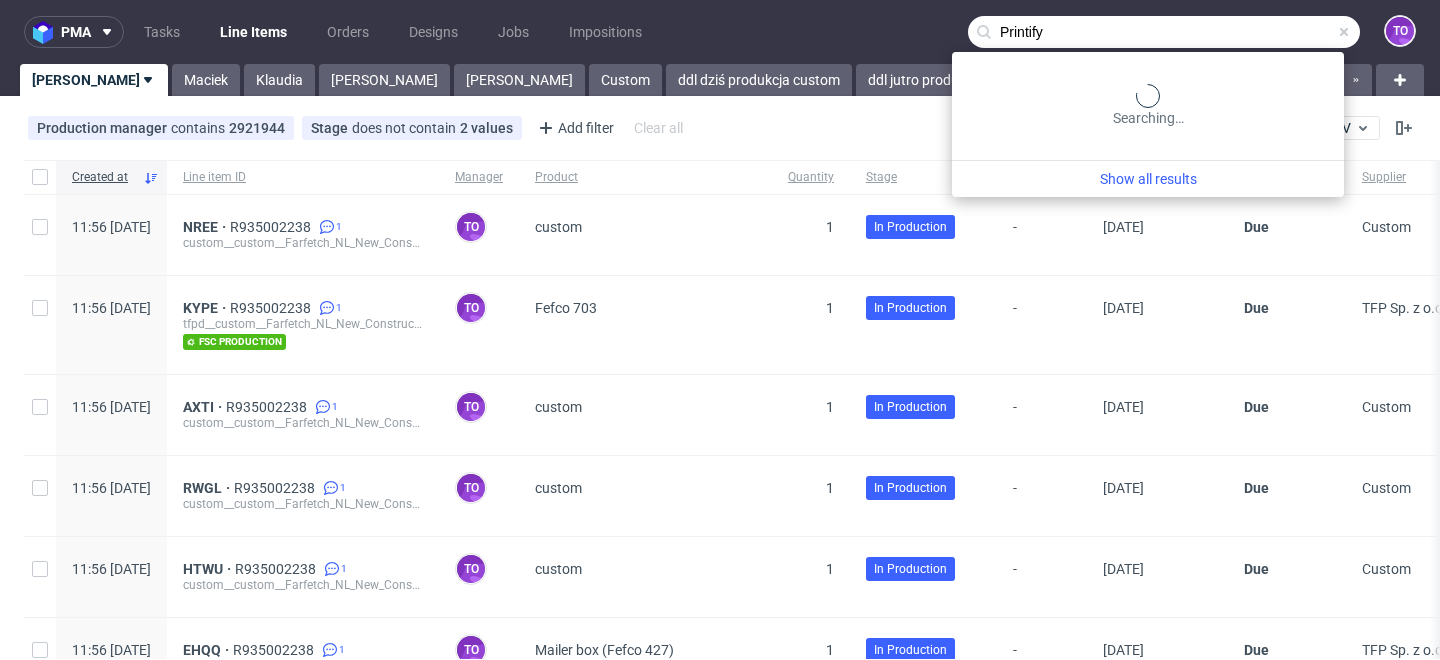 type on "Printify" 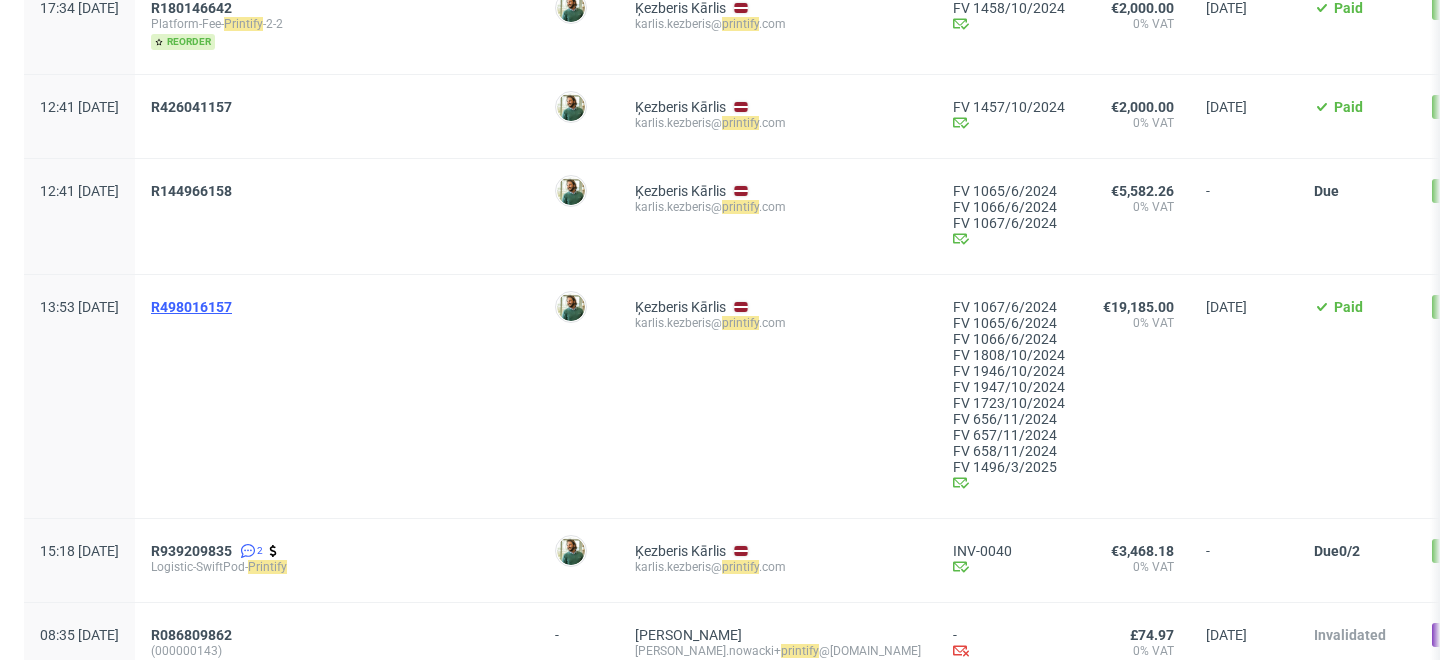 click on "R498016157" at bounding box center [191, 307] 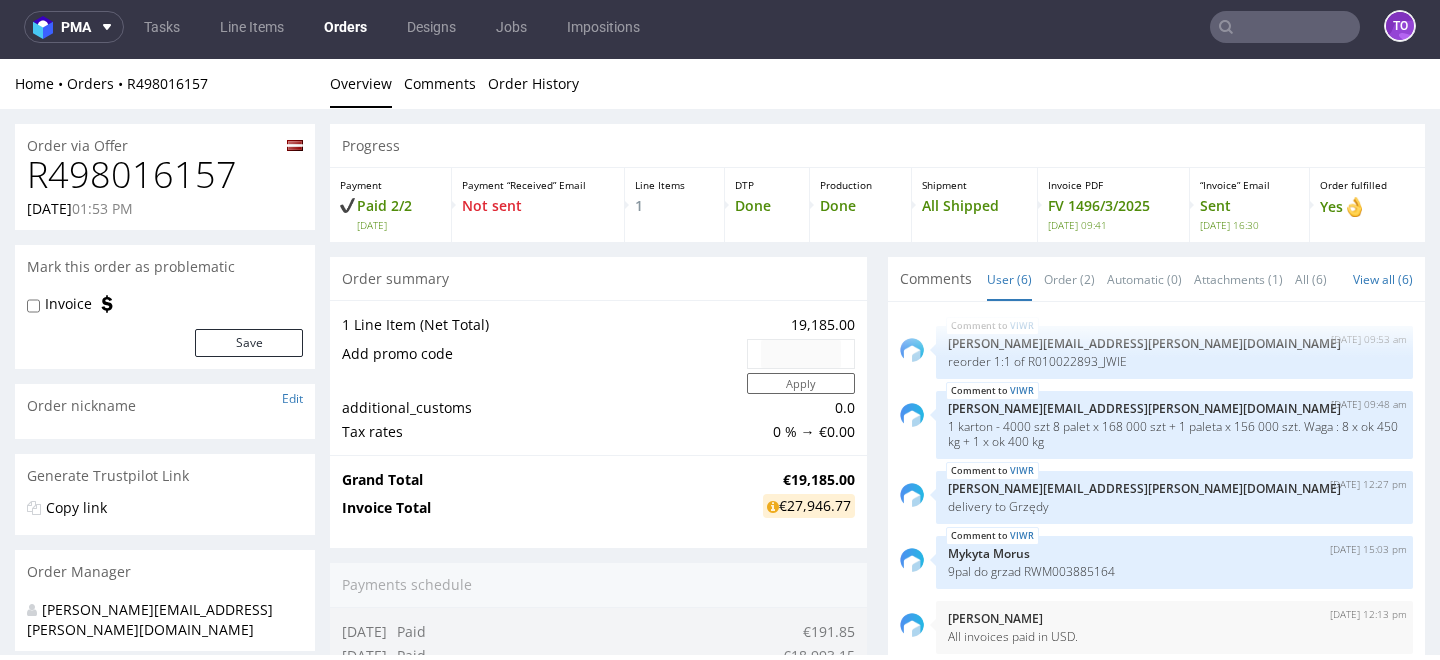 scroll, scrollTop: 5, scrollLeft: 0, axis: vertical 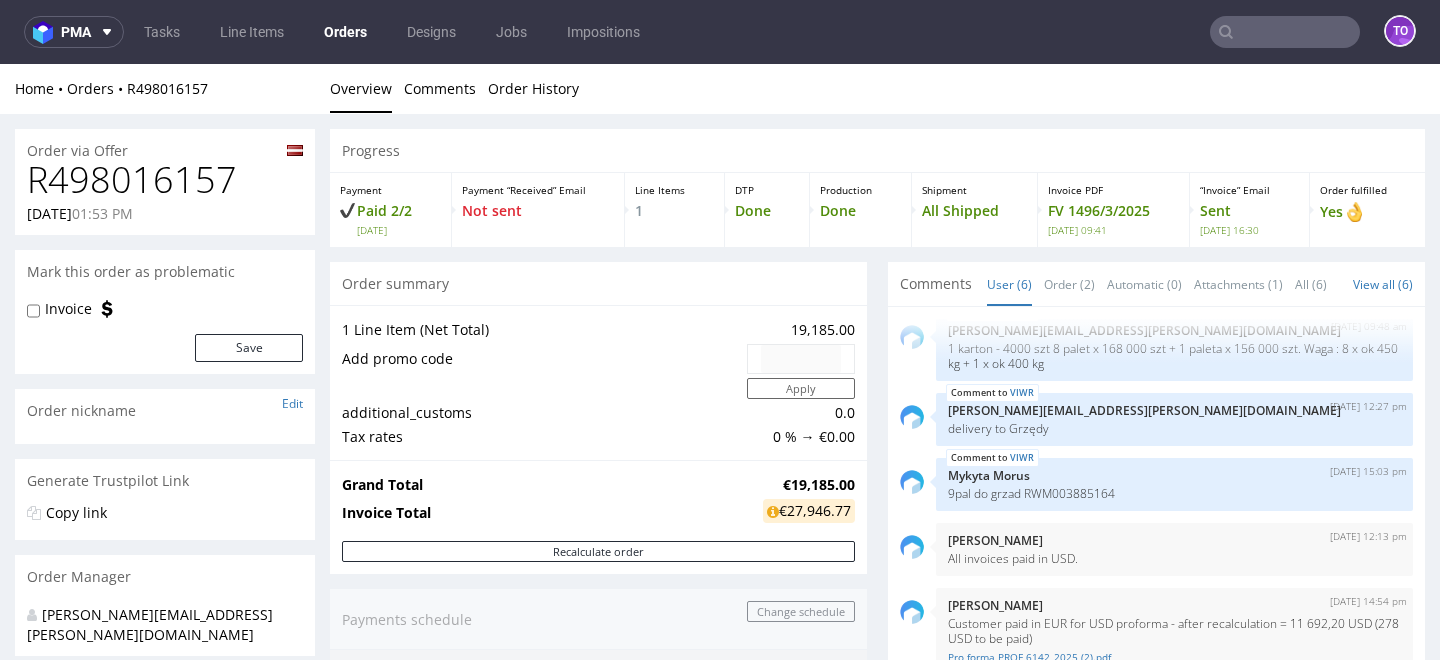 type on "Printify" 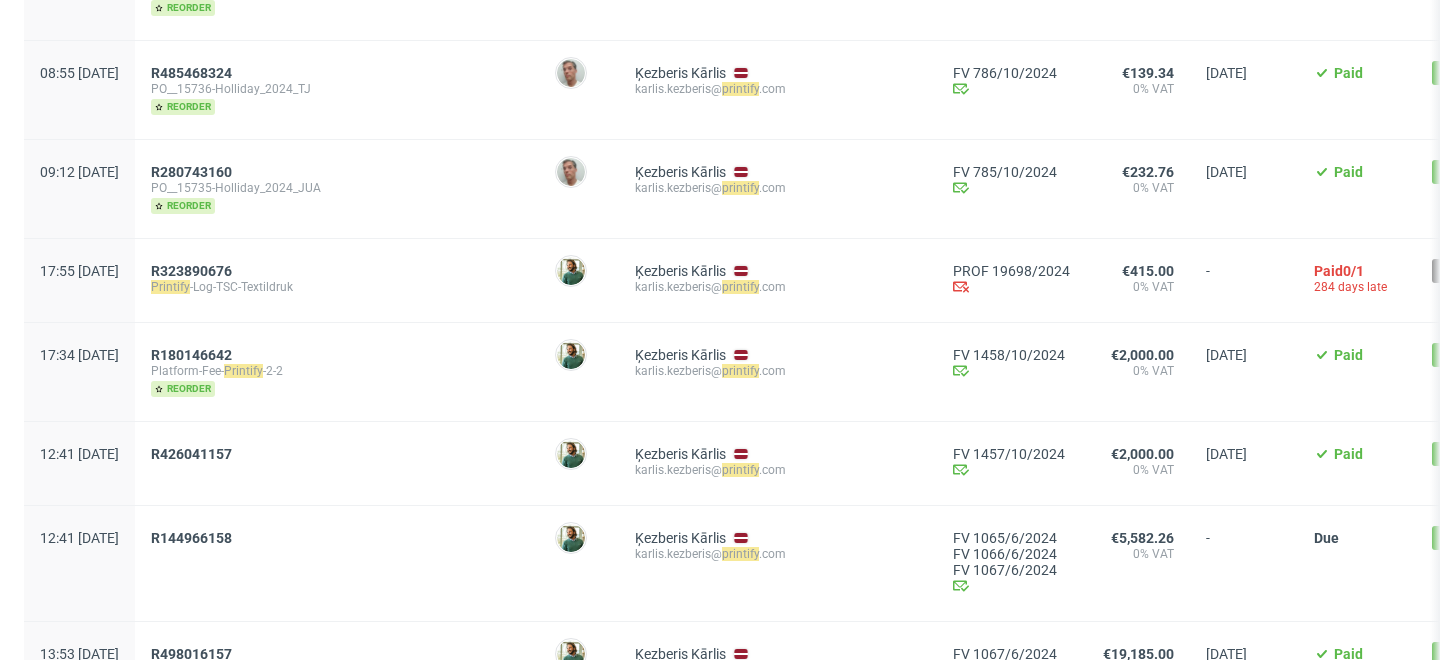 scroll, scrollTop: 1178, scrollLeft: 0, axis: vertical 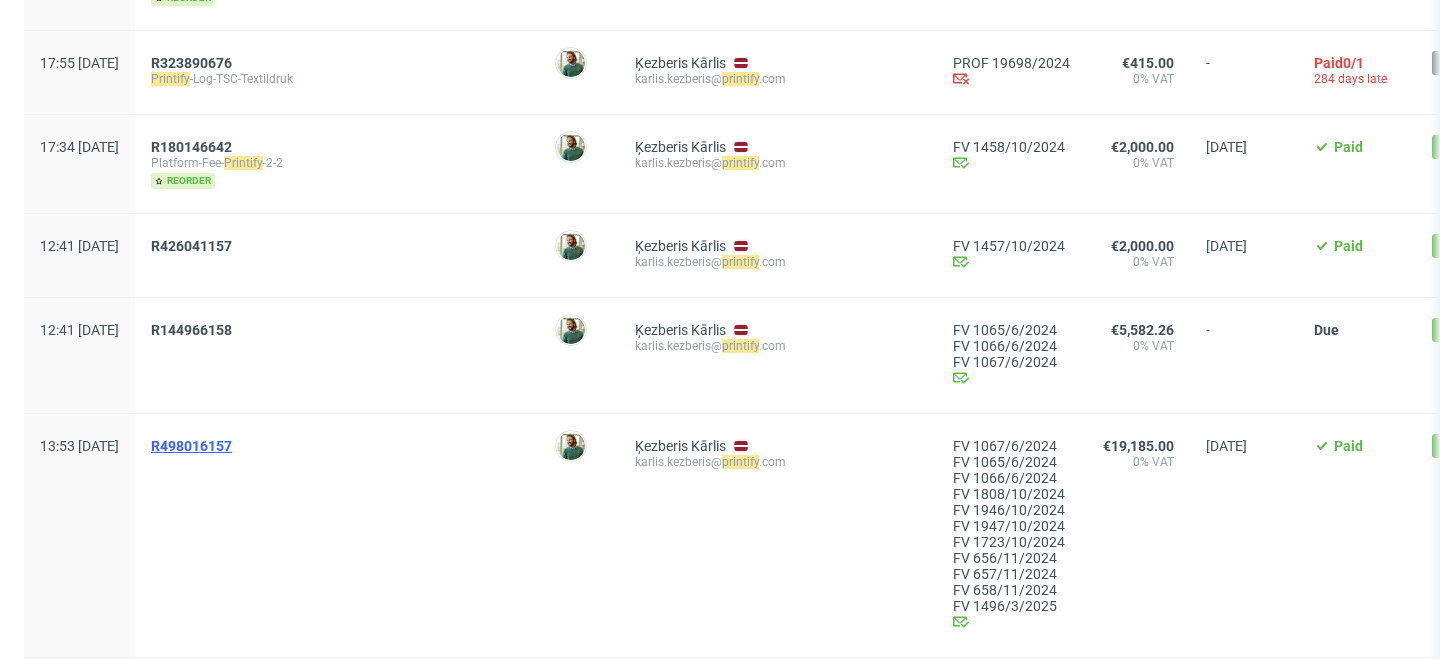 click on "R498016157" at bounding box center (191, 446) 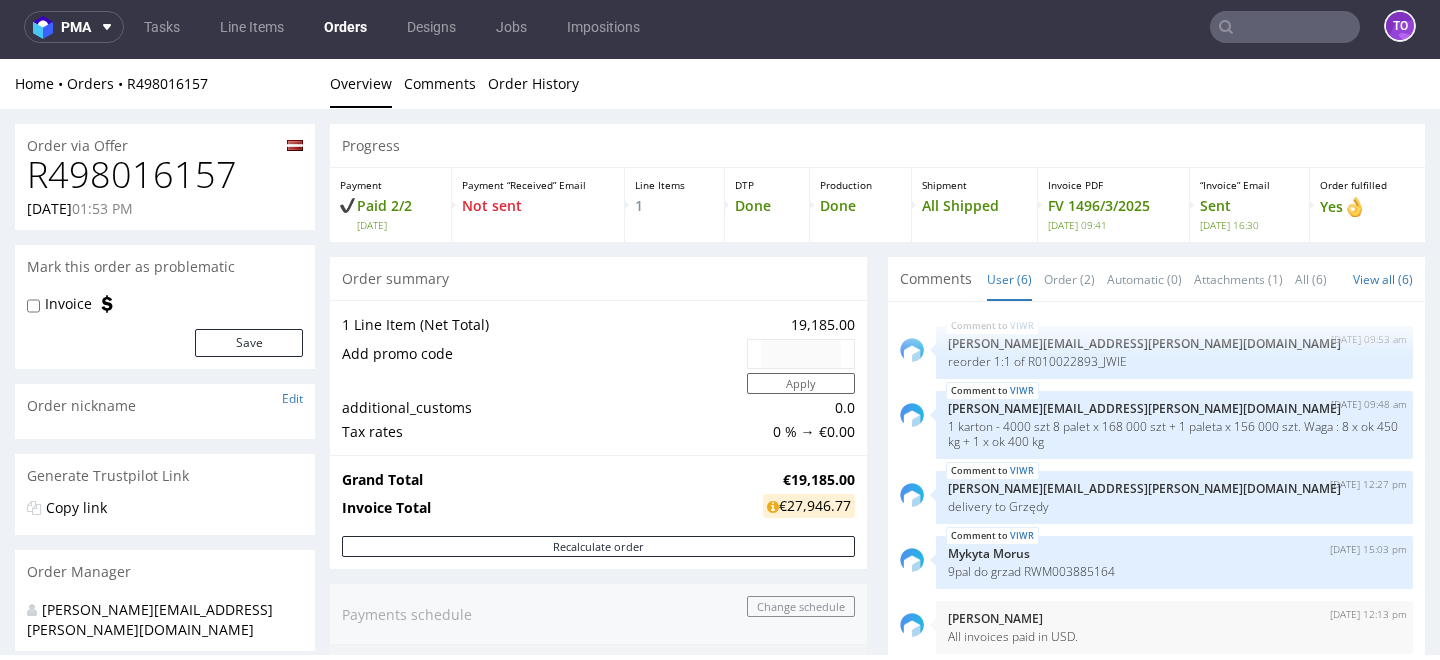 scroll, scrollTop: 5, scrollLeft: 0, axis: vertical 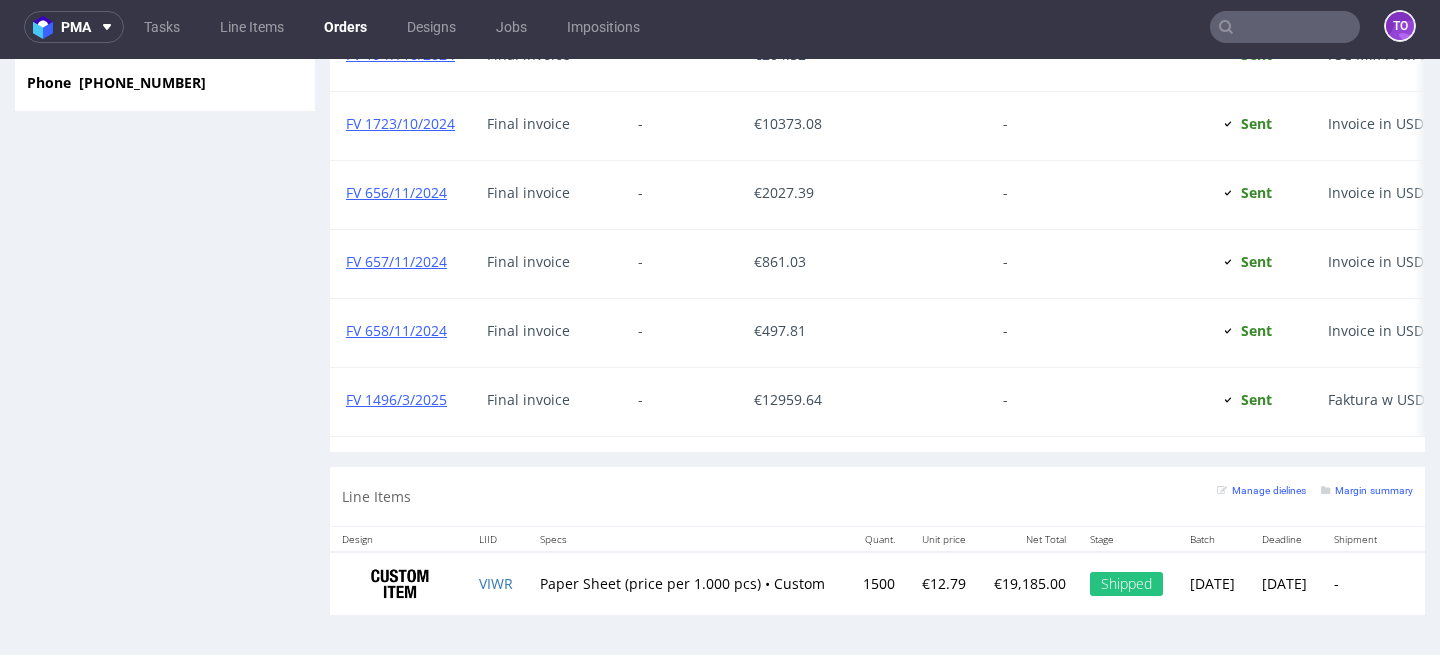 click at bounding box center [1285, 27] 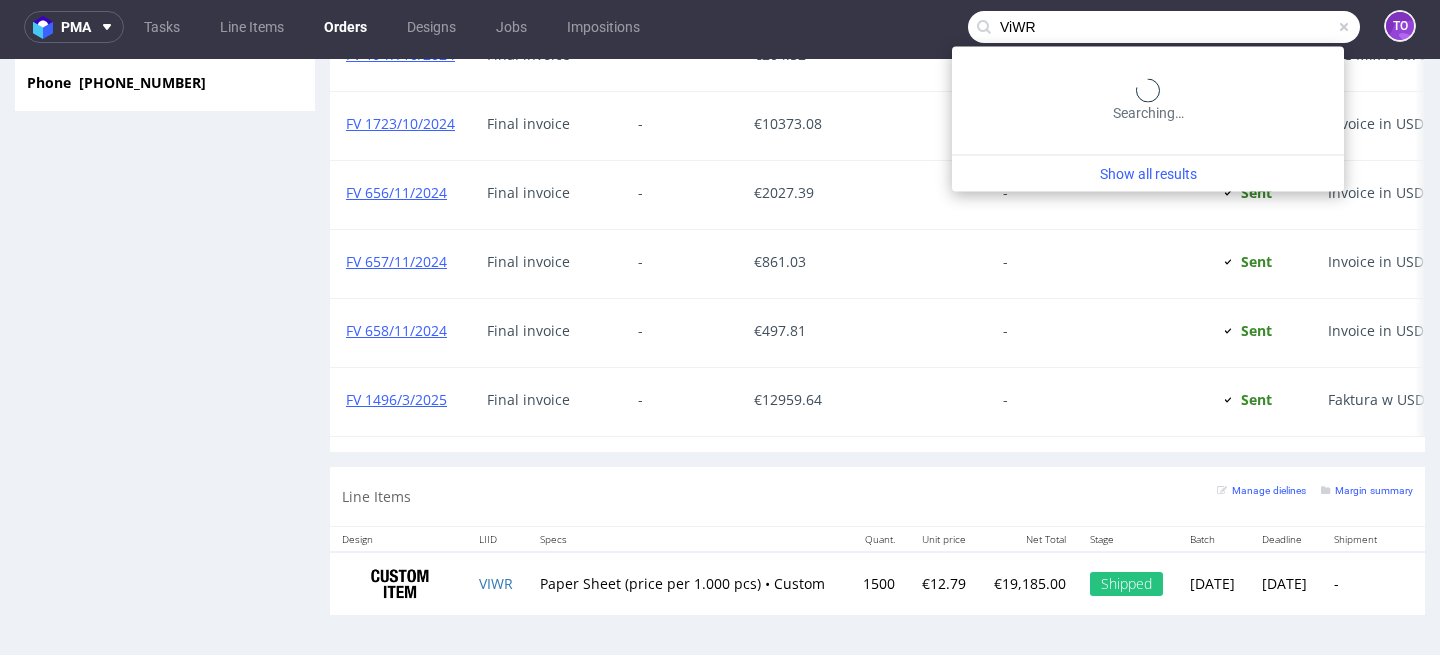 type on "ViWR" 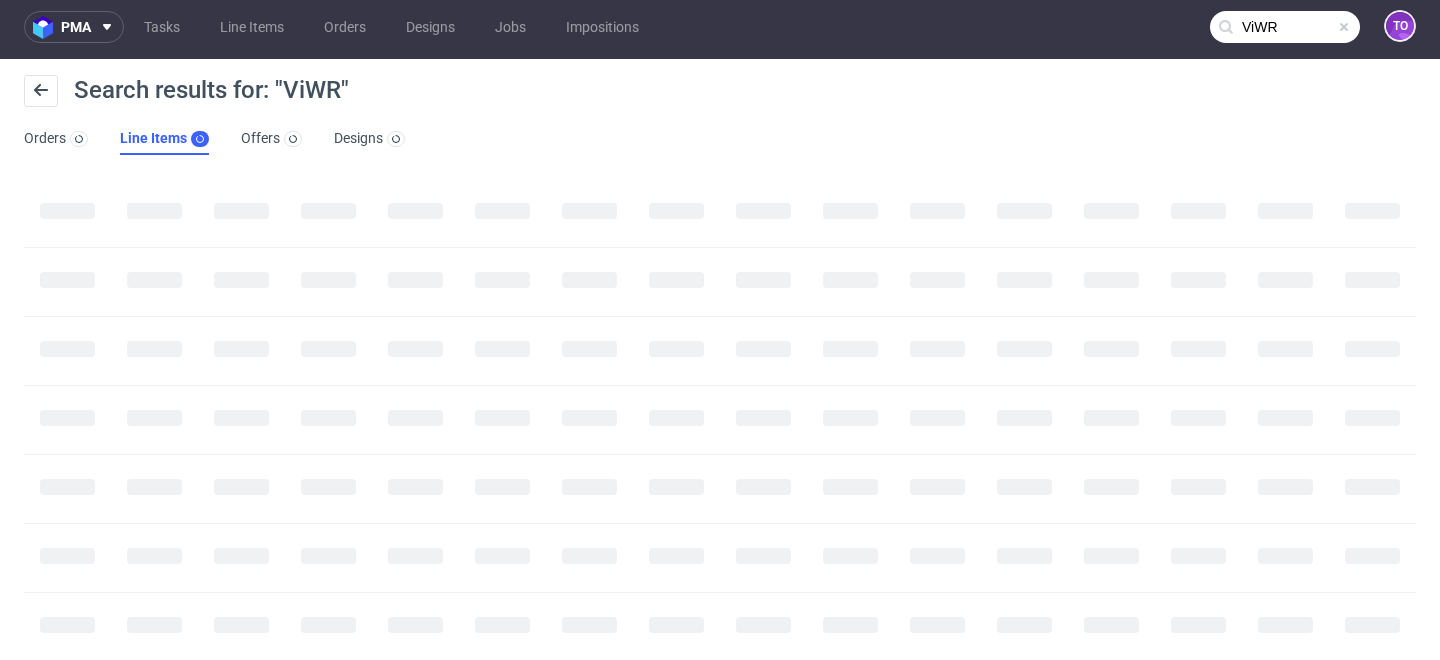 scroll, scrollTop: 0, scrollLeft: 0, axis: both 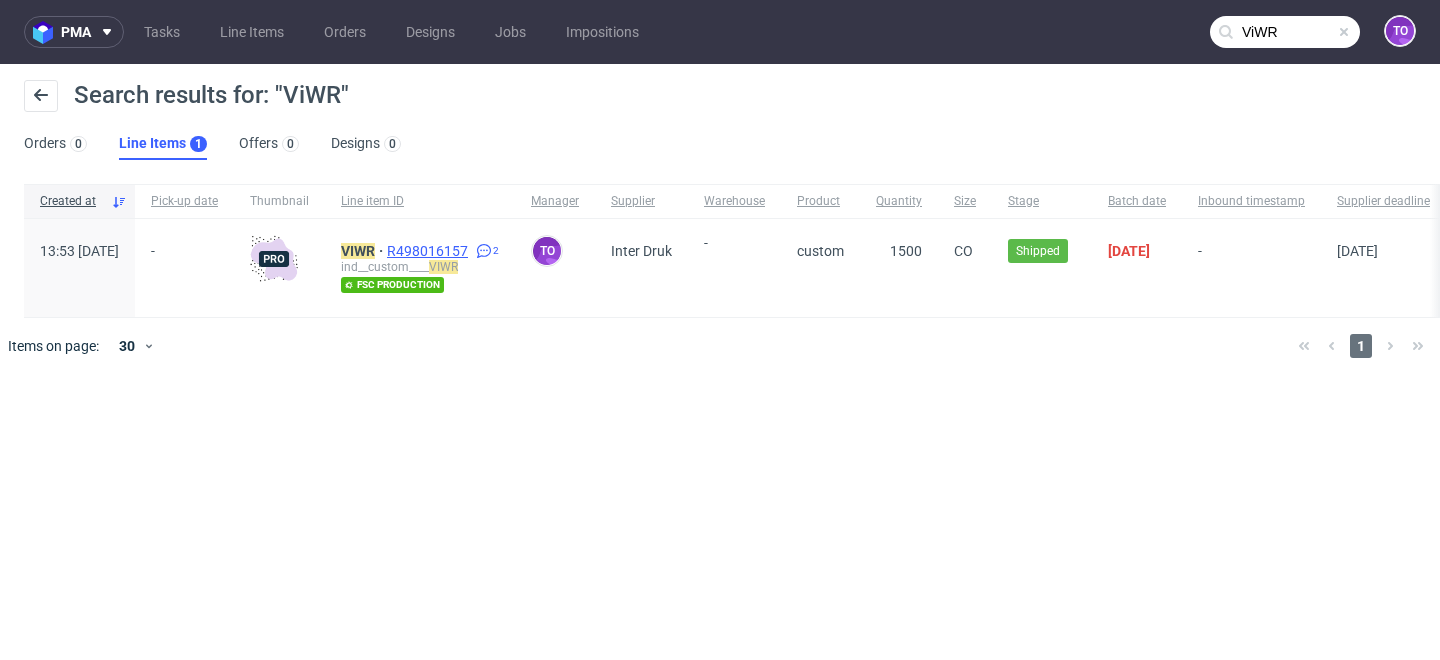 click on "R498016157" at bounding box center [429, 251] 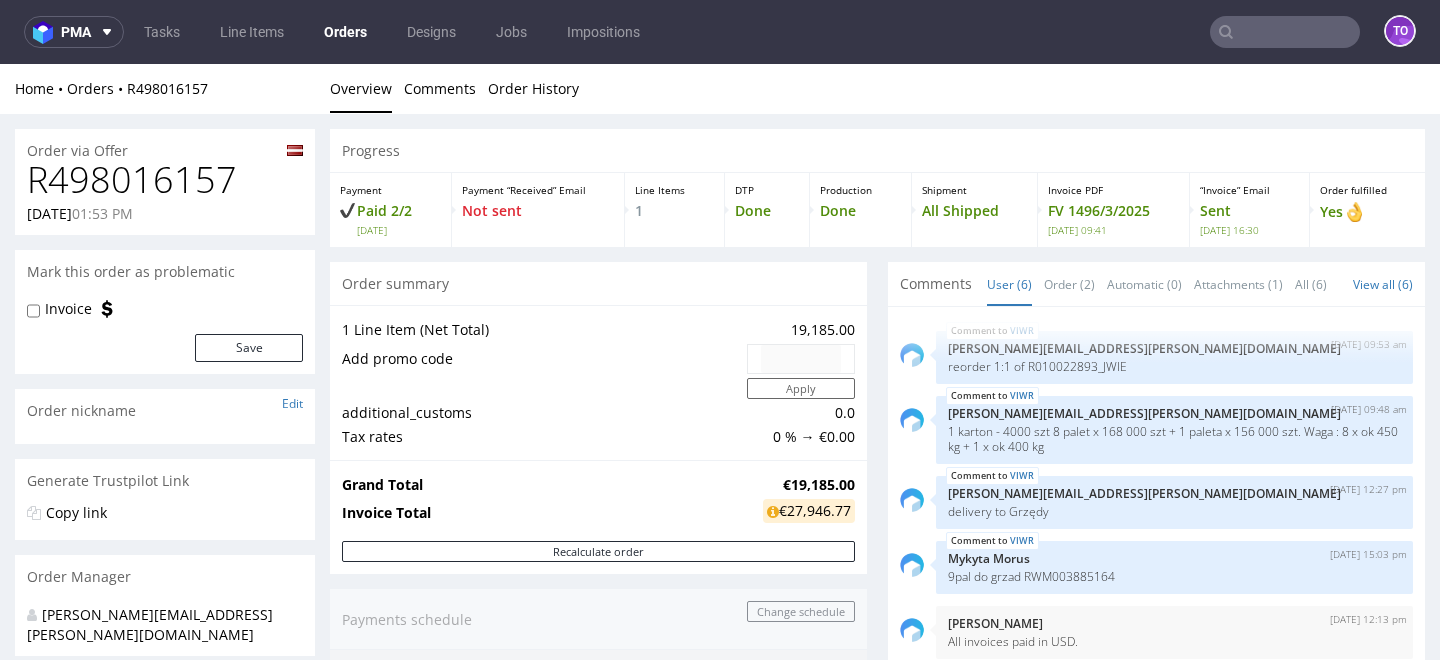 scroll, scrollTop: 0, scrollLeft: 0, axis: both 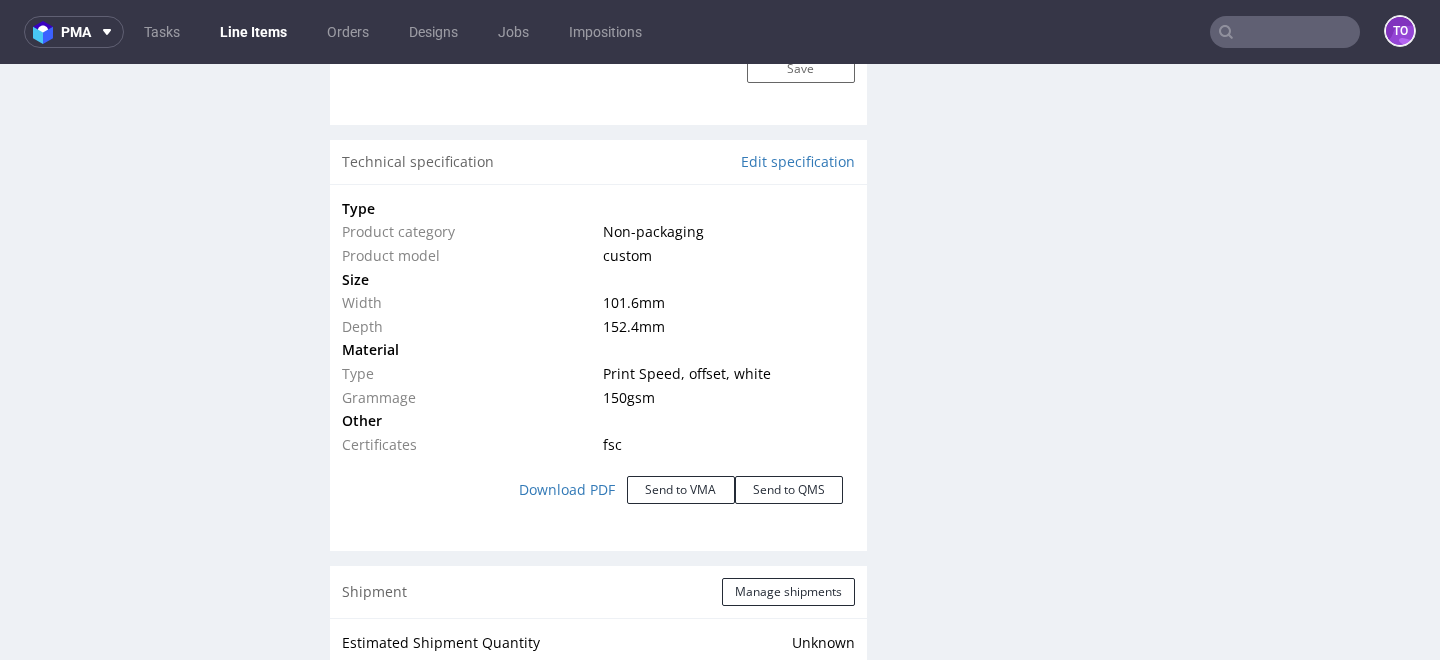 click at bounding box center (1285, 32) 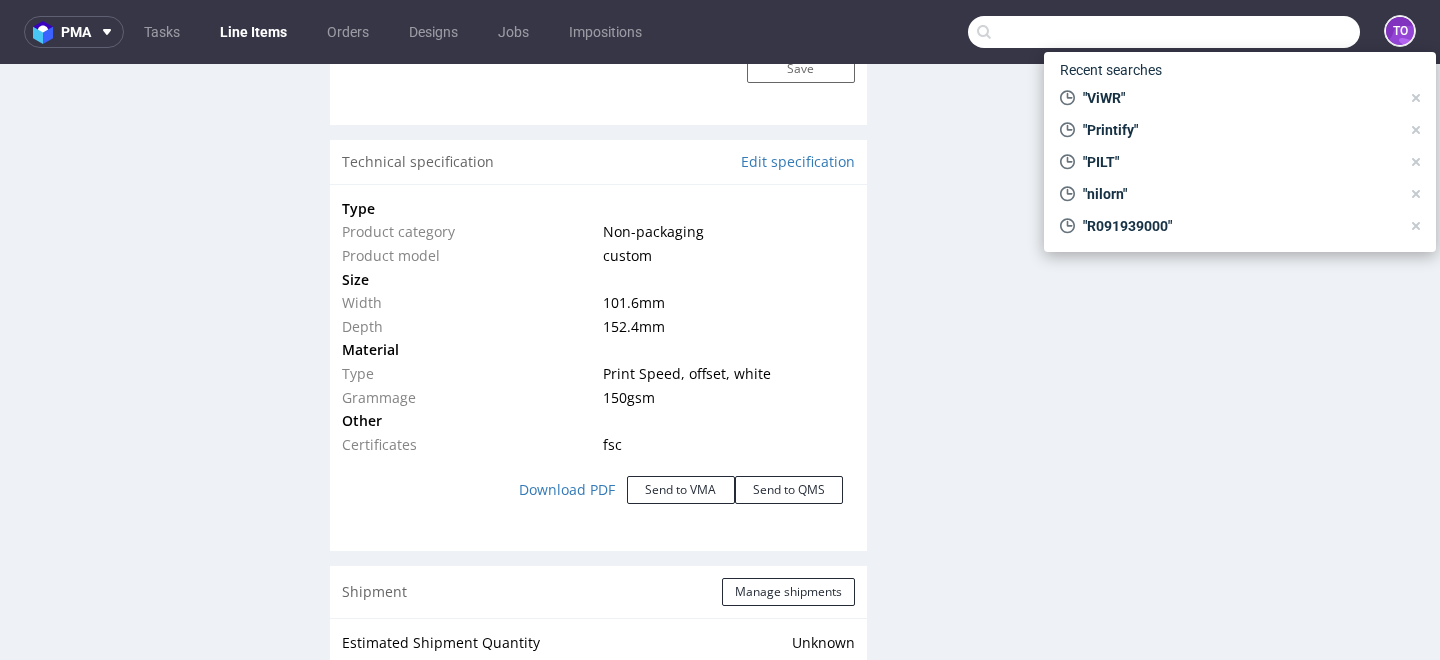 paste on "VDOC" 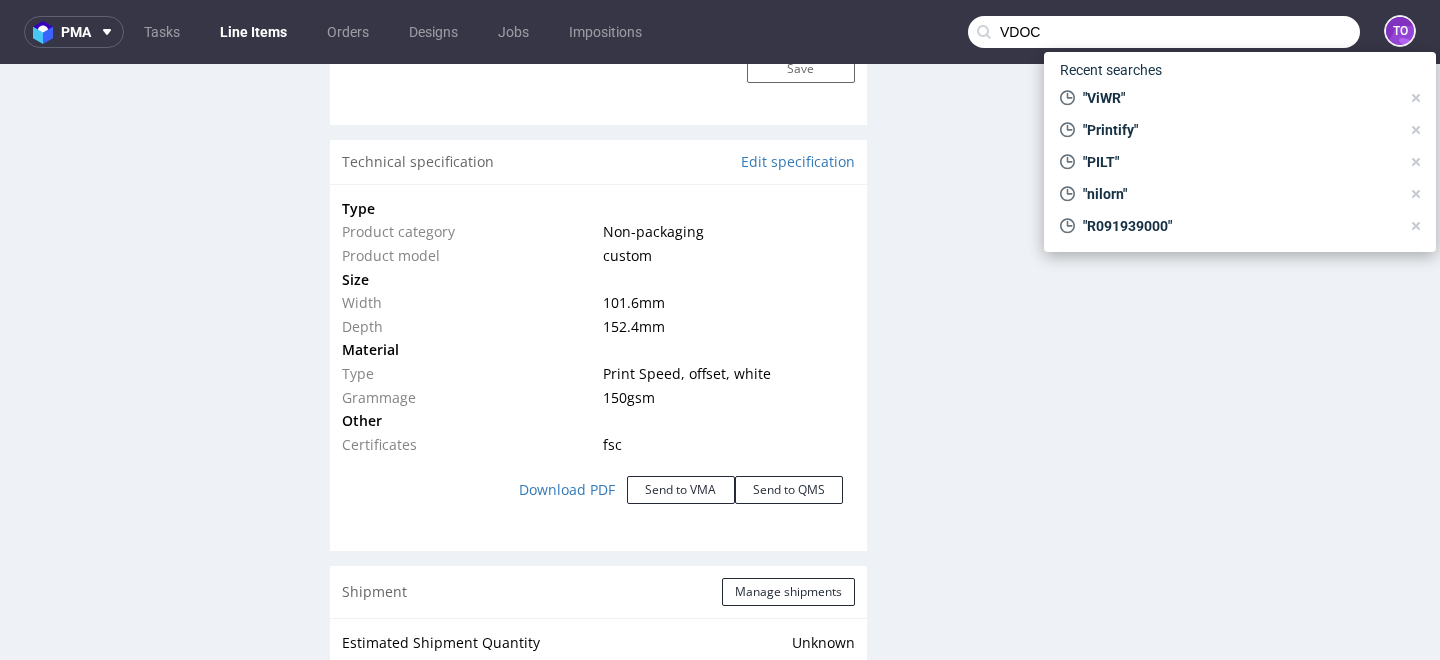 type on "VDOC" 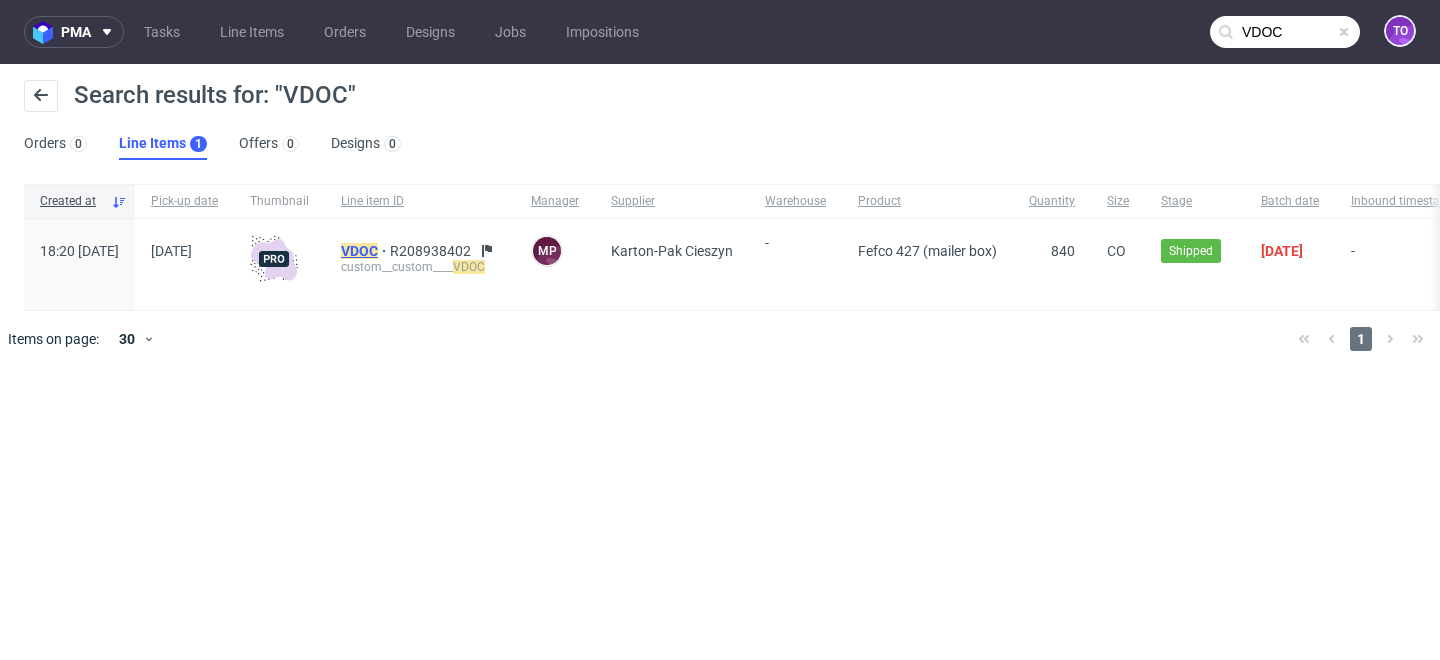 click on "VDOC" 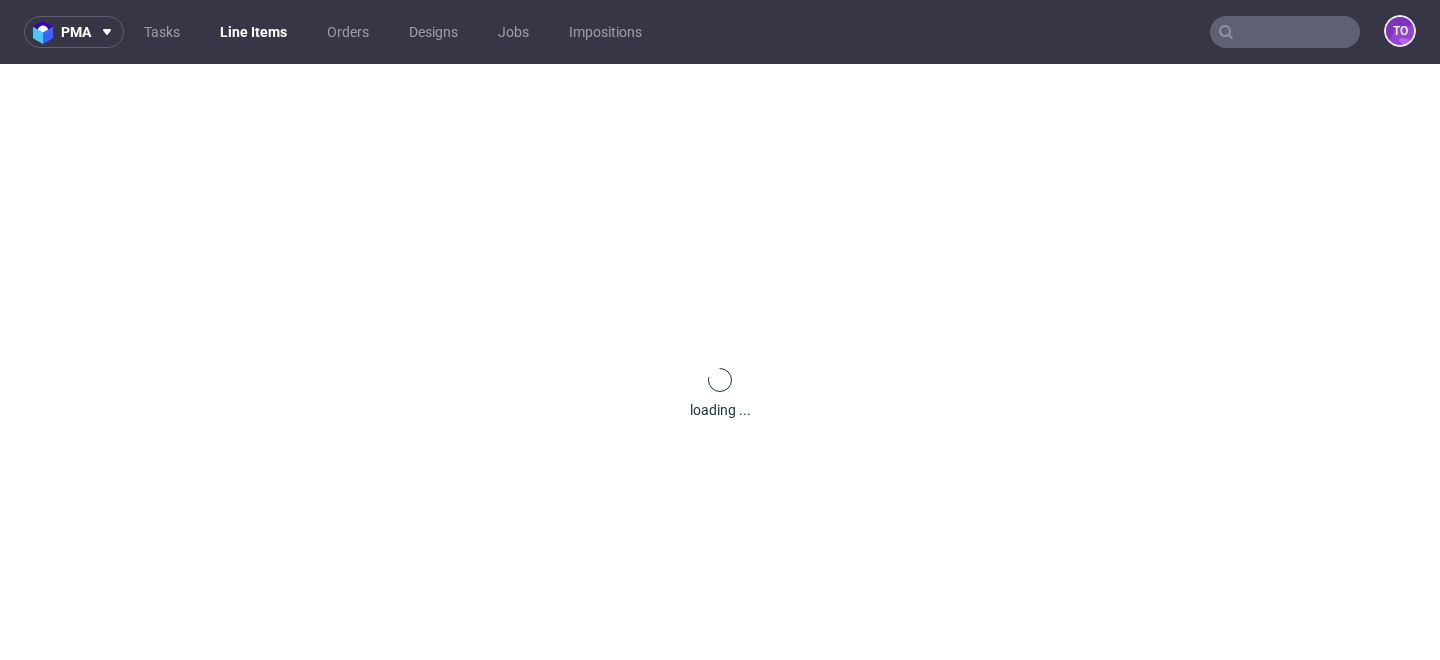 scroll, scrollTop: 0, scrollLeft: 0, axis: both 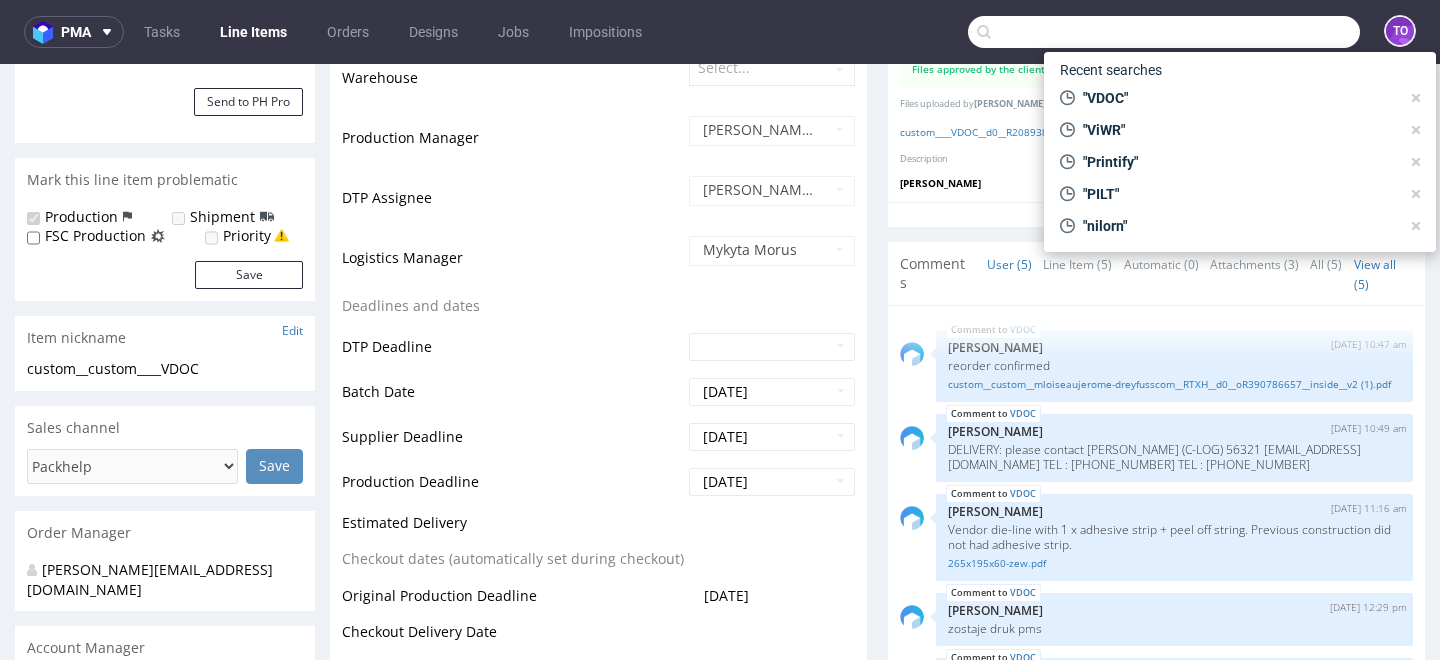 click at bounding box center (1164, 32) 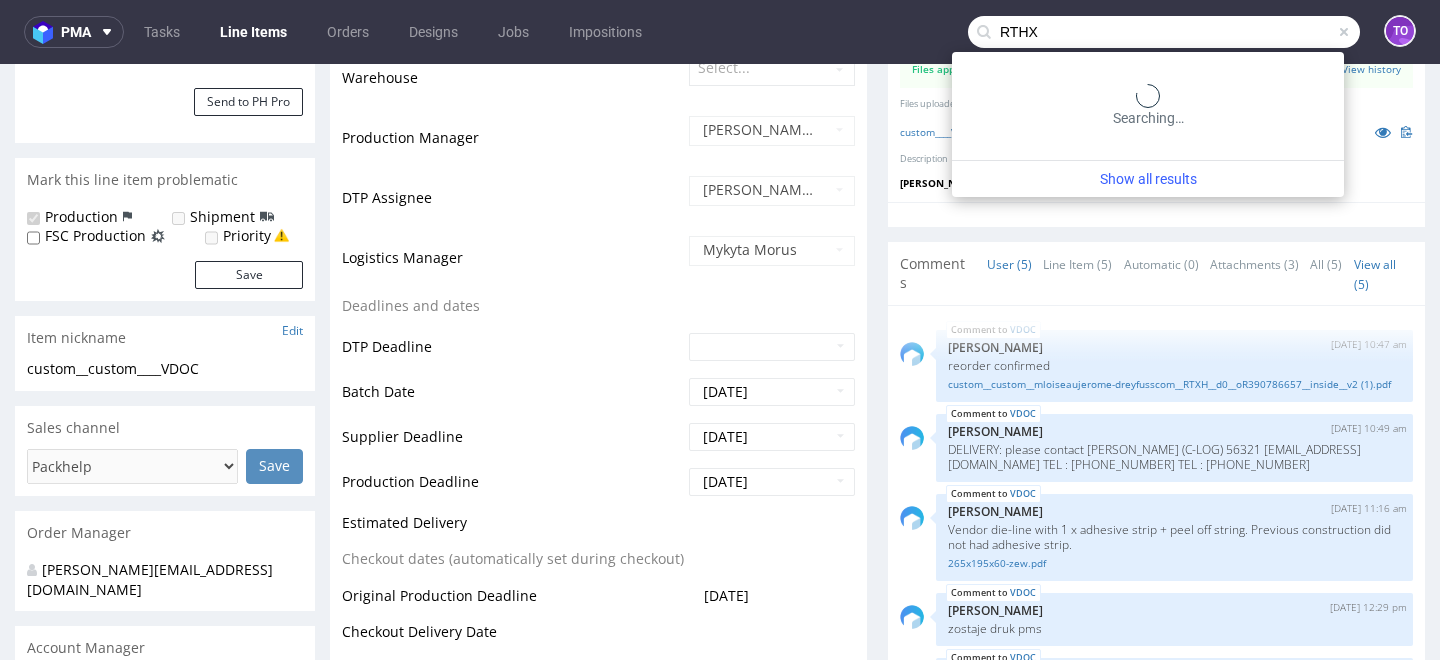 type on "RTHX" 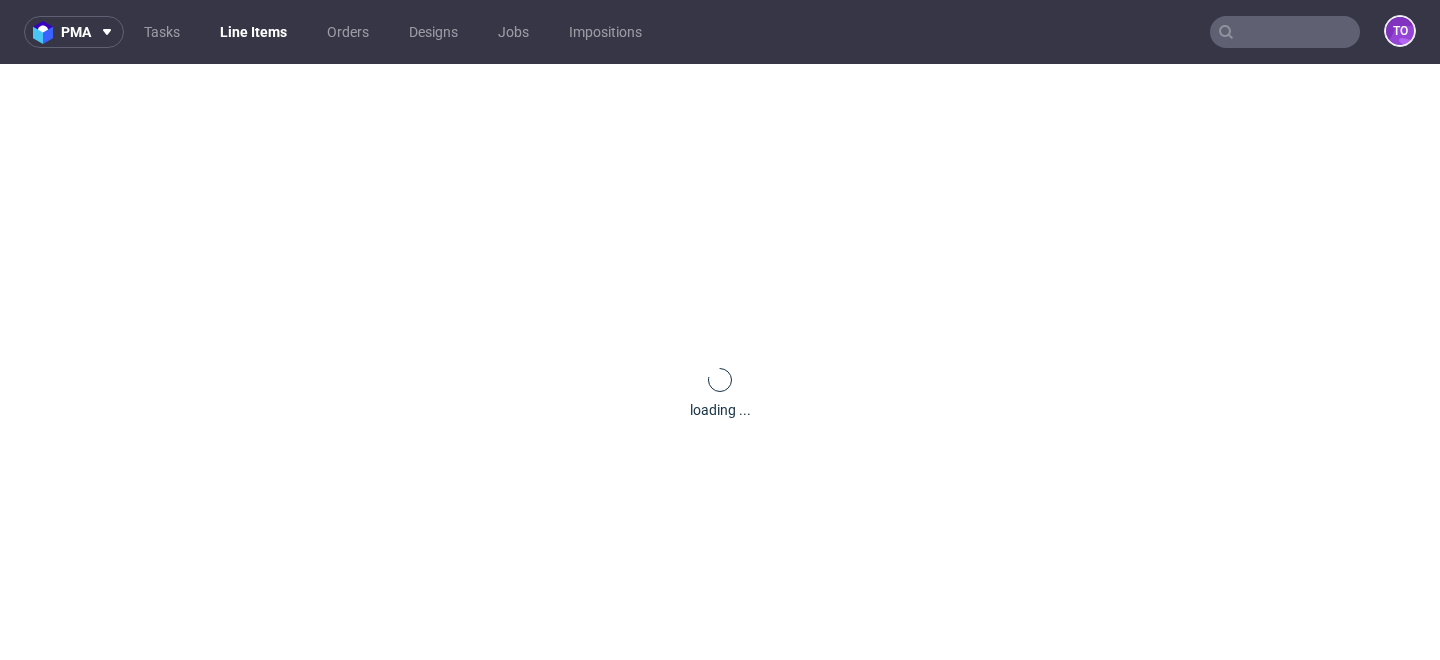 scroll, scrollTop: 0, scrollLeft: 0, axis: both 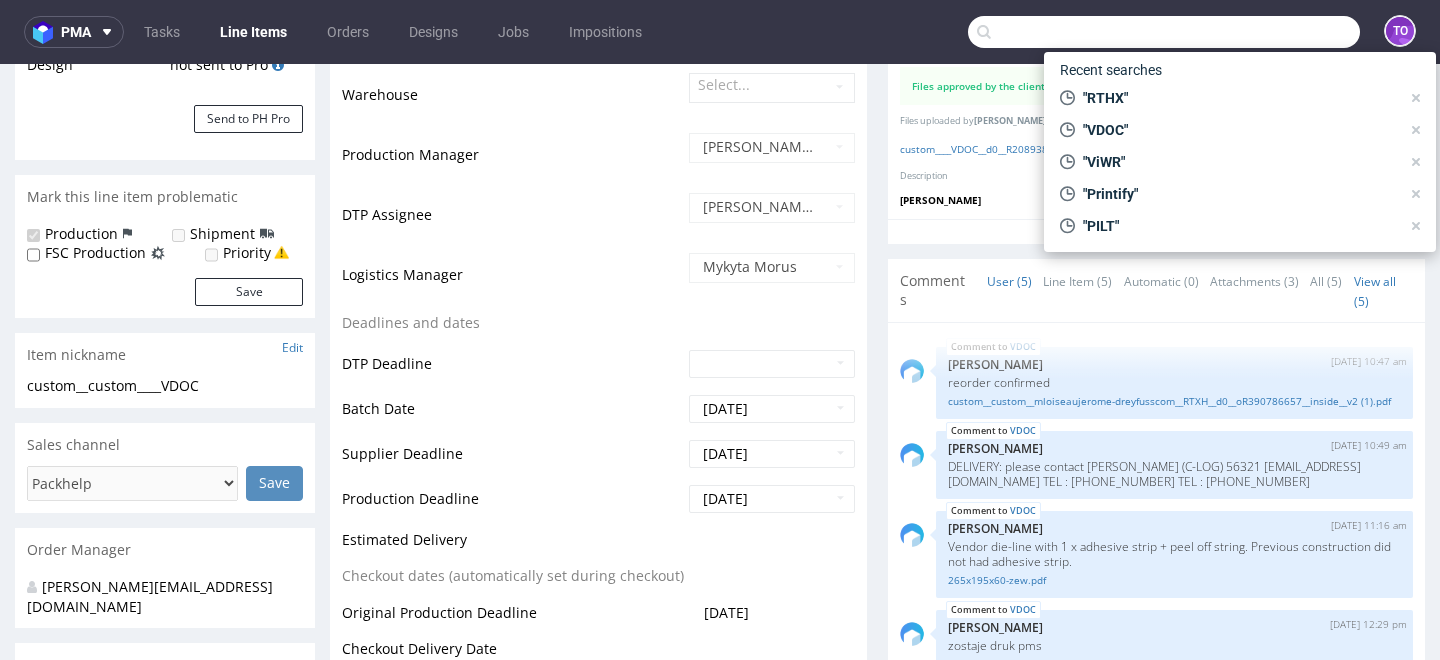 click at bounding box center (1164, 32) 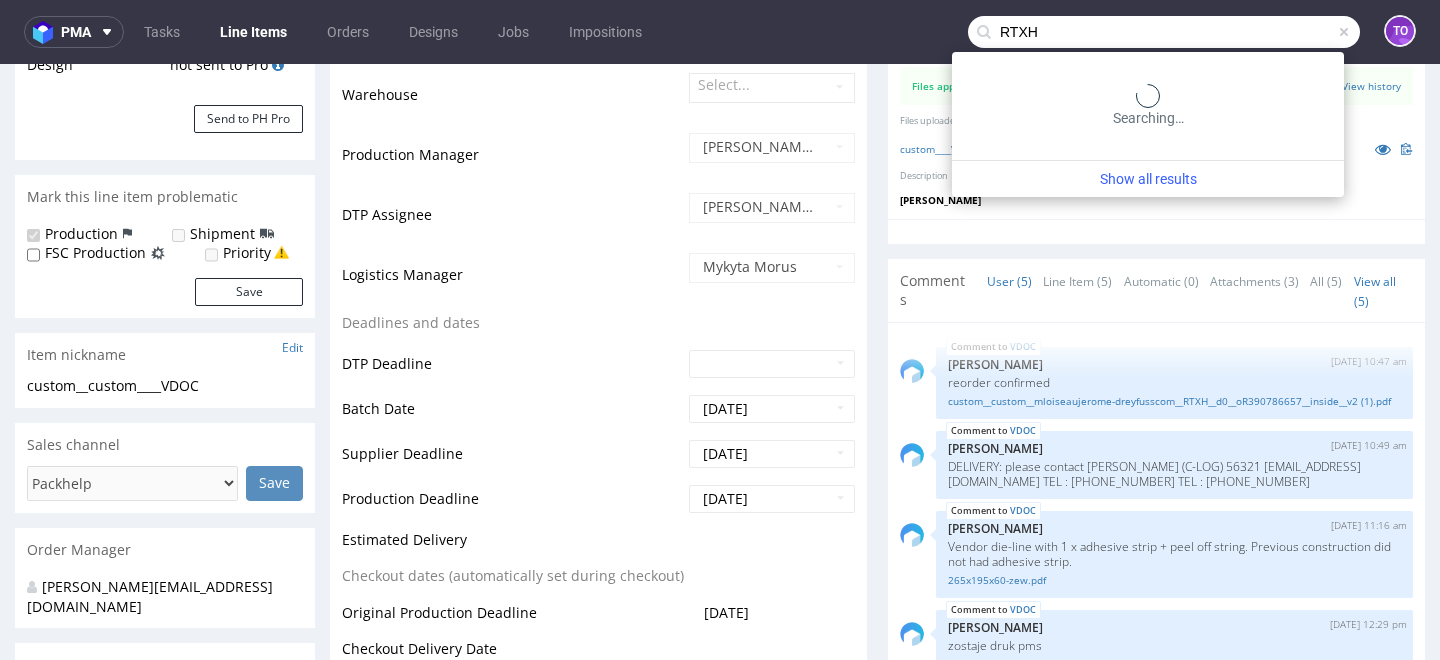 type on "RTXH" 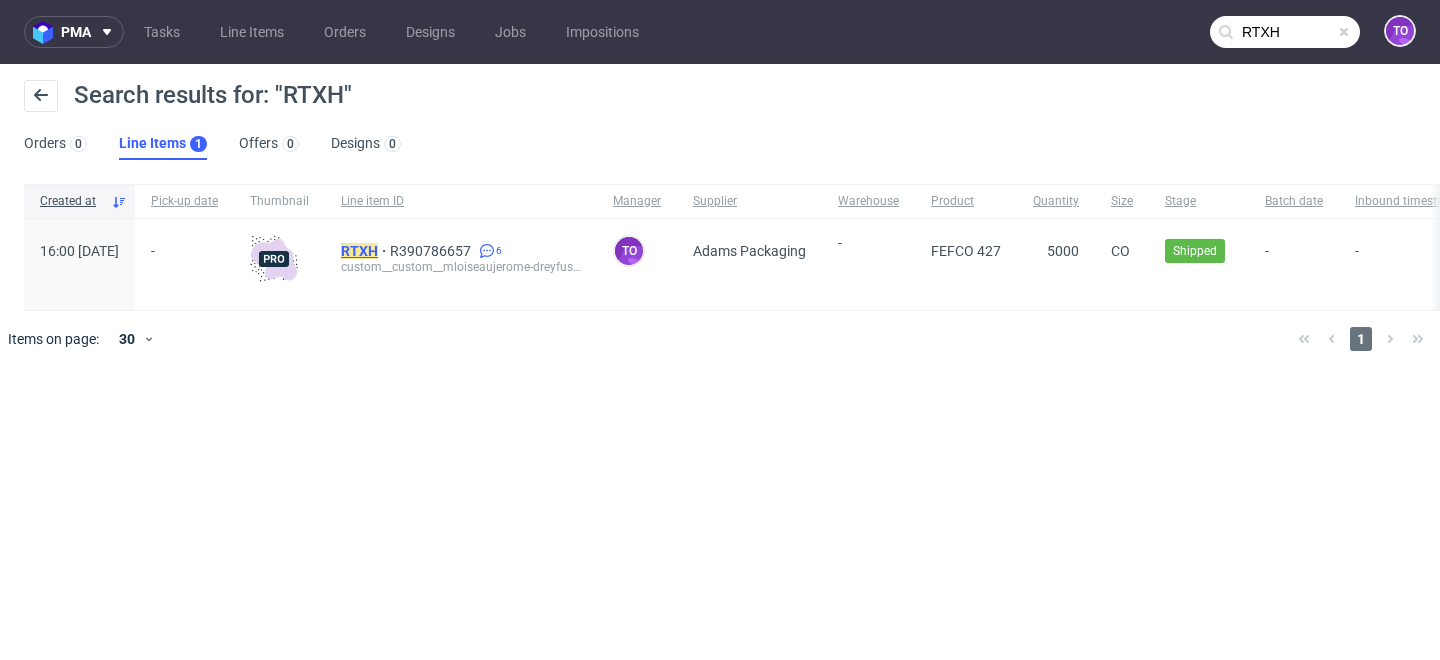 click on "RTXH" 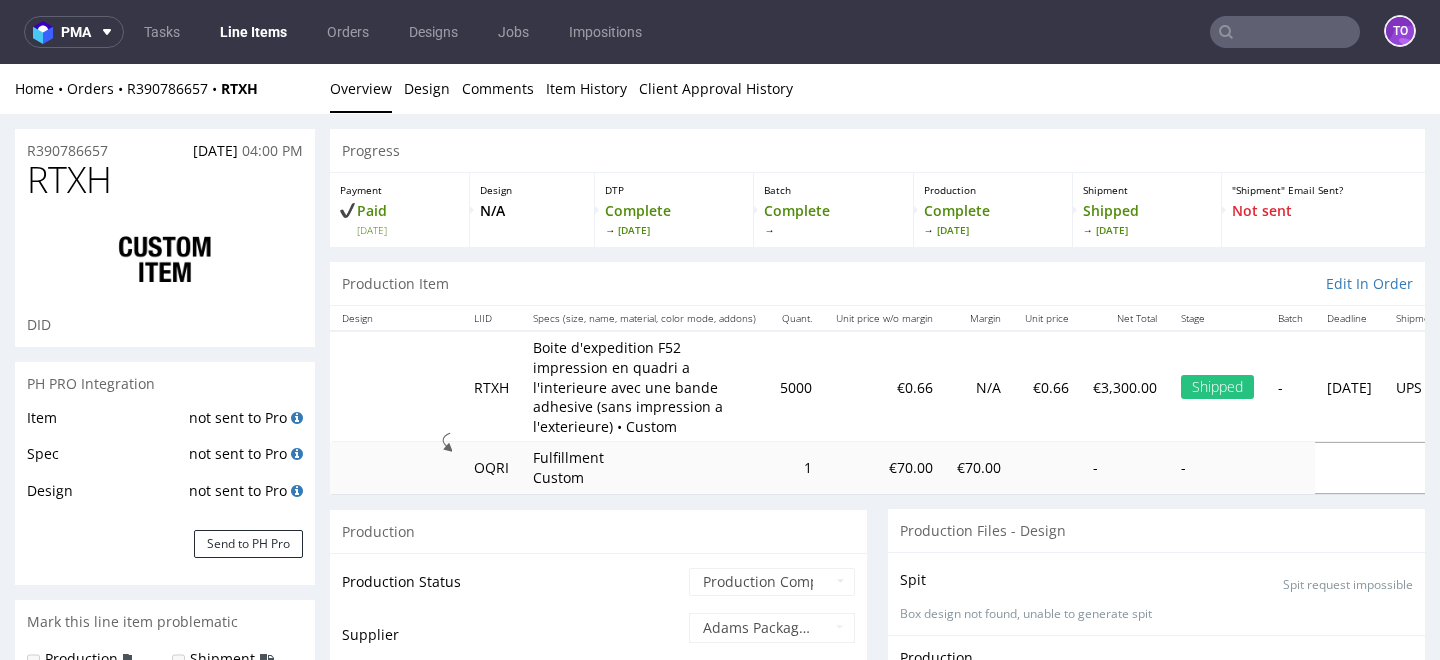 scroll, scrollTop: 19, scrollLeft: 0, axis: vertical 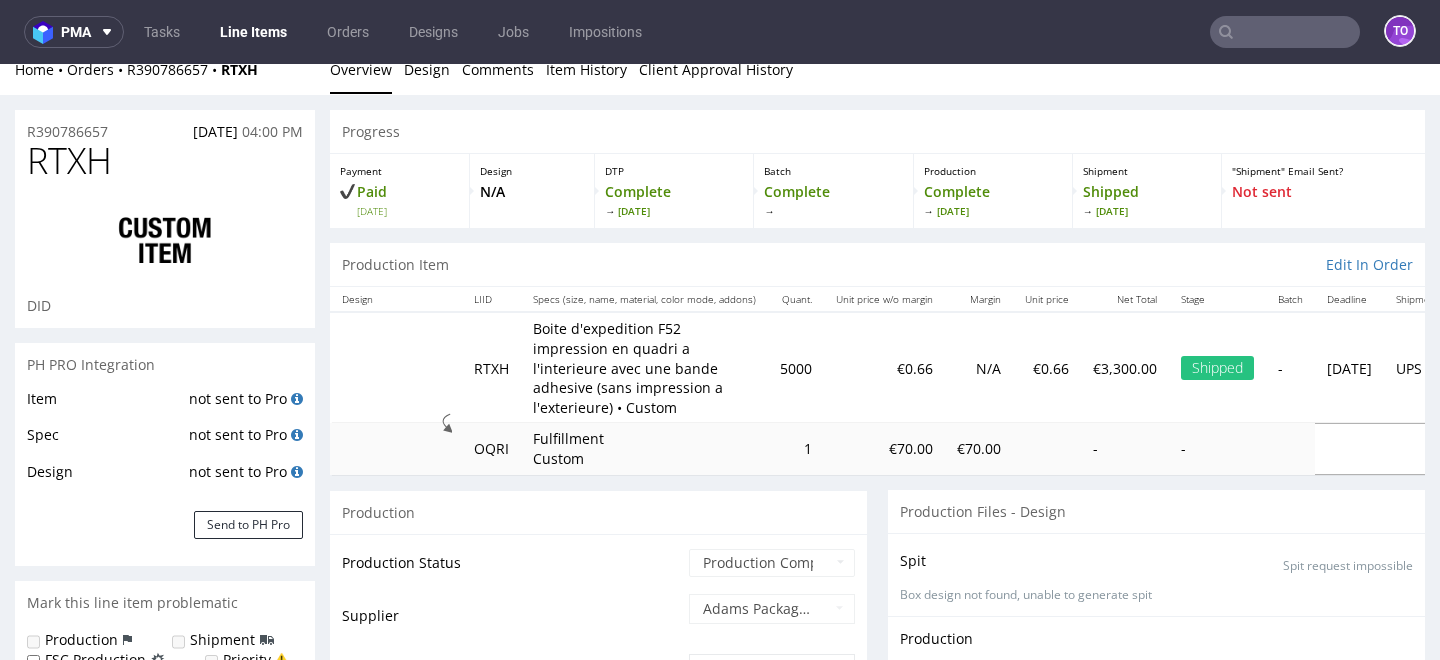 select on "done" 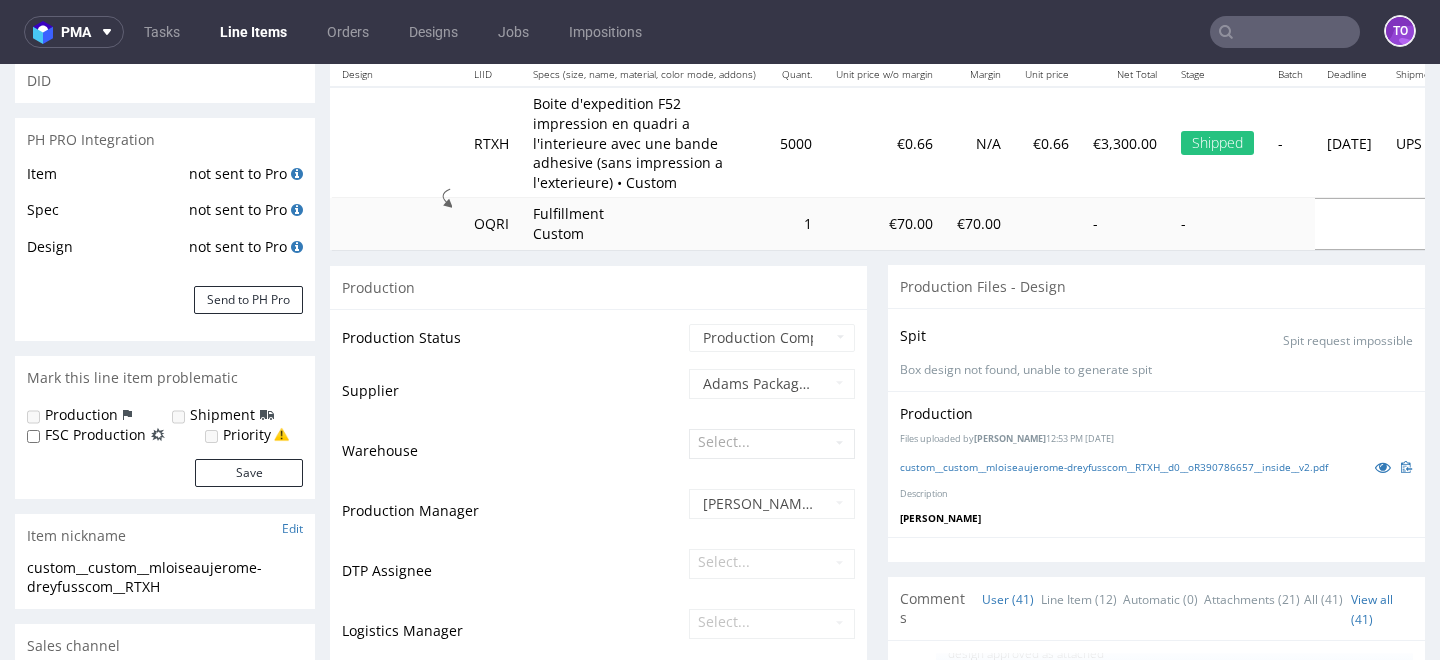 scroll, scrollTop: 725, scrollLeft: 0, axis: vertical 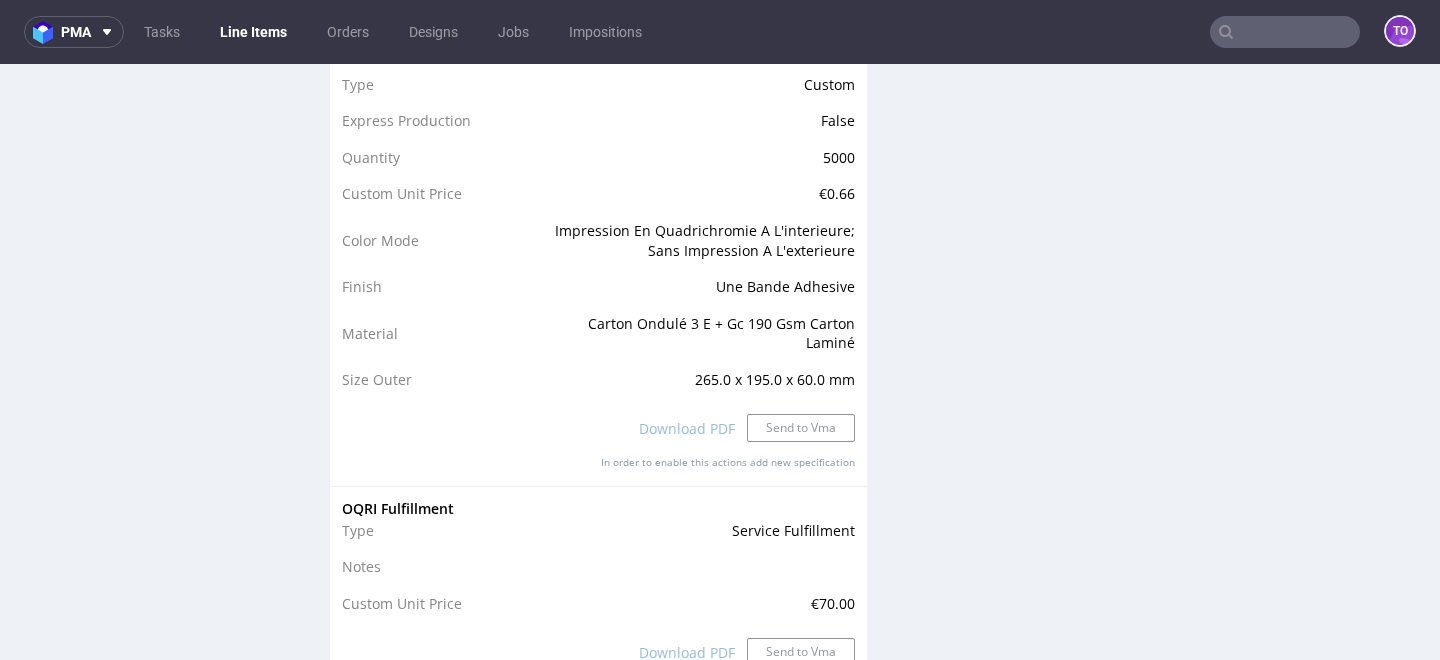 type on "RTXH" 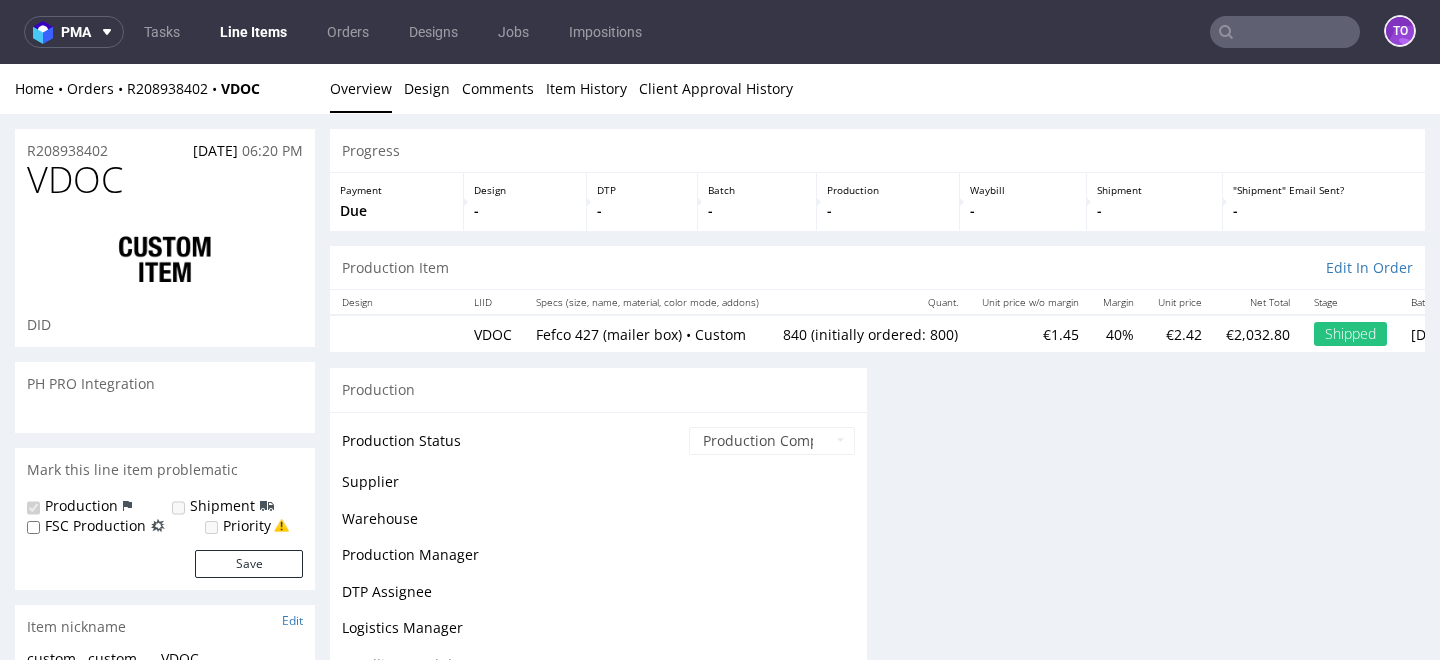scroll, scrollTop: 0, scrollLeft: 0, axis: both 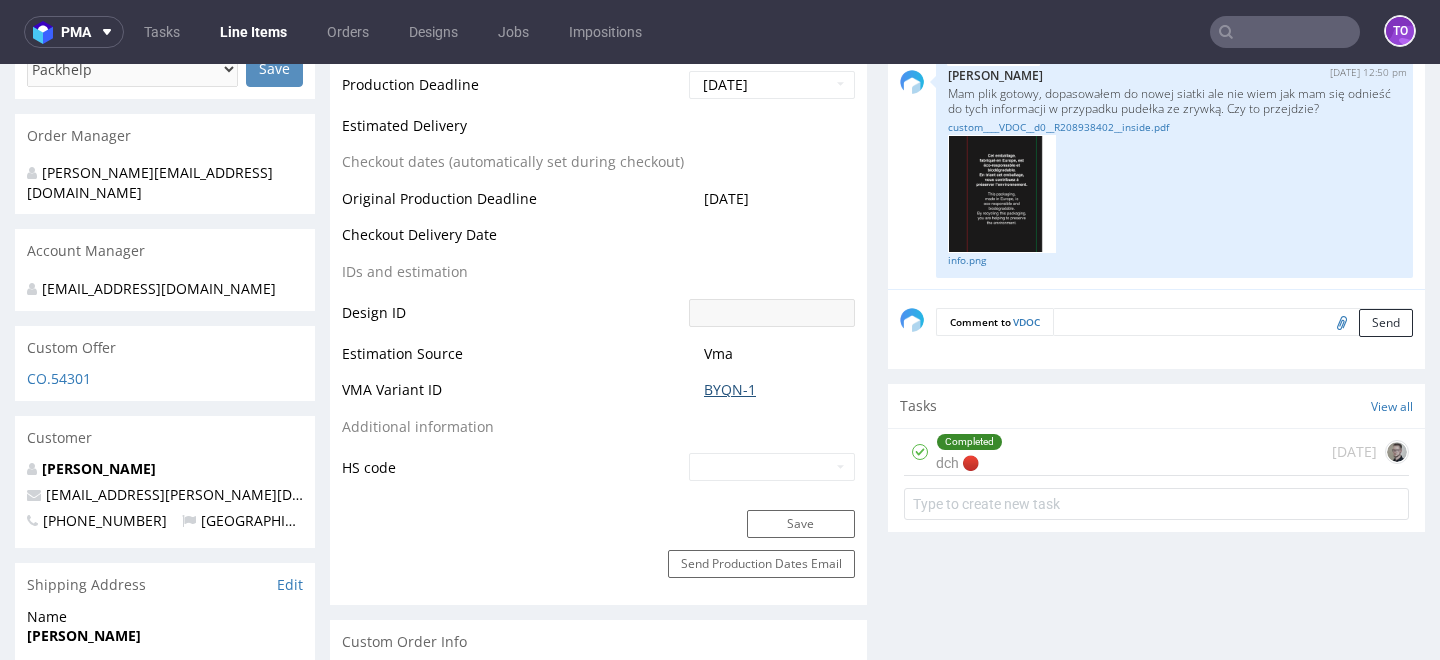 click on "BYQN-1" at bounding box center [730, 390] 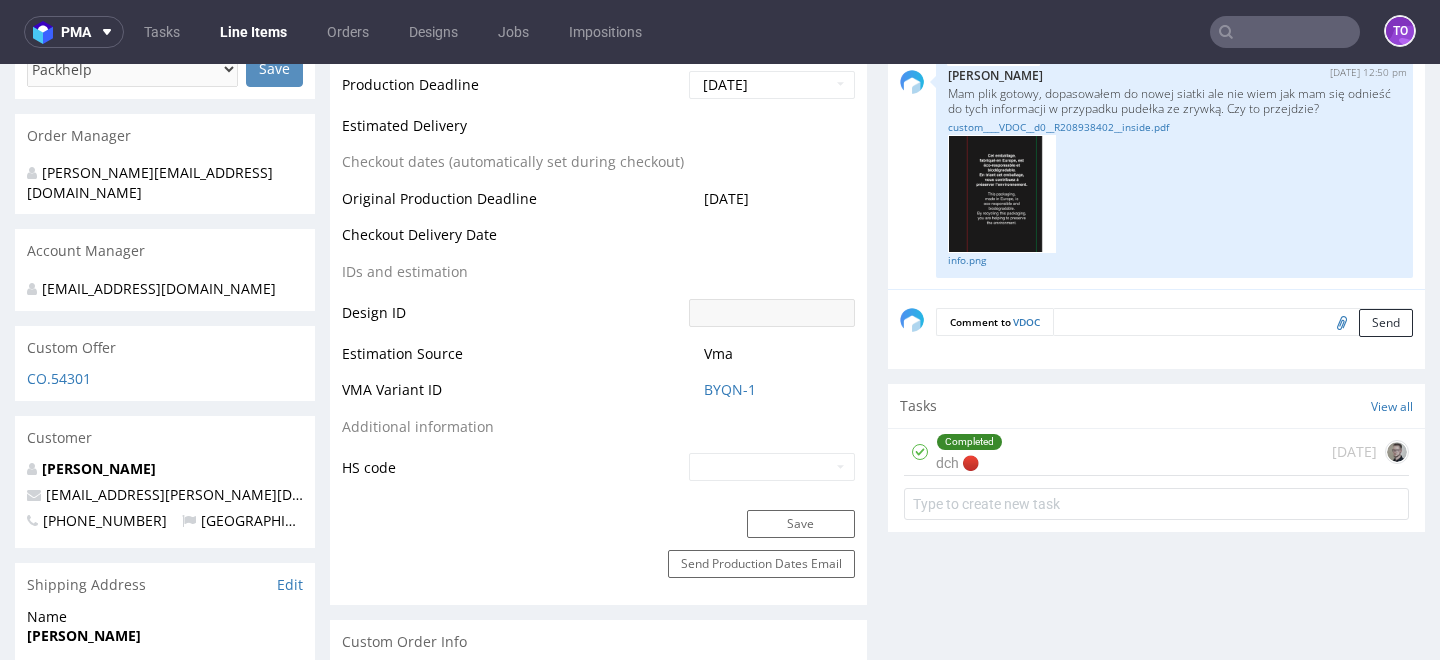 click on "pma Tasks Line Items Orders Designs Jobs Impositions to" at bounding box center [720, 32] 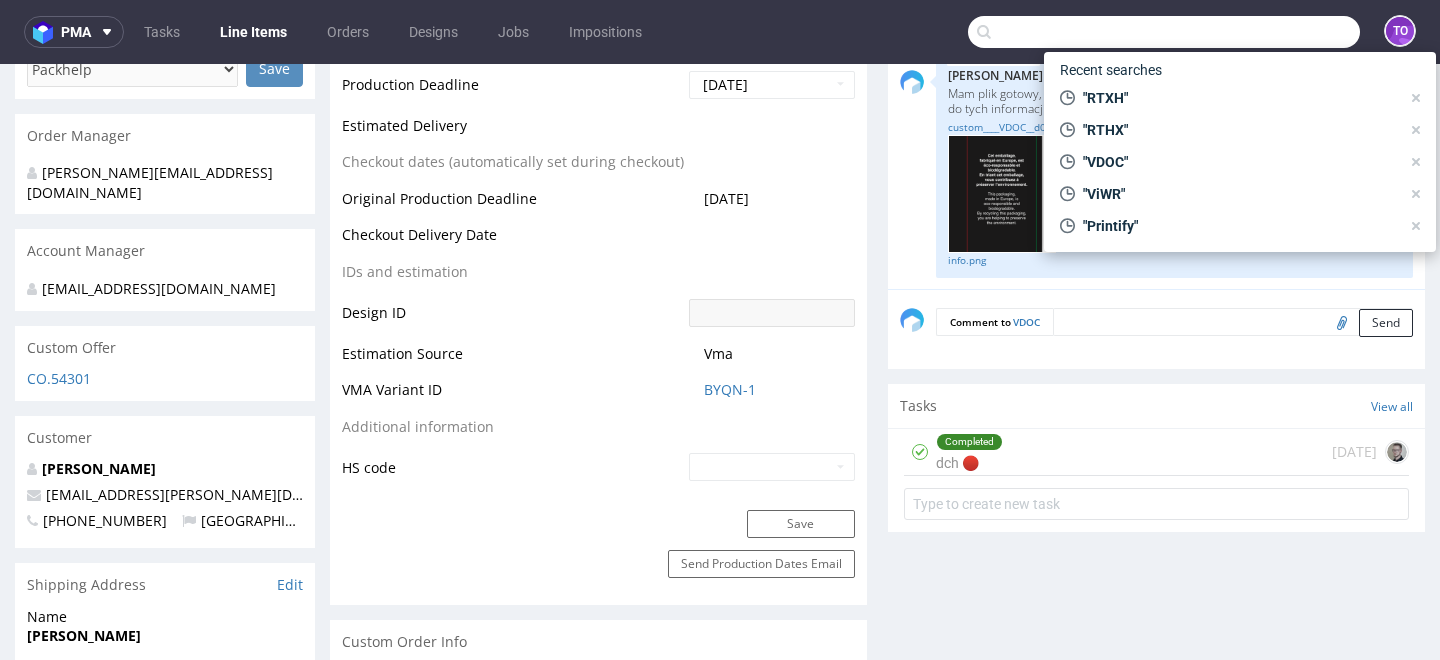 paste on "KXDZ" 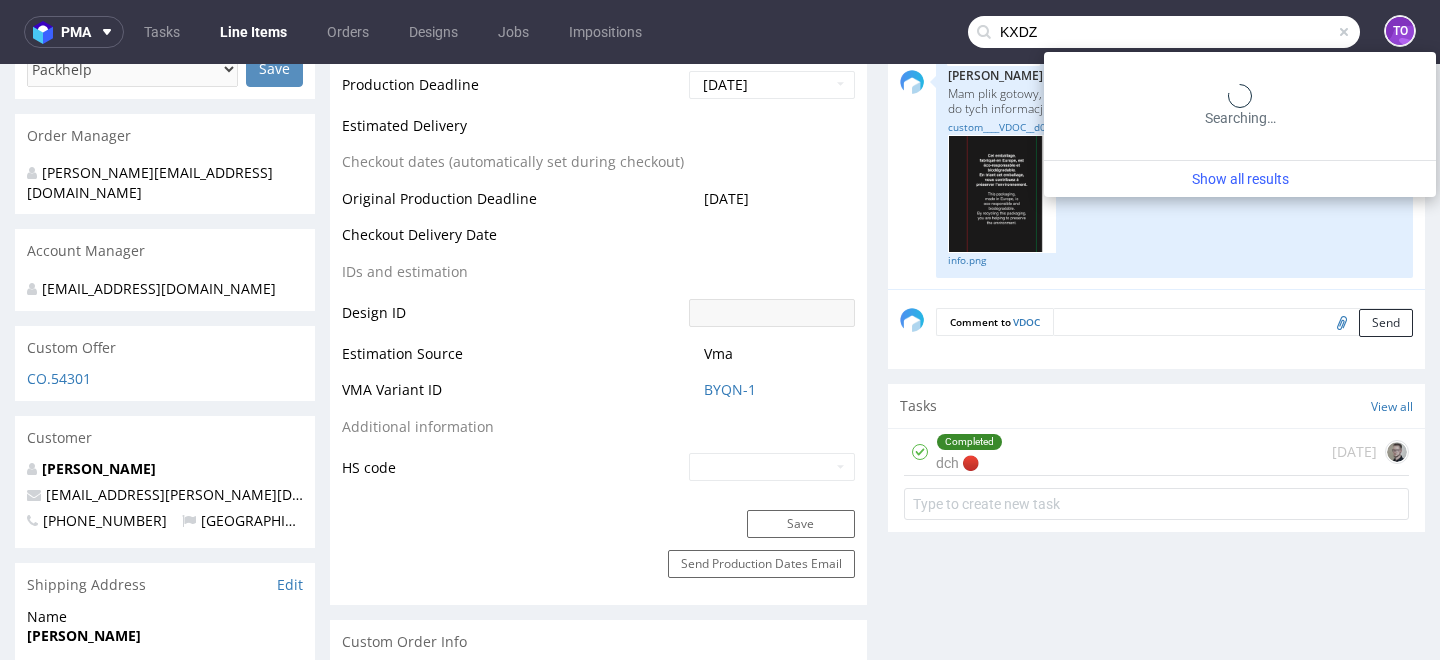type on "KXDZ" 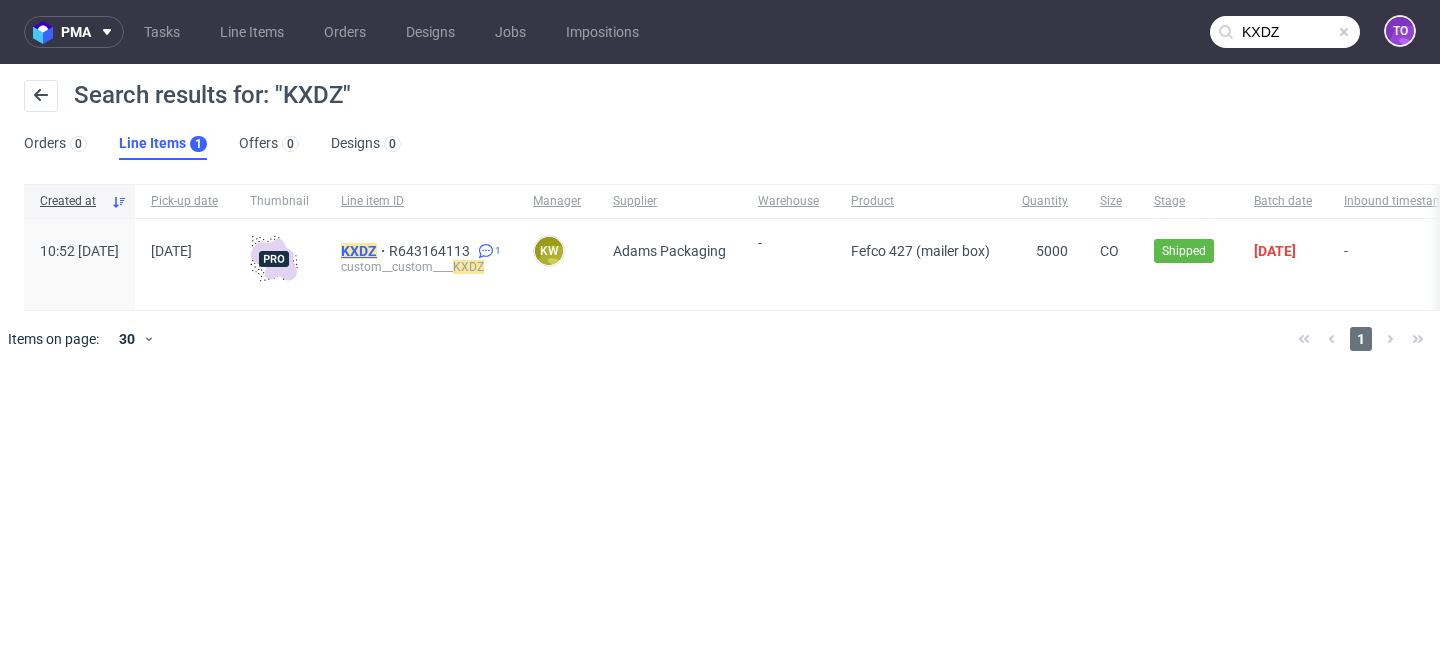 click on "KXDZ" 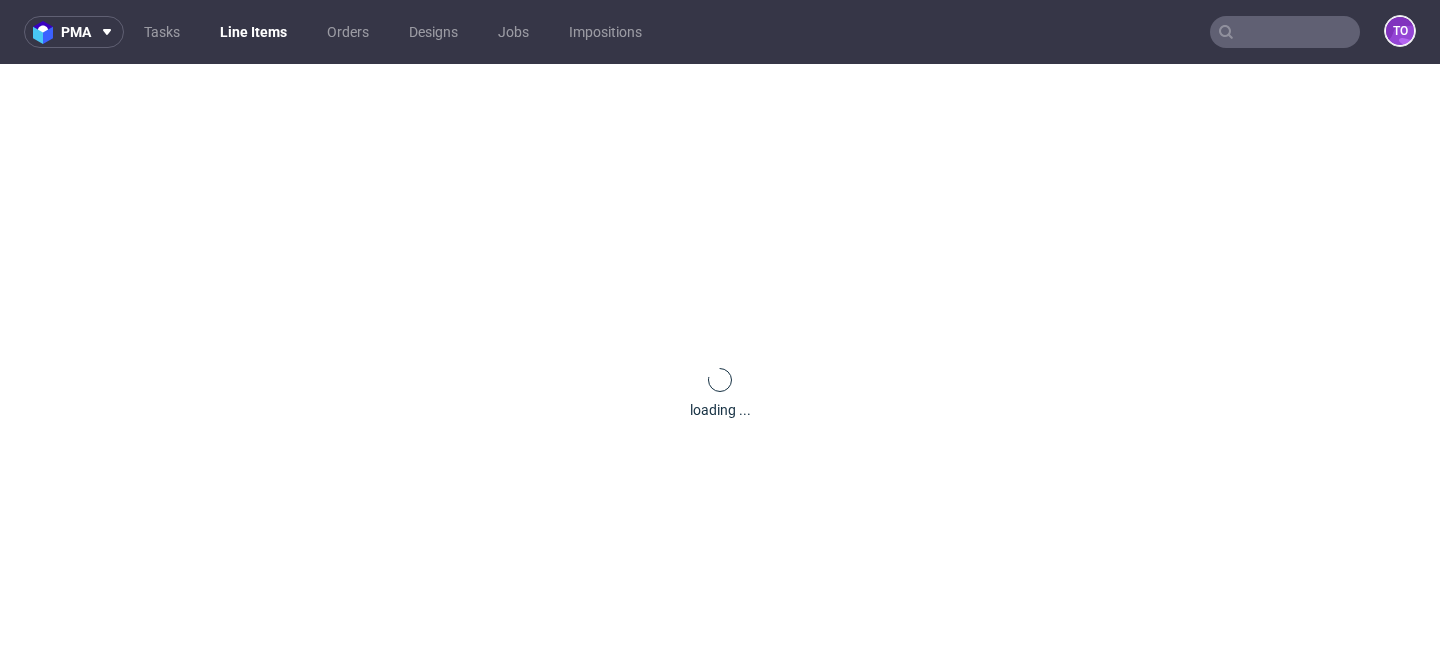 scroll, scrollTop: 0, scrollLeft: 0, axis: both 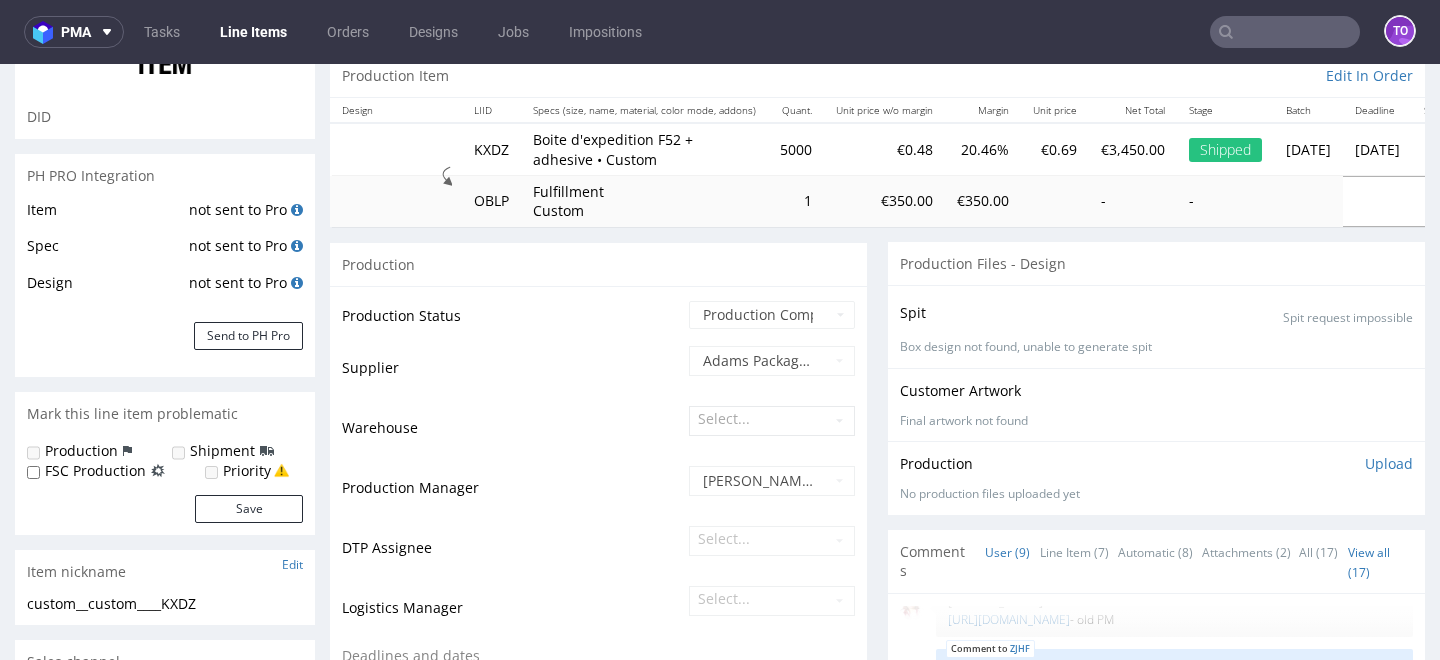 select on "in_progress" 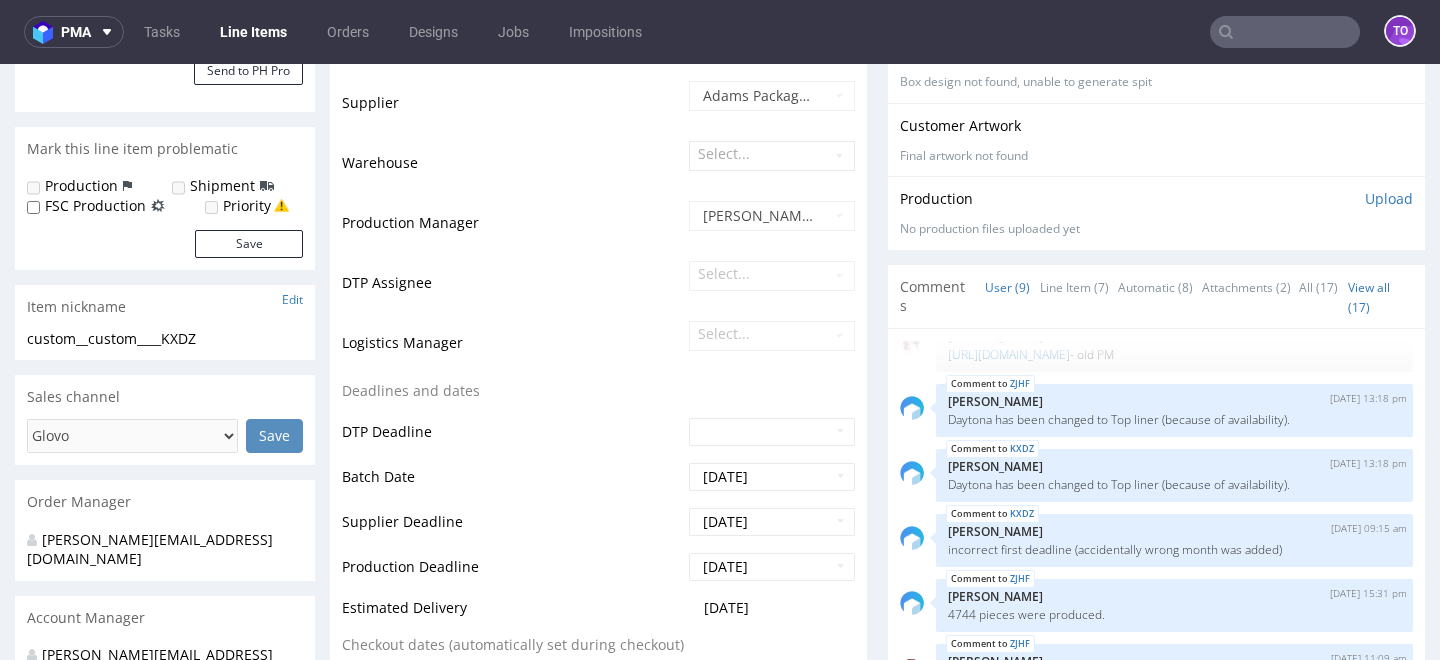 scroll, scrollTop: 476, scrollLeft: 0, axis: vertical 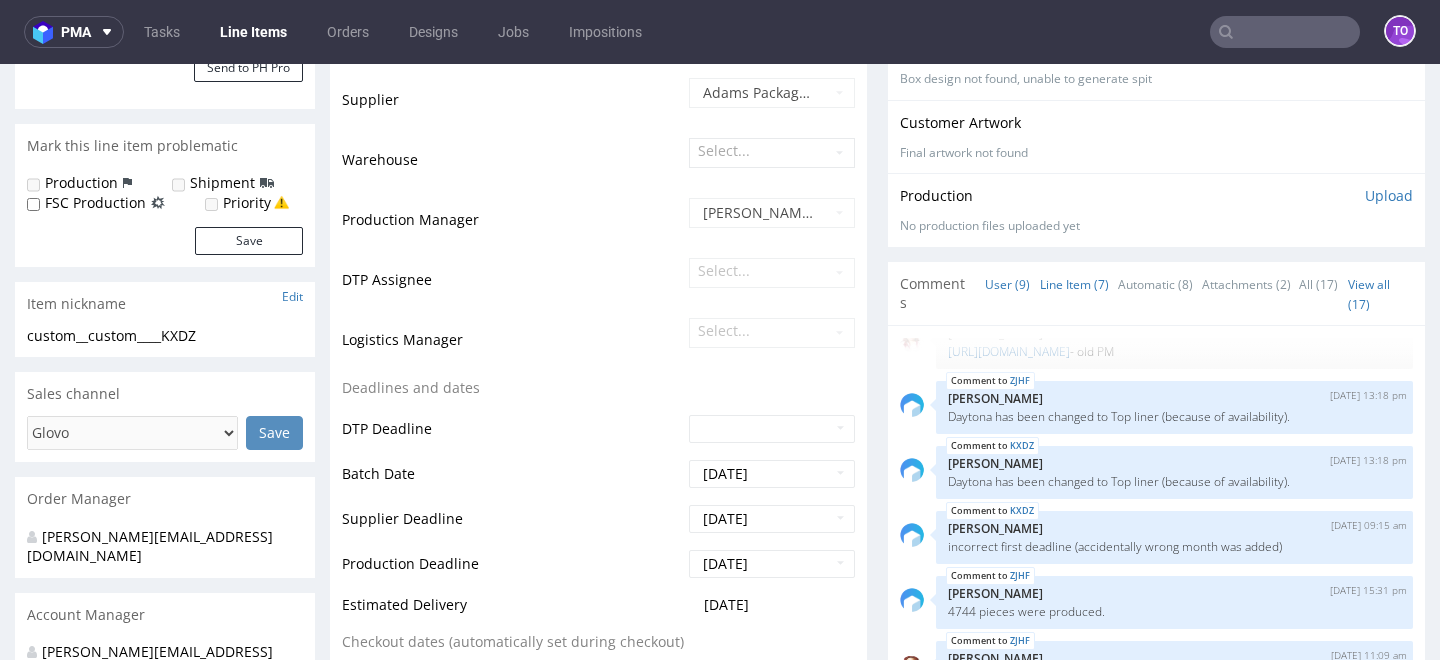 click on "Line Item (7)" at bounding box center (1074, 284) 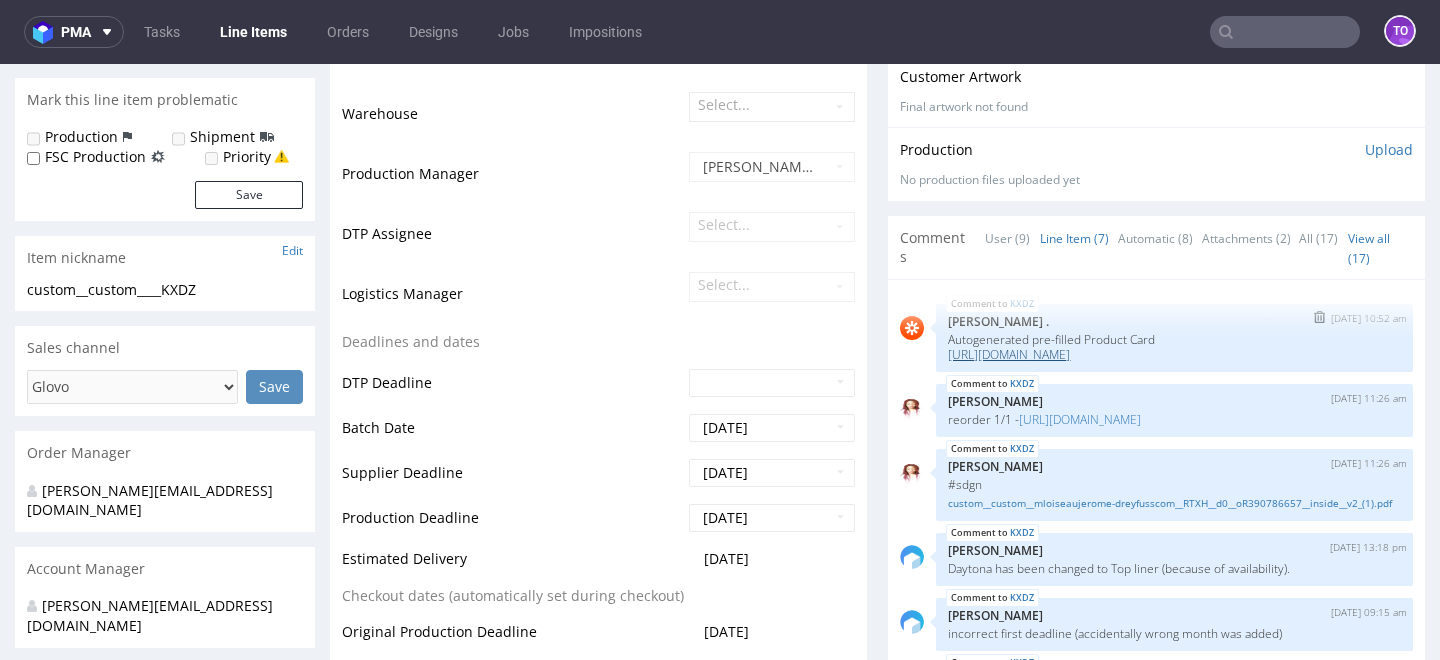 scroll, scrollTop: 624, scrollLeft: 0, axis: vertical 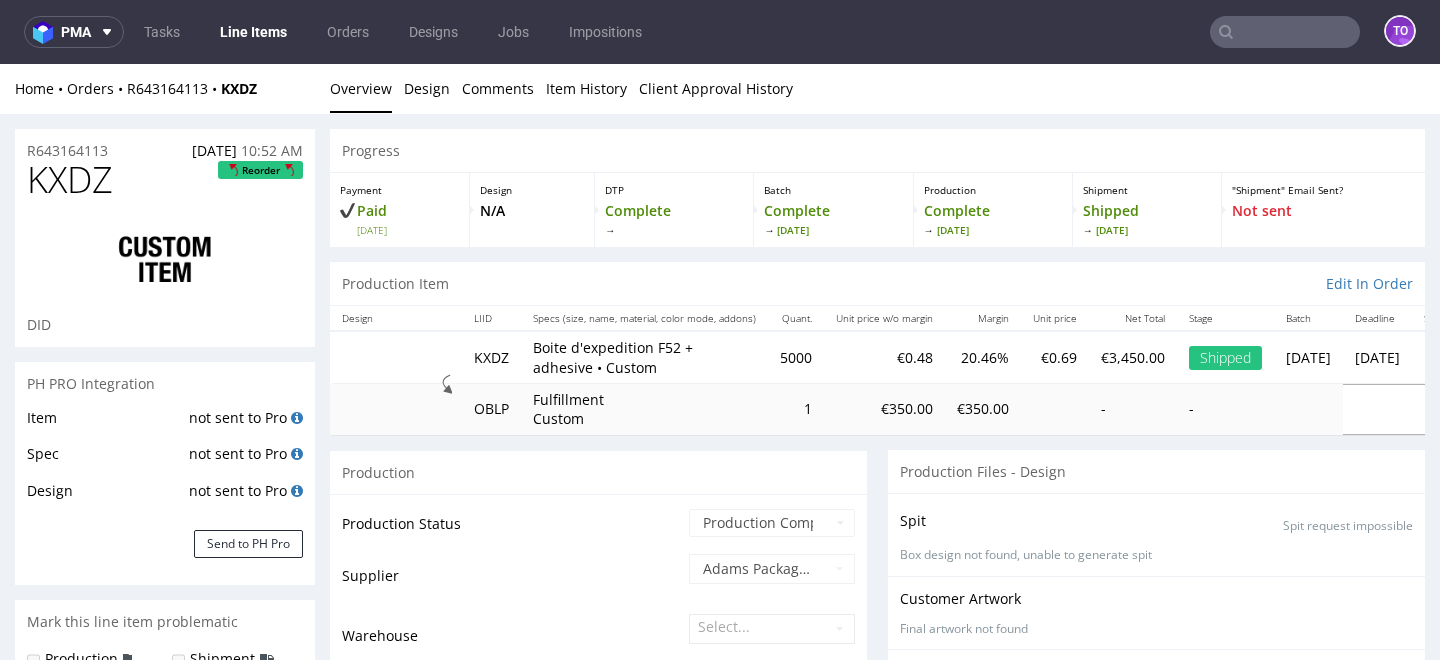 click on "Production Item" at bounding box center (395, 284) 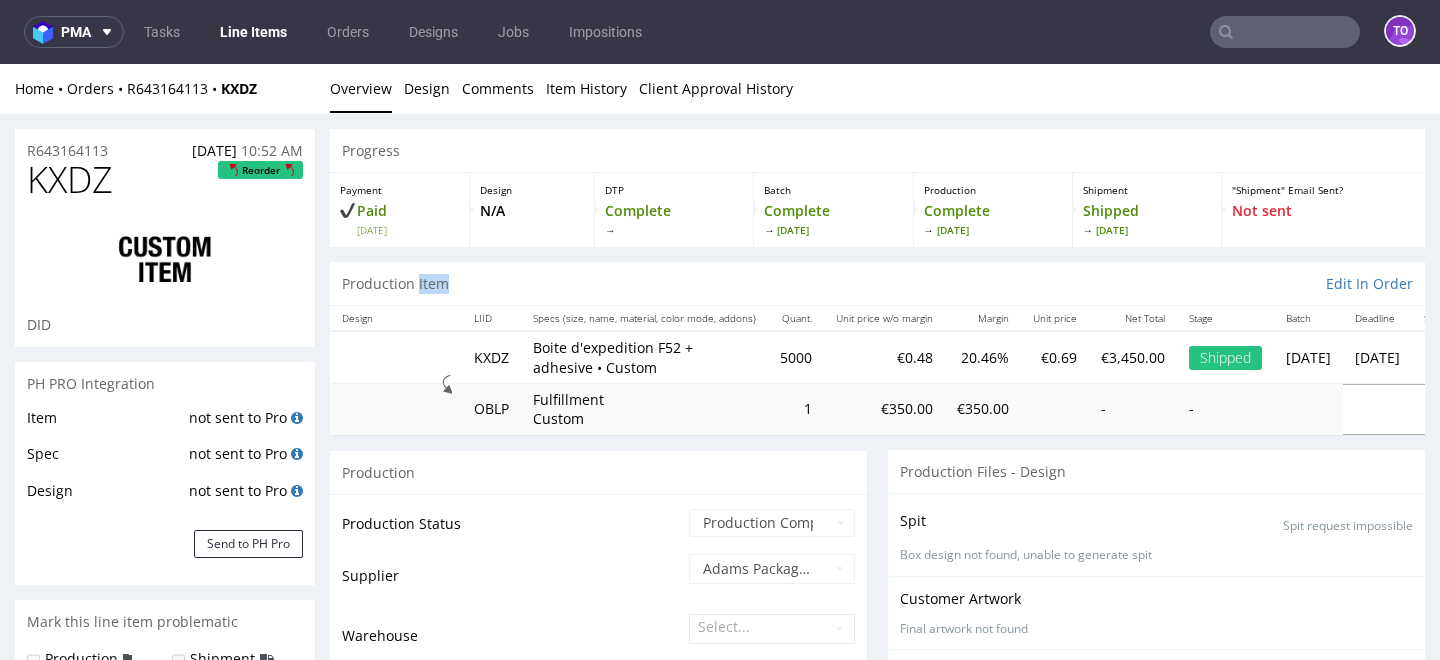 click on "Production Item" at bounding box center [395, 284] 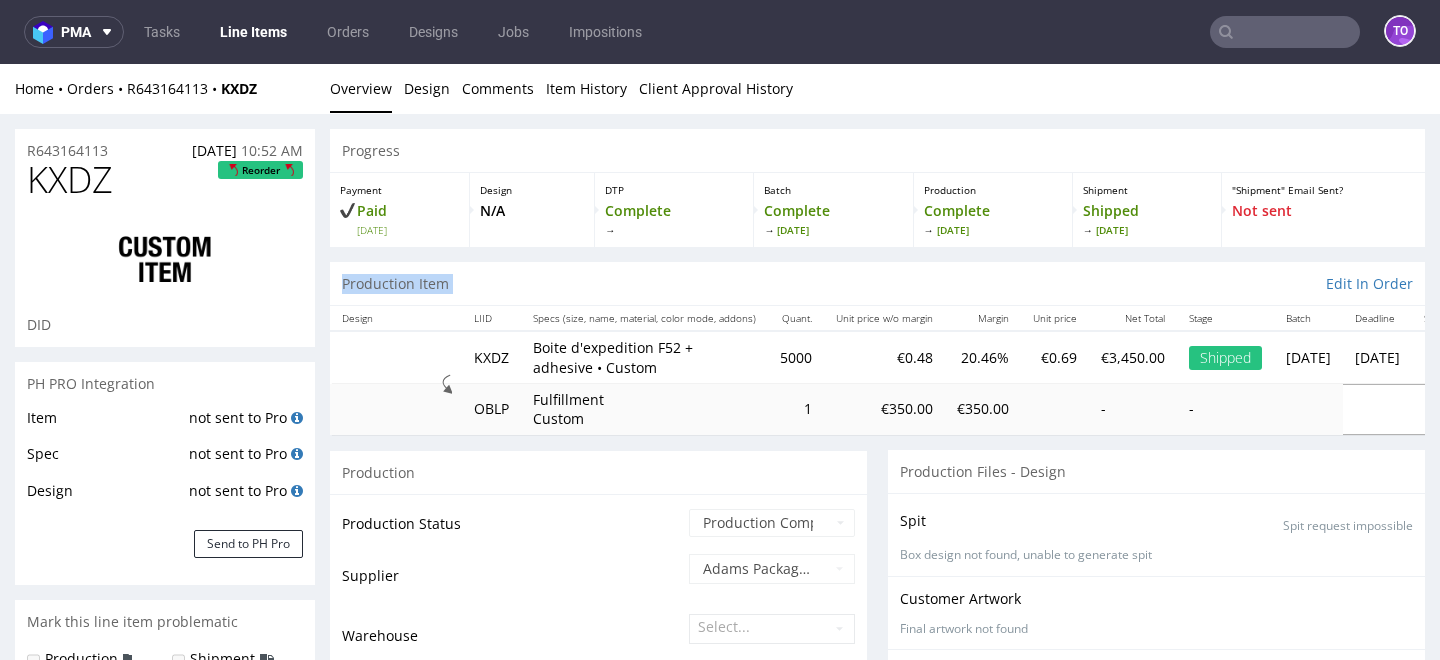 click on "Production Item" at bounding box center (395, 284) 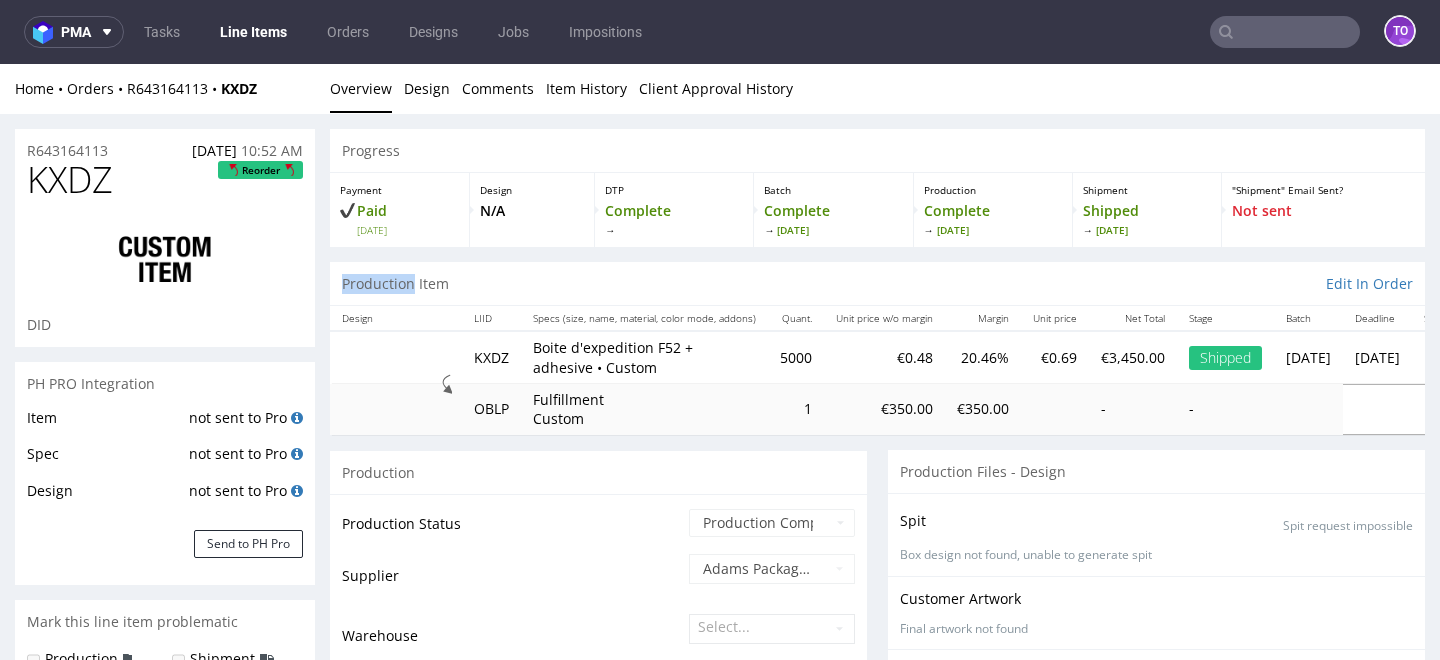 click on "Production Item" at bounding box center [395, 284] 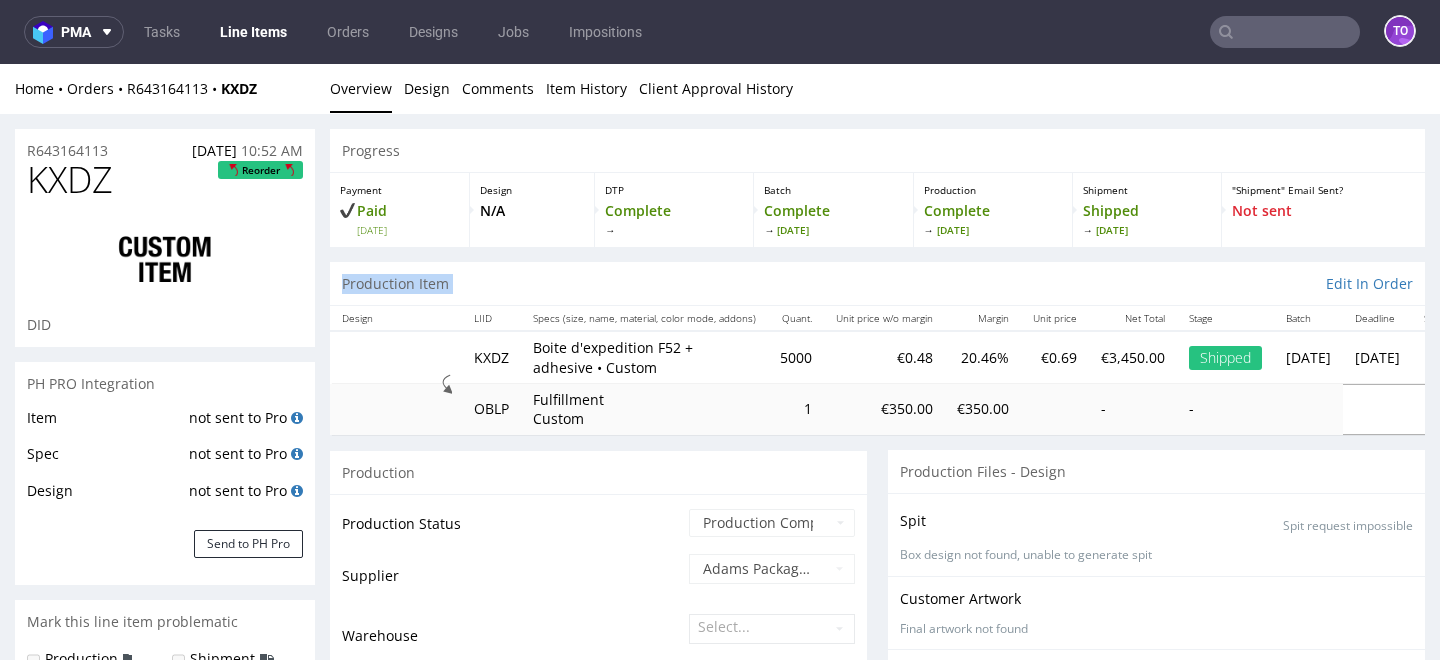 click on "Production Item" at bounding box center [395, 284] 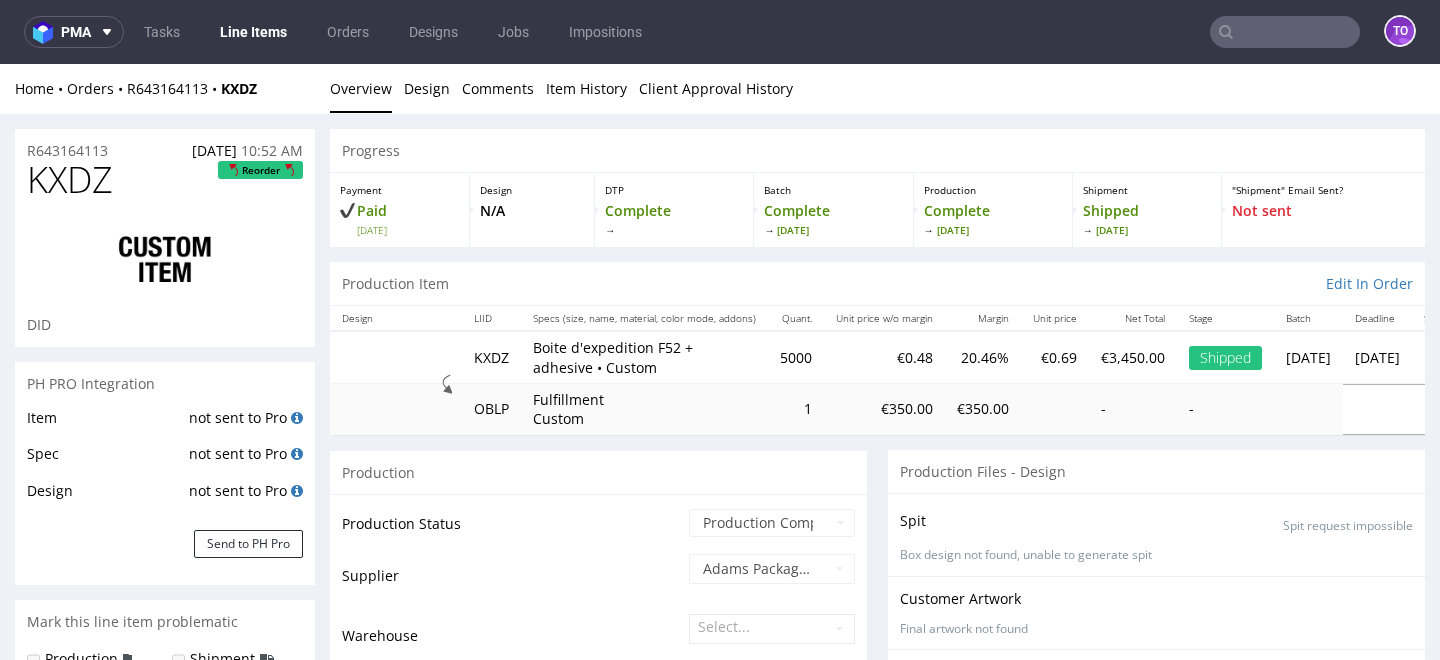 click on "Production Item Edit In Order" at bounding box center (877, 284) 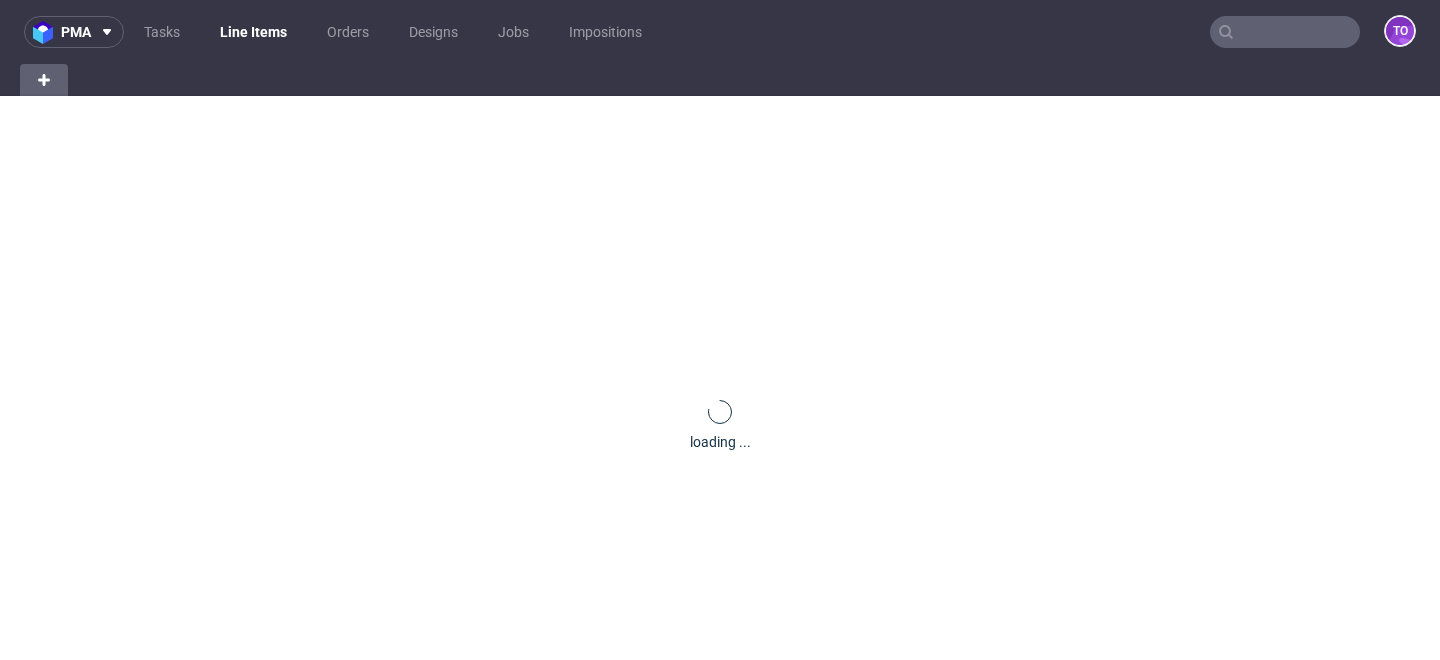 scroll, scrollTop: 0, scrollLeft: 0, axis: both 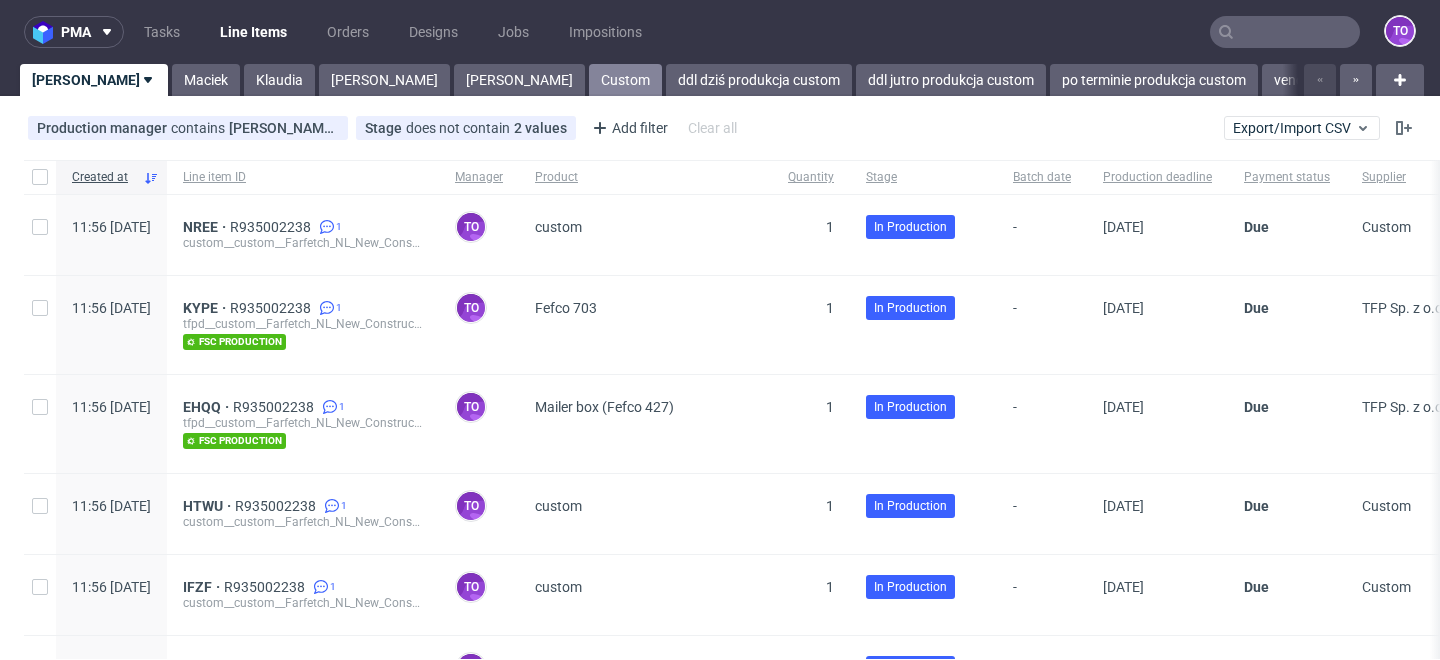 click on "Custom" at bounding box center [625, 80] 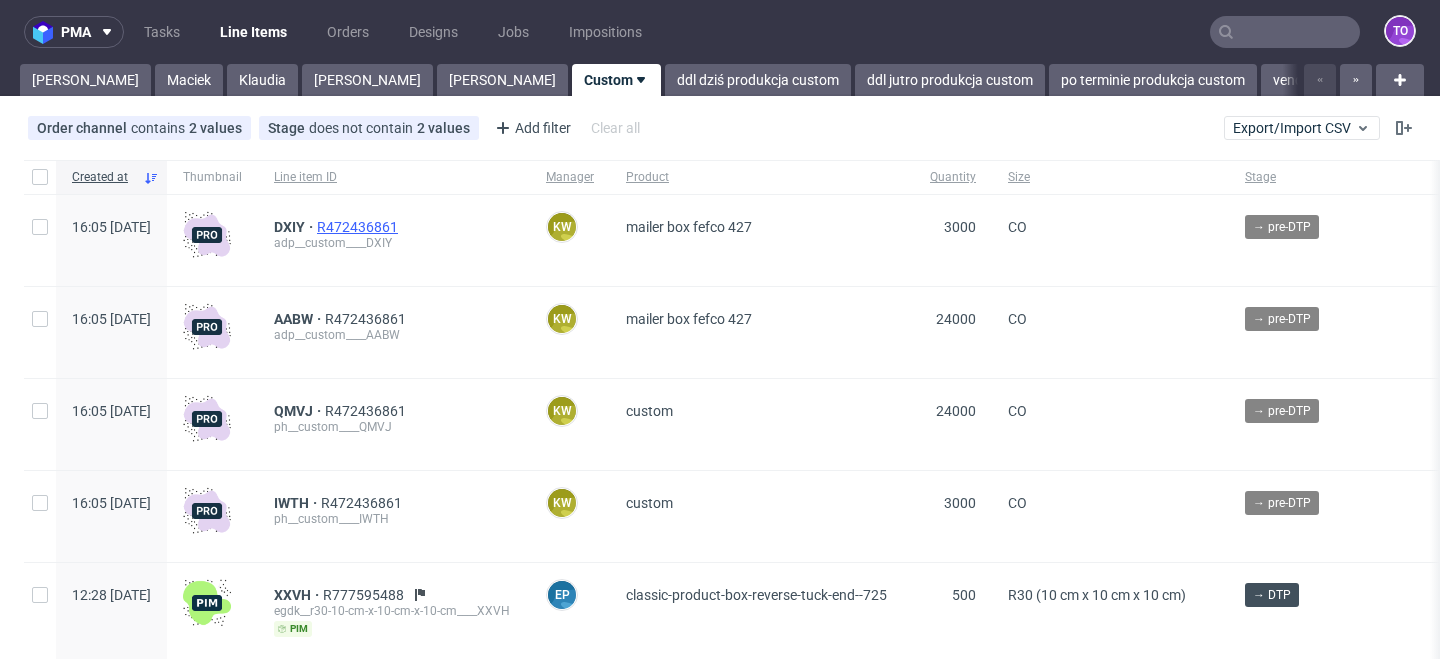 click on "R472436861" at bounding box center [359, 227] 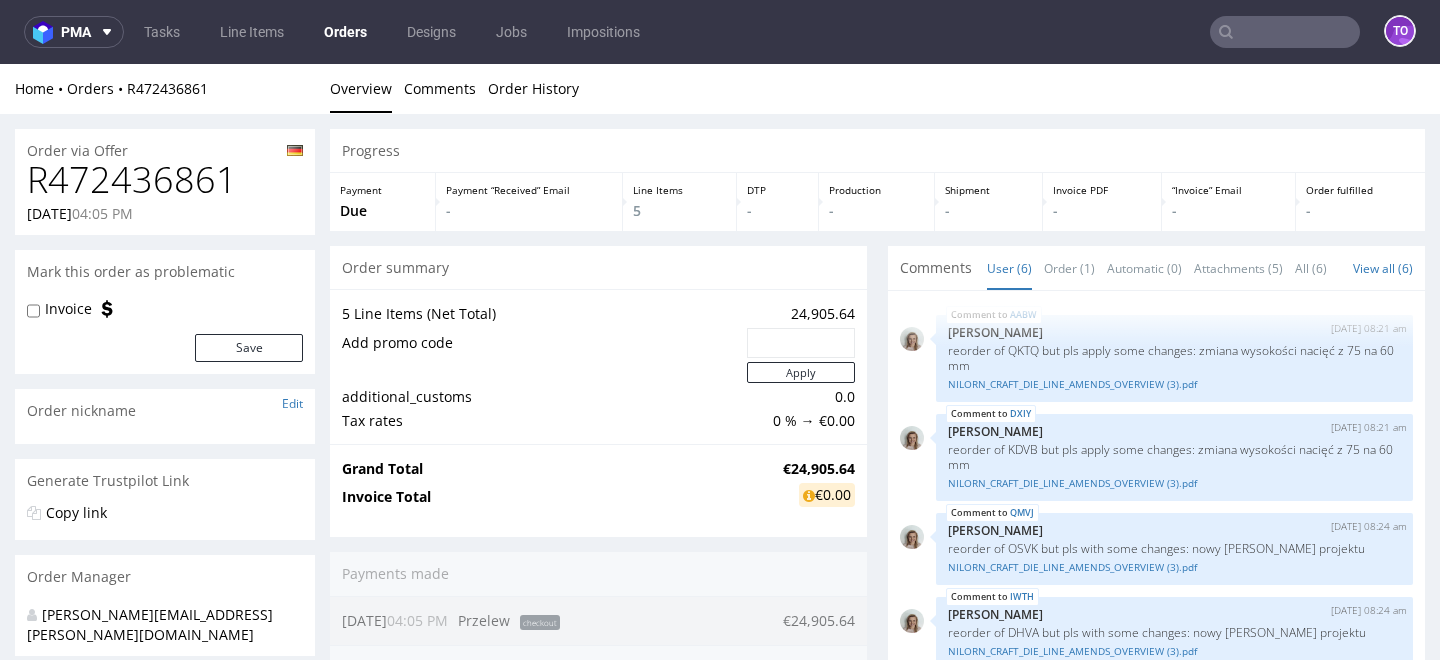 scroll, scrollTop: 0, scrollLeft: 0, axis: both 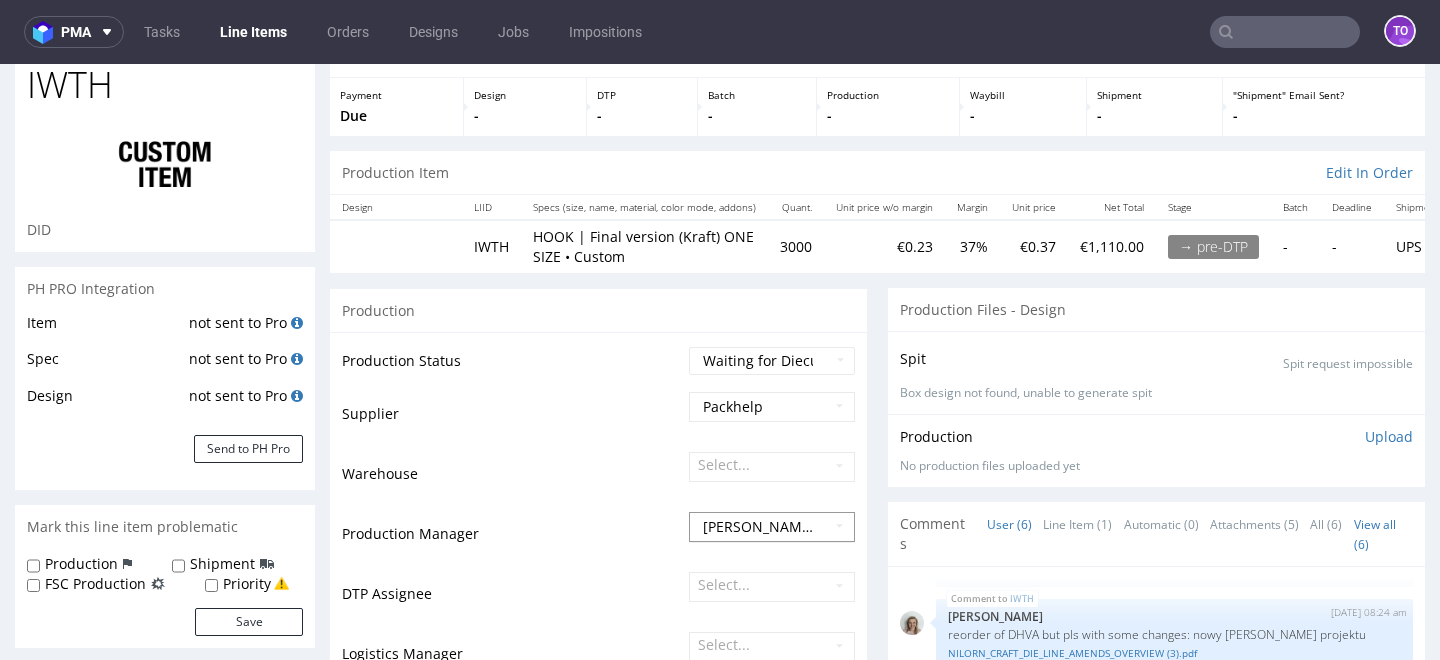 click on "[PERSON_NAME]" at bounding box center [772, 526] 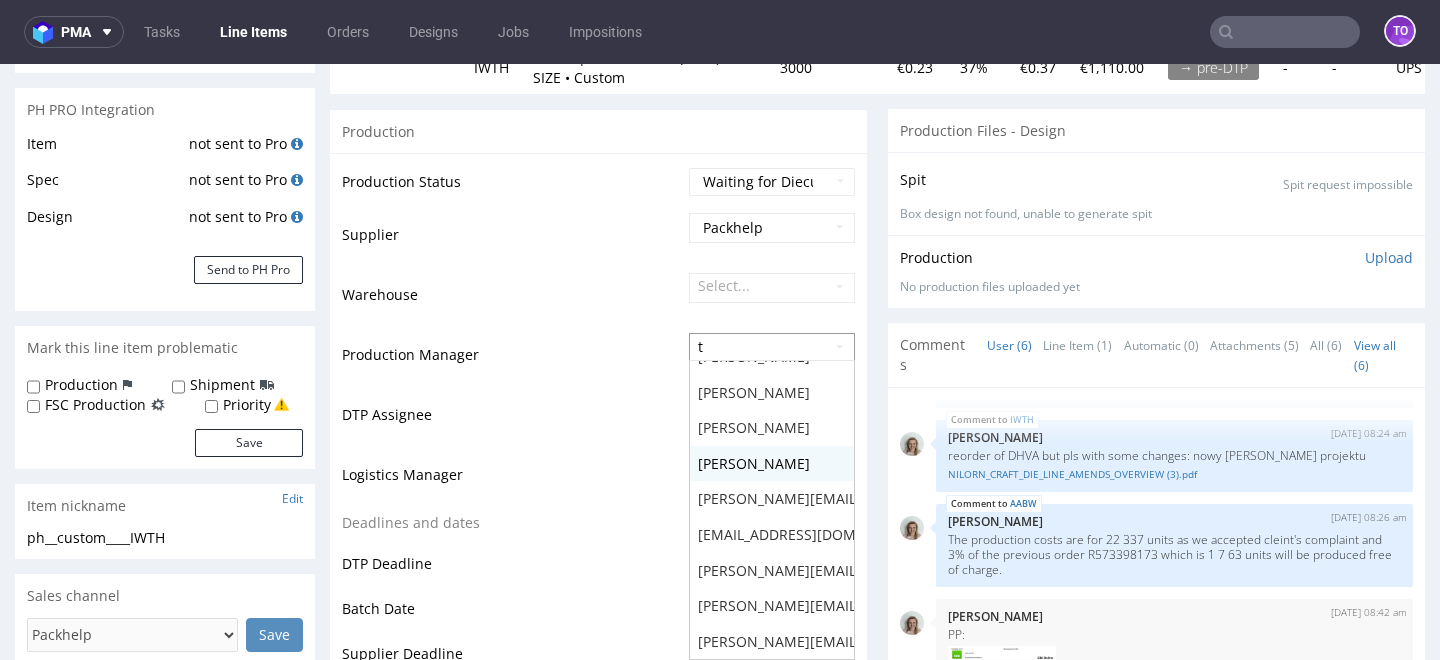scroll, scrollTop: 0, scrollLeft: 0, axis: both 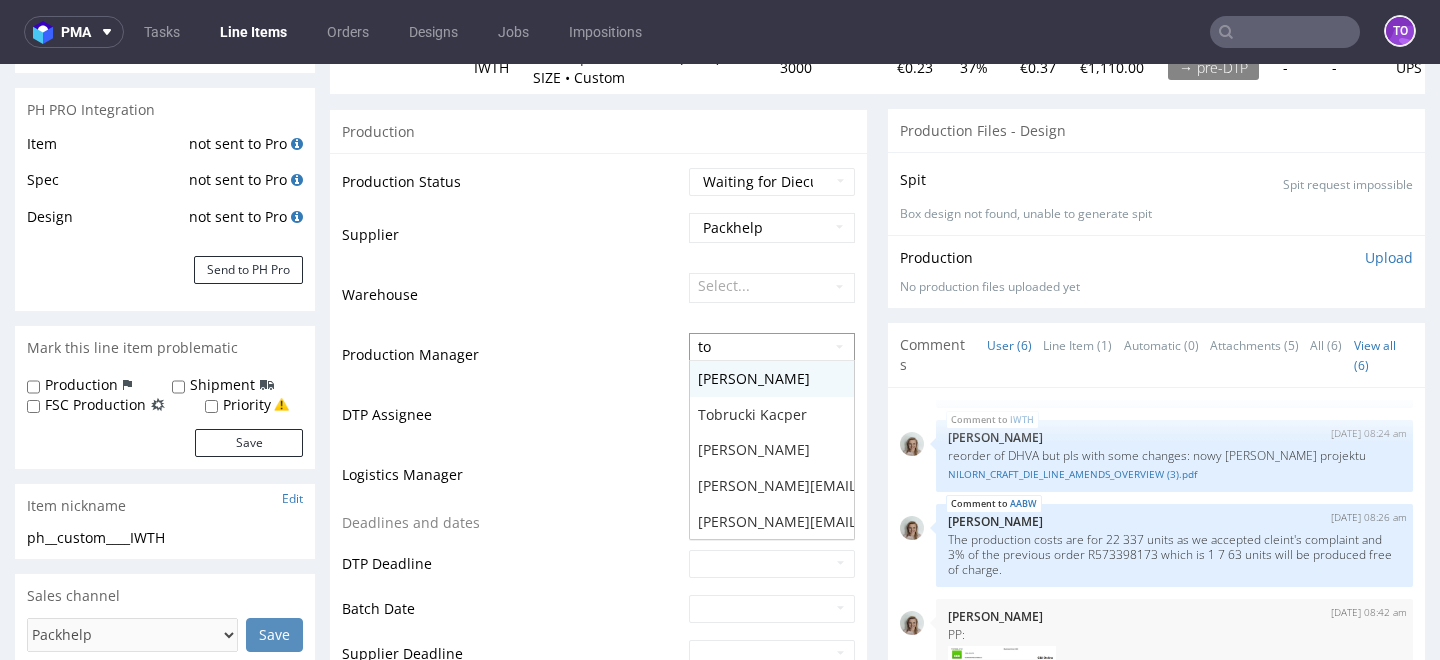 type on "tom" 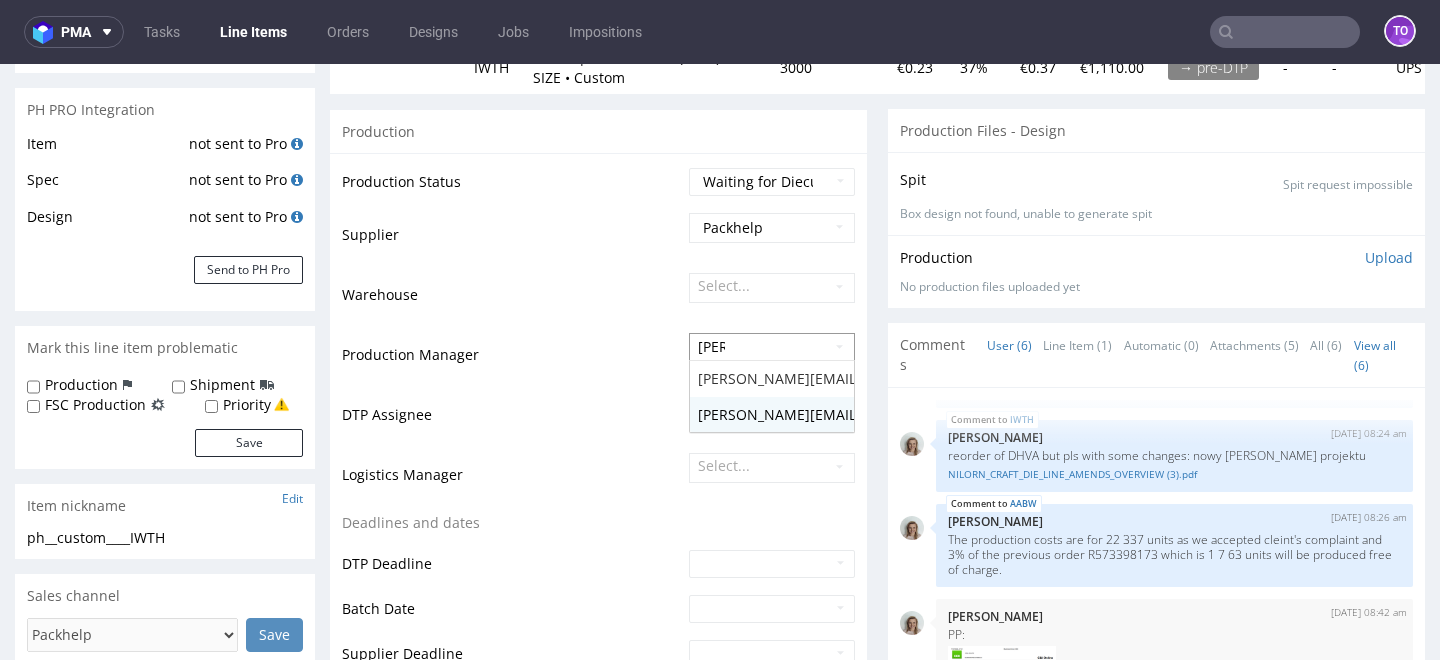 type 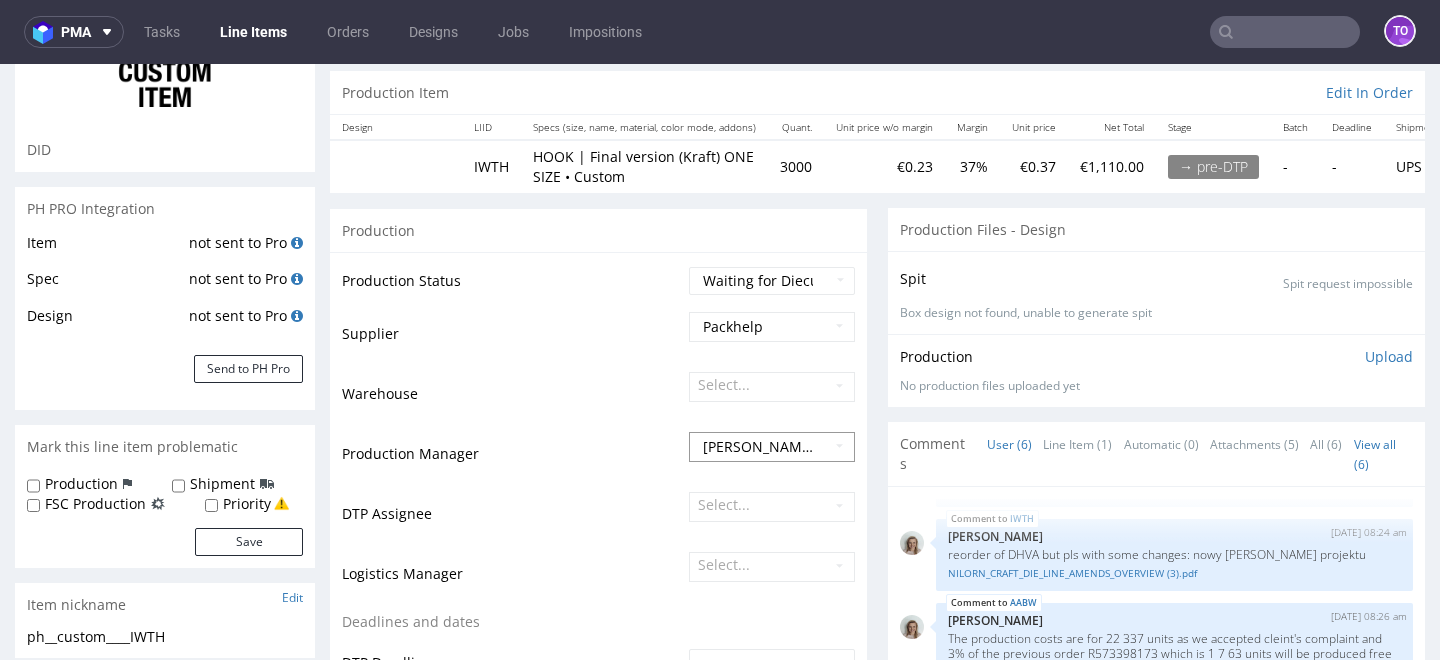 scroll, scrollTop: 196, scrollLeft: 0, axis: vertical 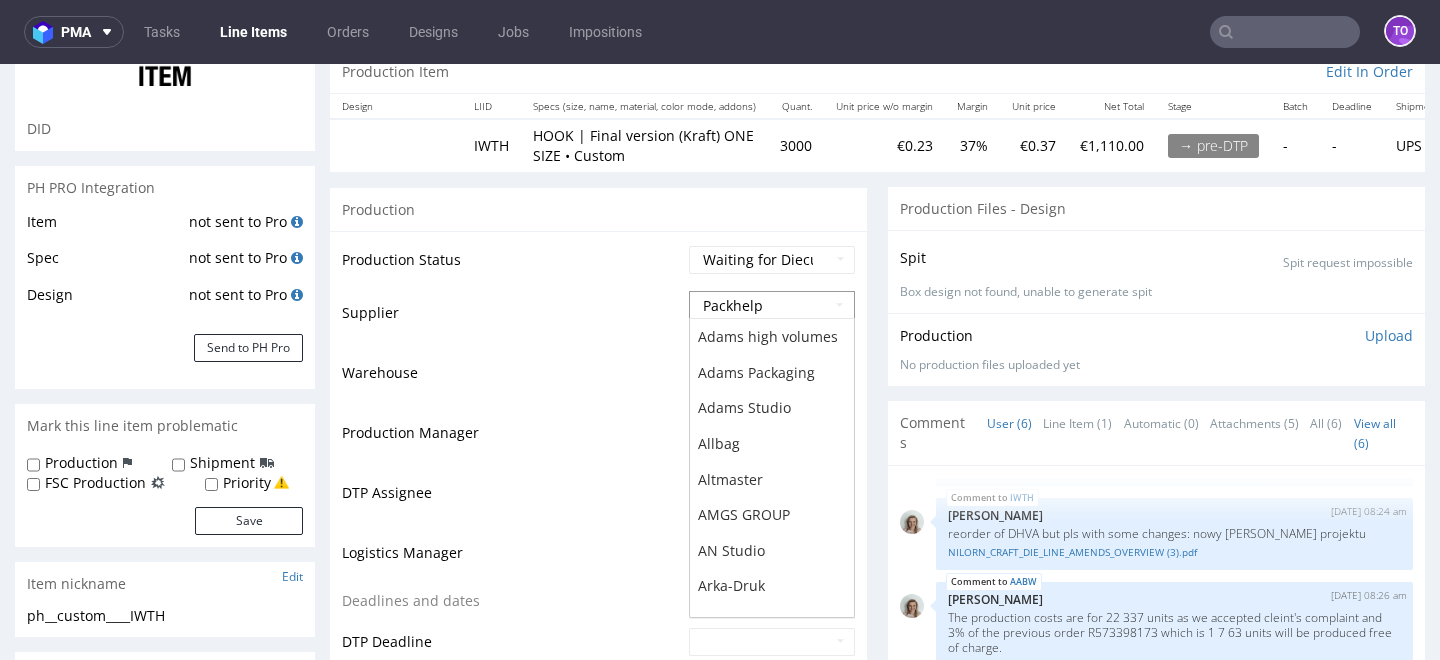 click on "Packhelp" at bounding box center (733, 305) 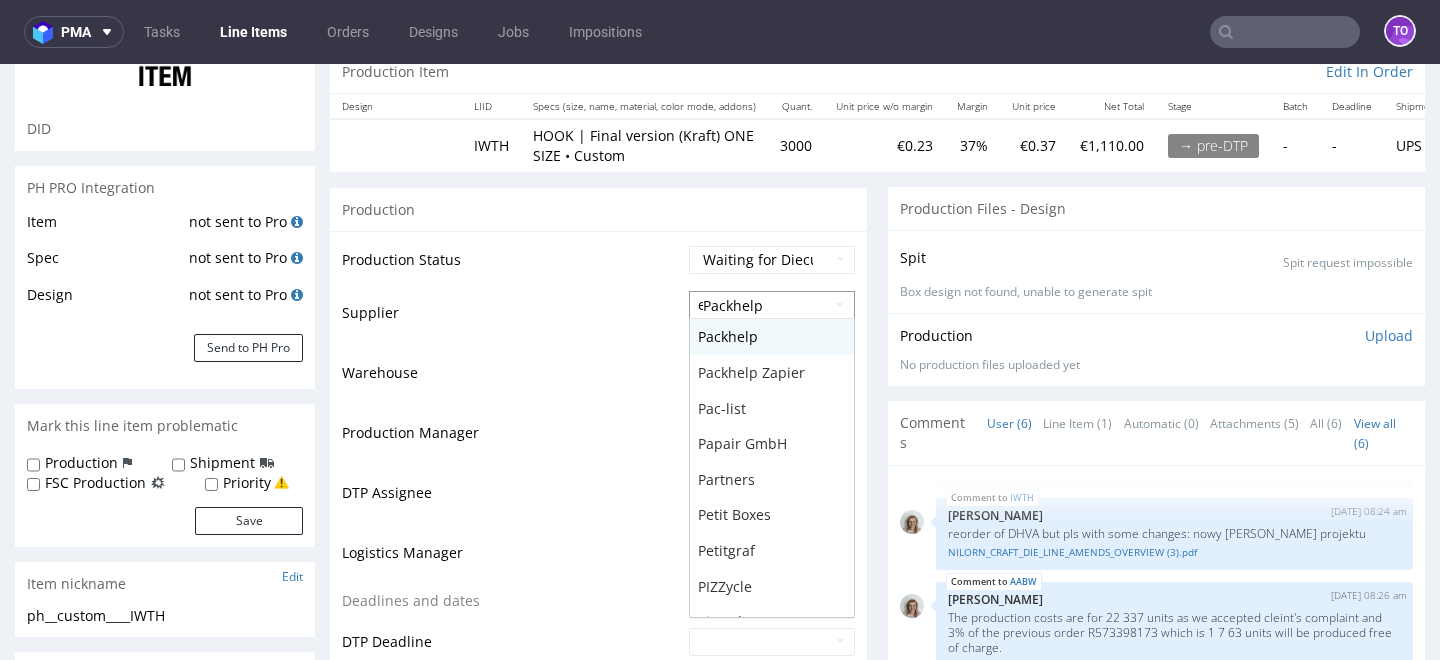 scroll, scrollTop: 0, scrollLeft: 0, axis: both 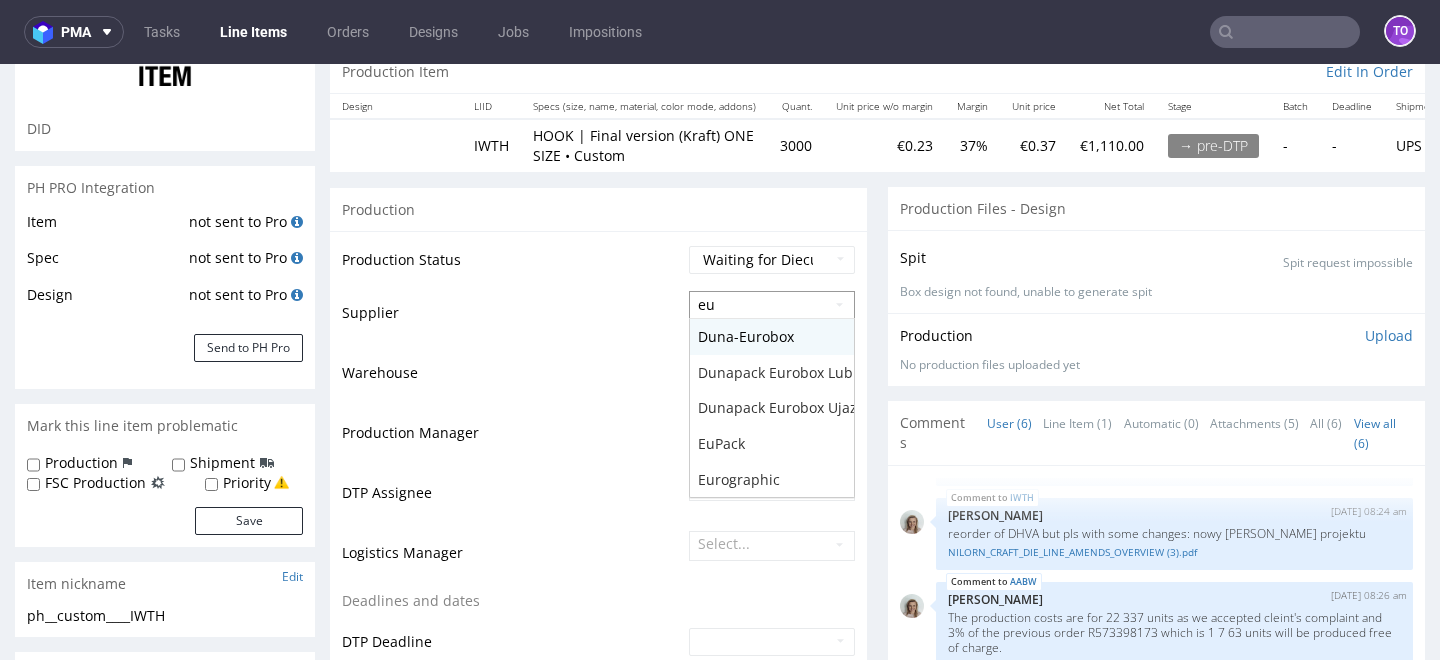 type on "euro" 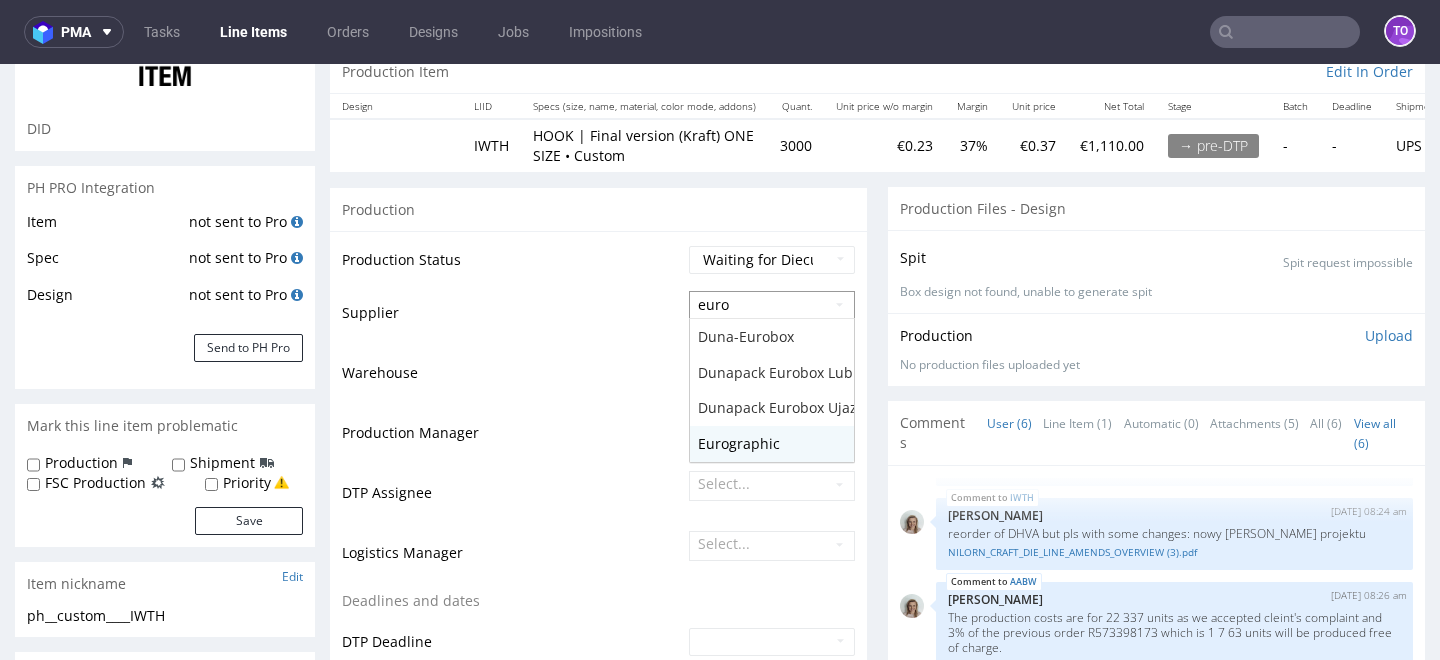 type 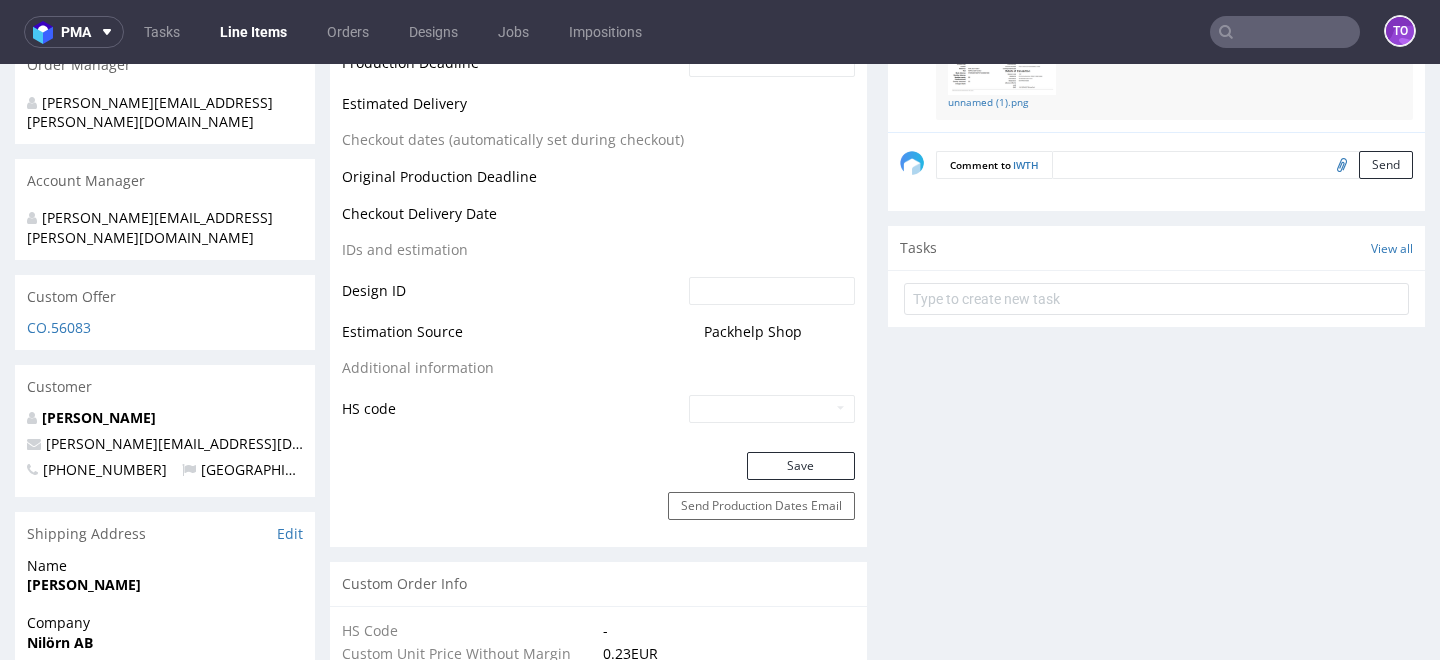 scroll, scrollTop: 932, scrollLeft: 0, axis: vertical 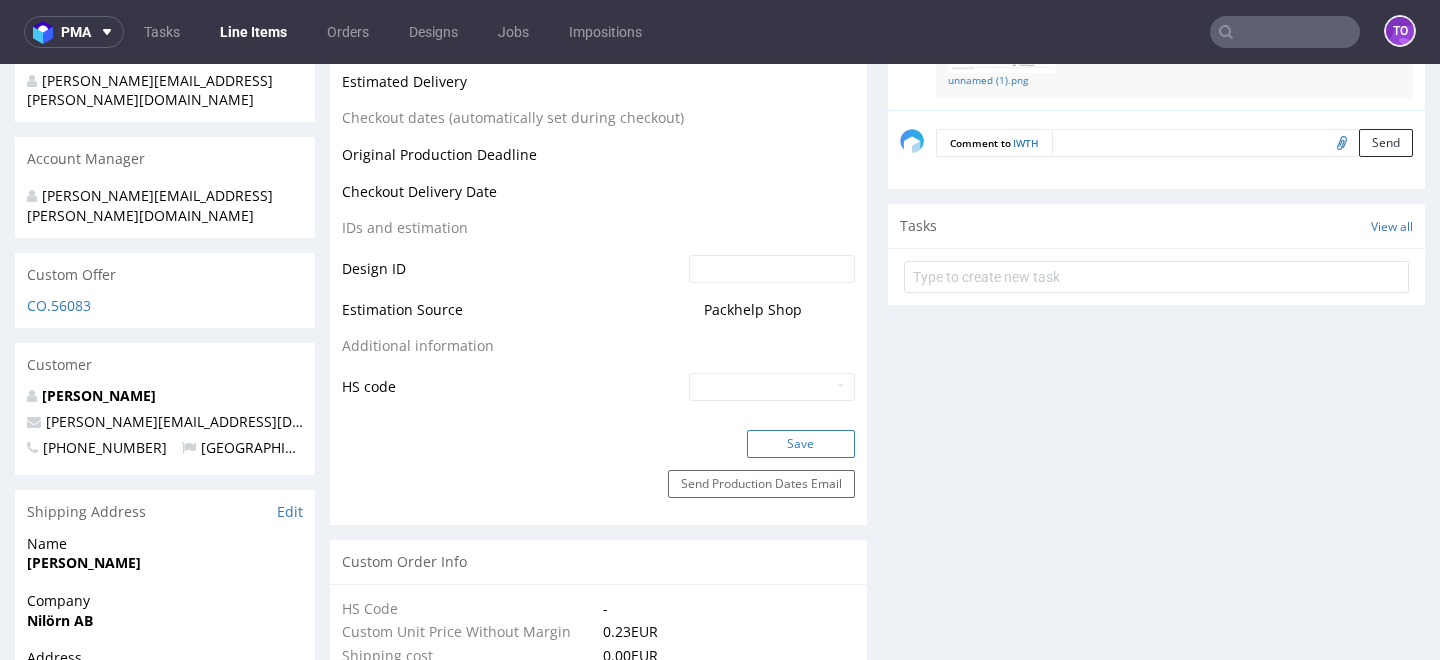 click on "Save" at bounding box center [801, 444] 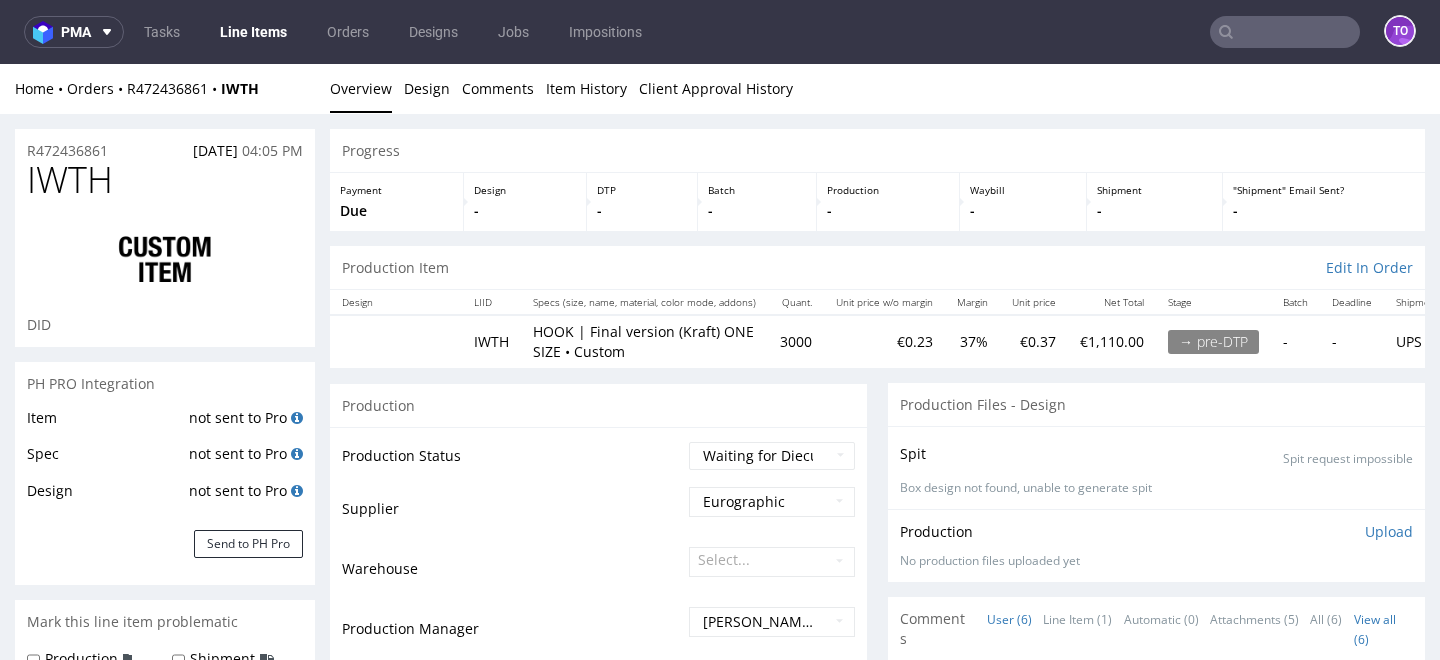 scroll, scrollTop: 932, scrollLeft: 0, axis: vertical 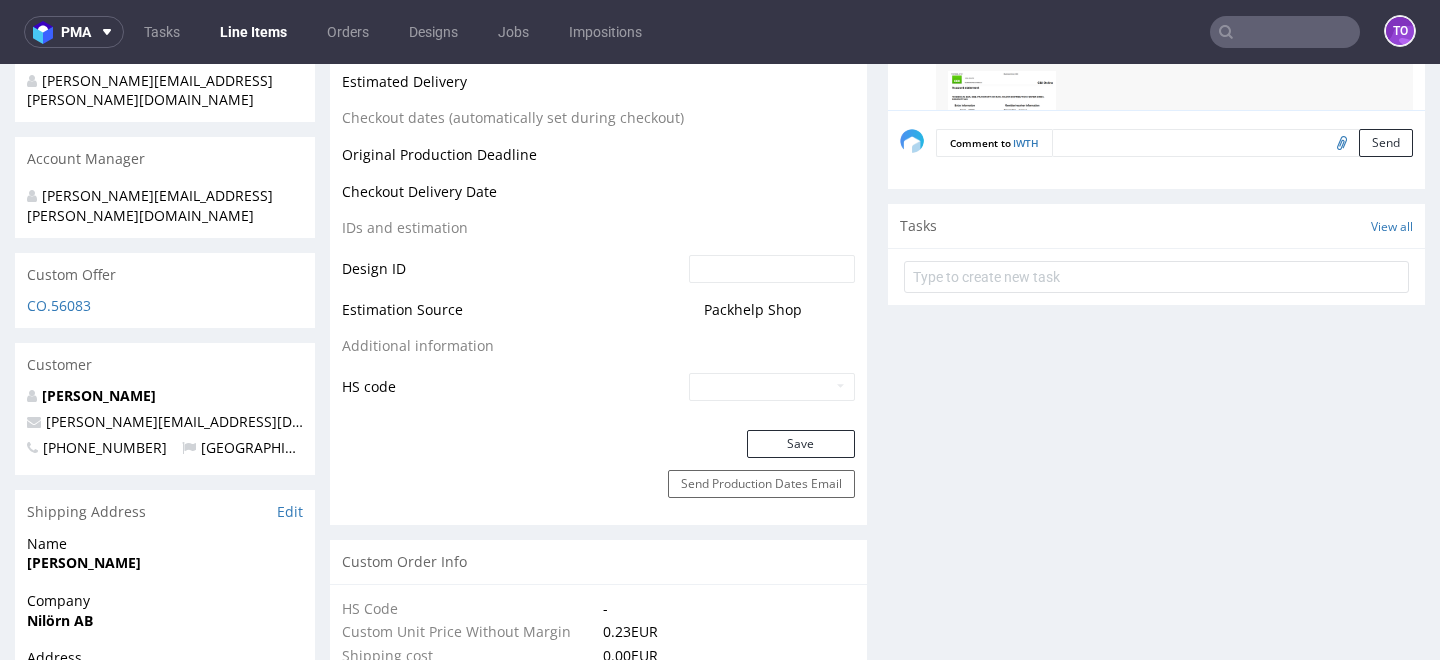 click at bounding box center (1285, 32) 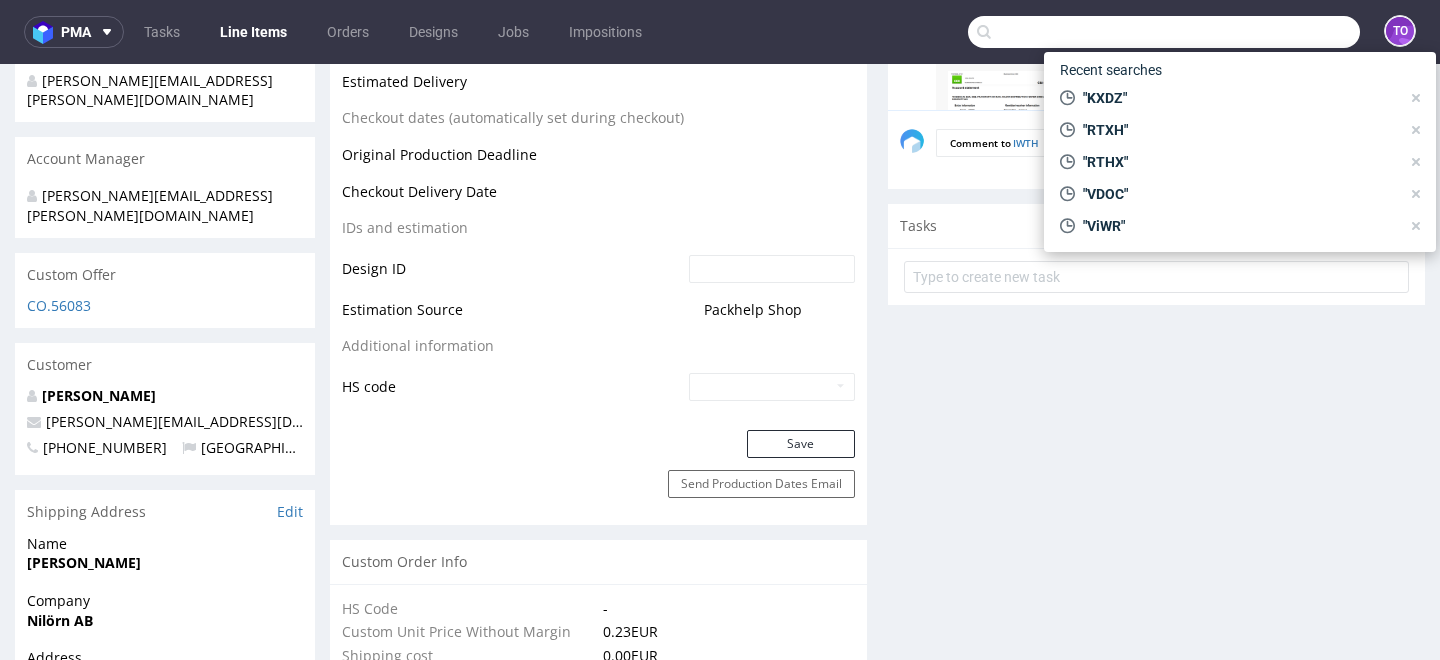 paste on "R086882996" 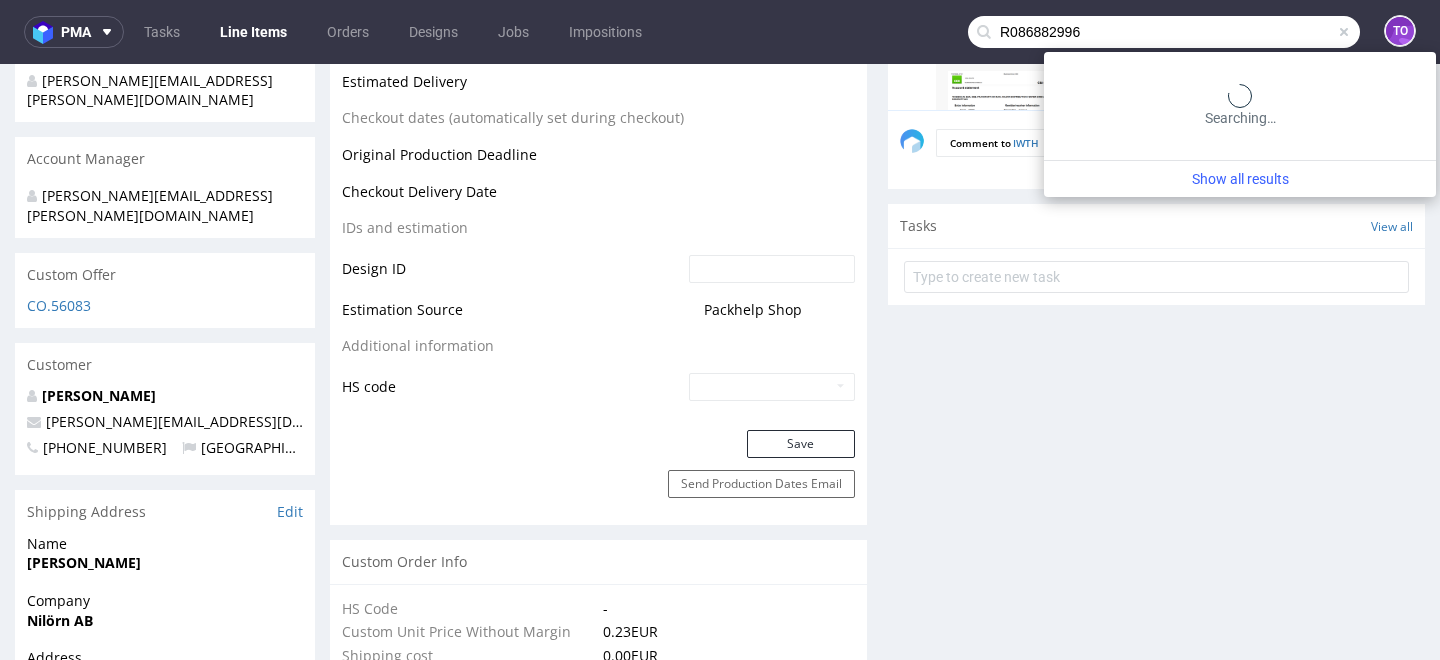 type on "R086882996" 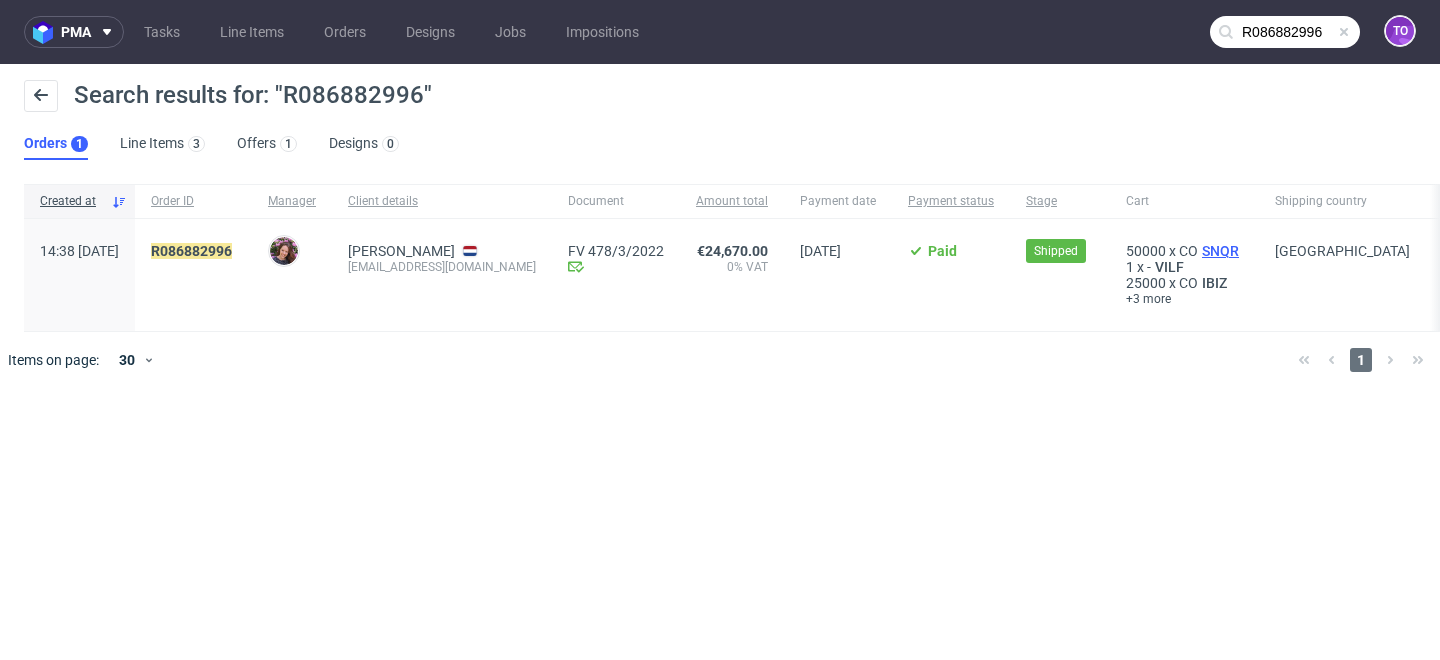 click on "SNQR" at bounding box center (1220, 251) 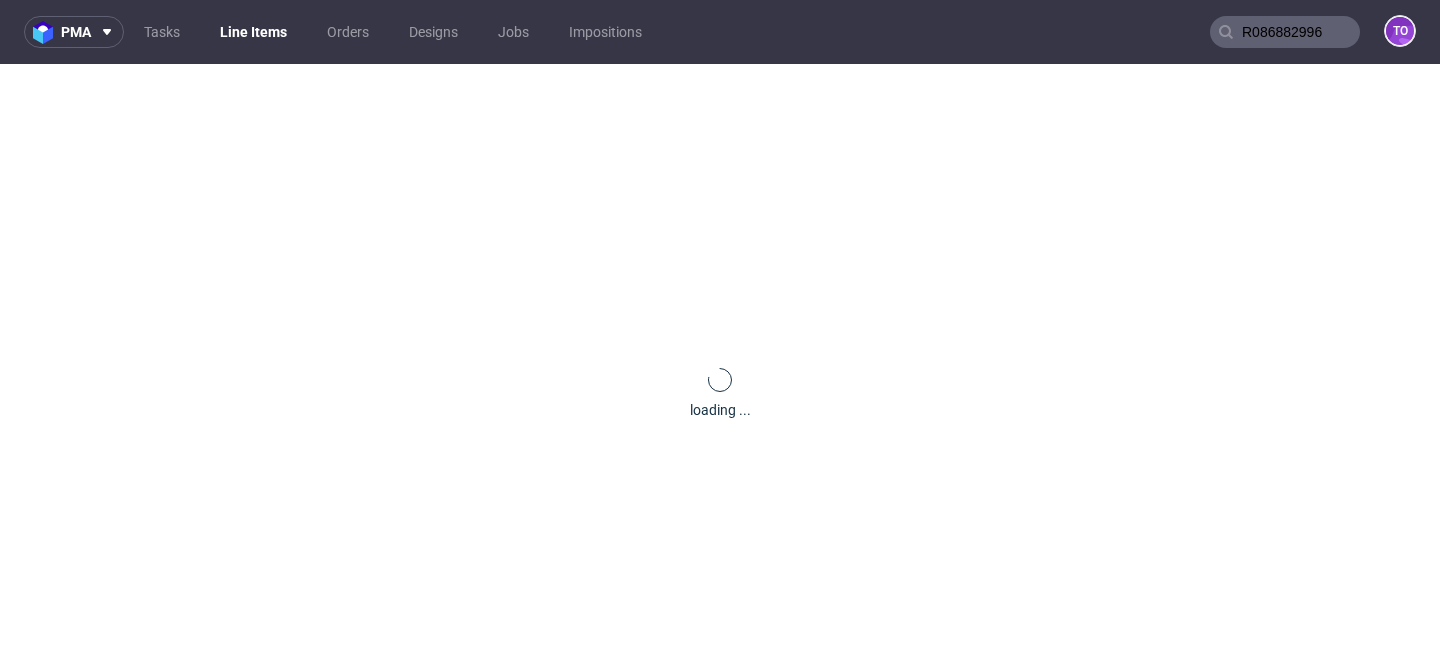 type 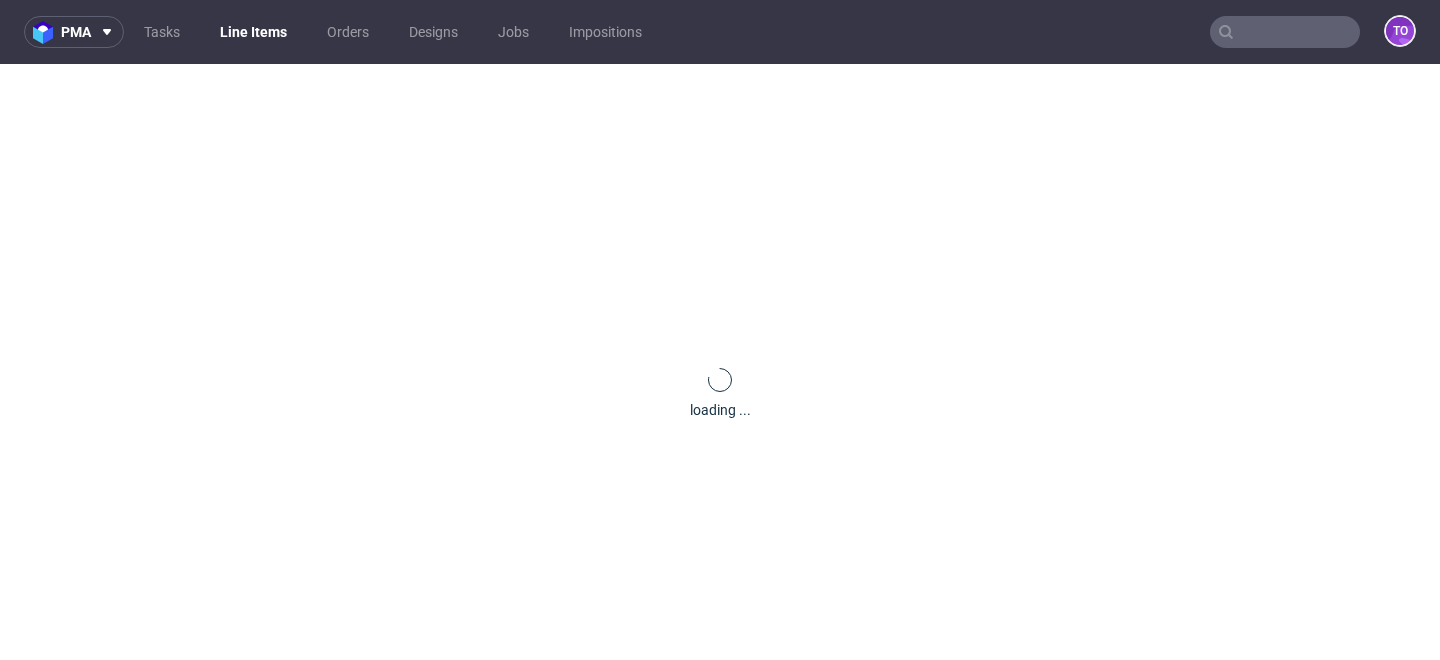 scroll, scrollTop: 0, scrollLeft: 0, axis: both 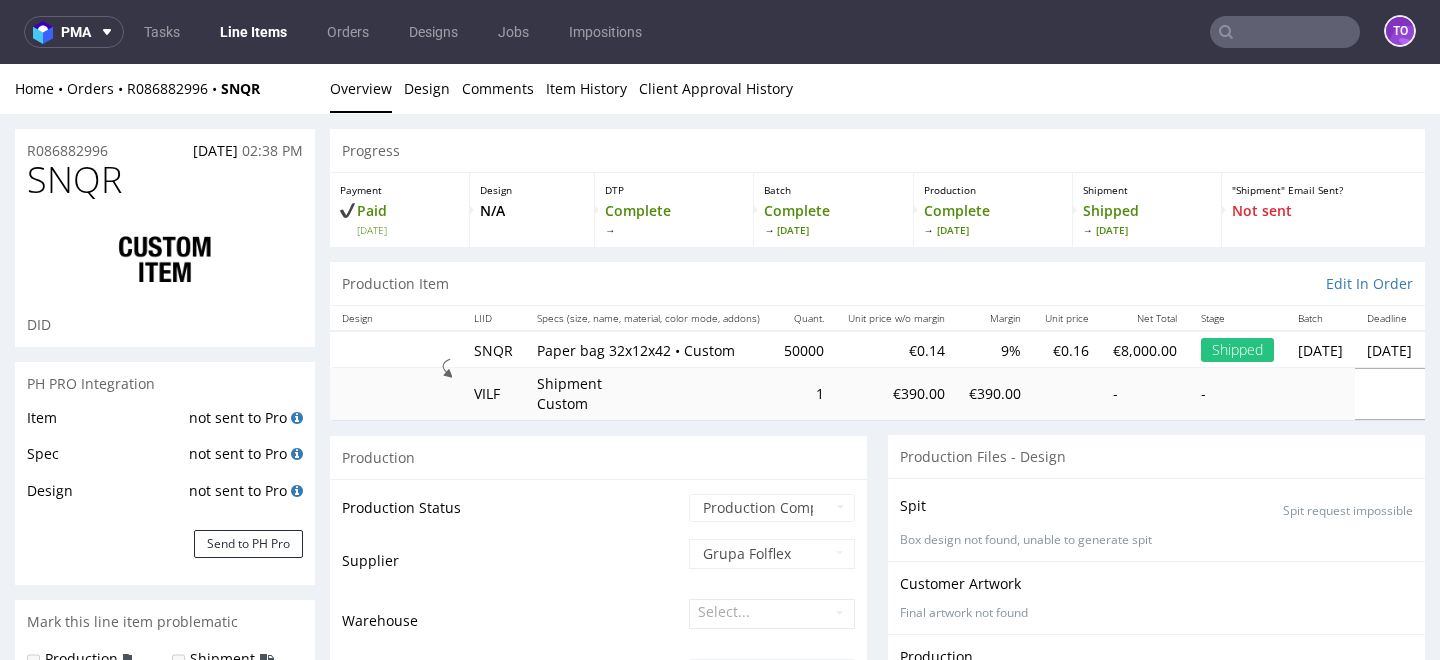 select on "done" 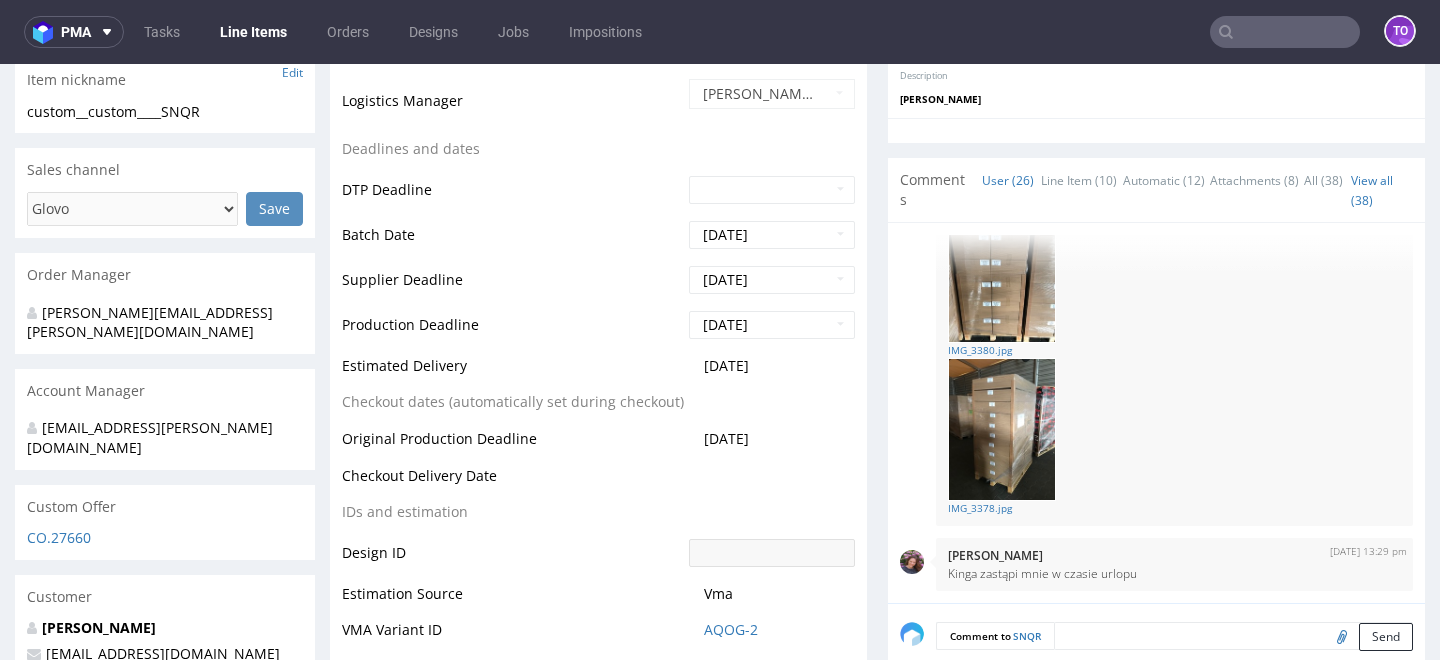 scroll, scrollTop: 788, scrollLeft: 0, axis: vertical 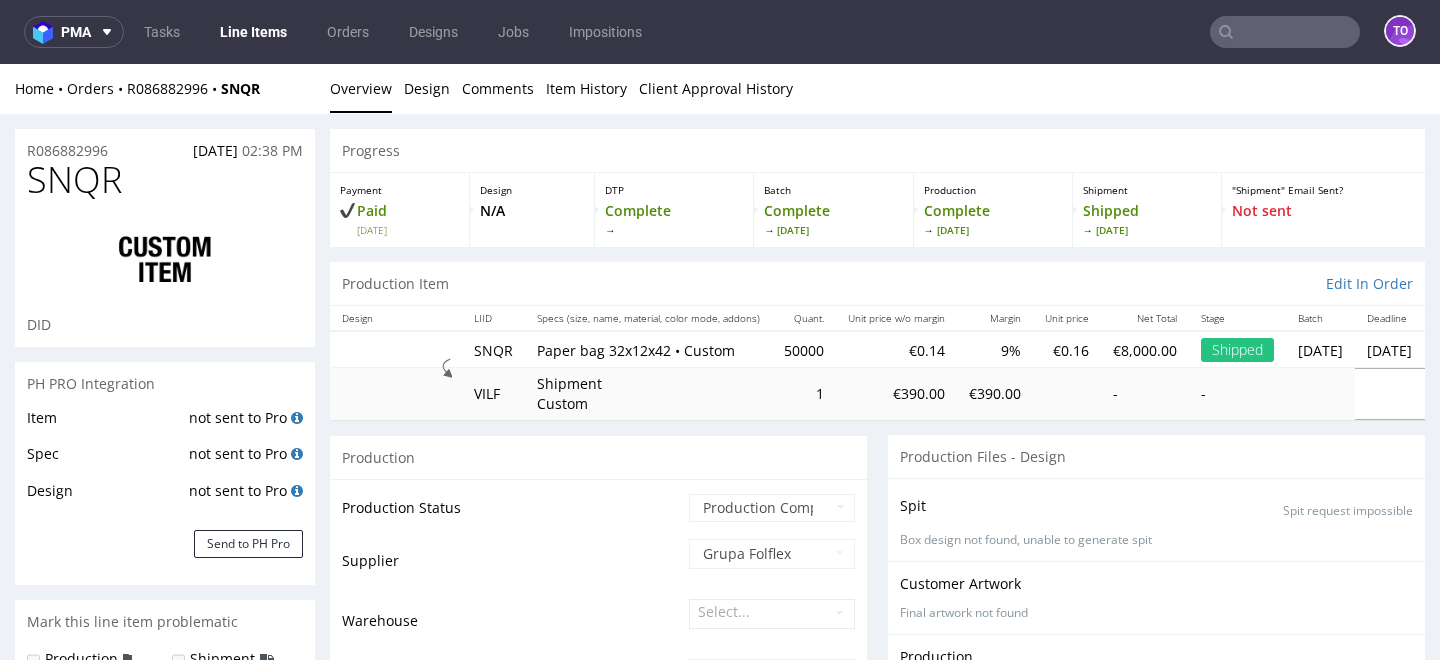 select on "done" 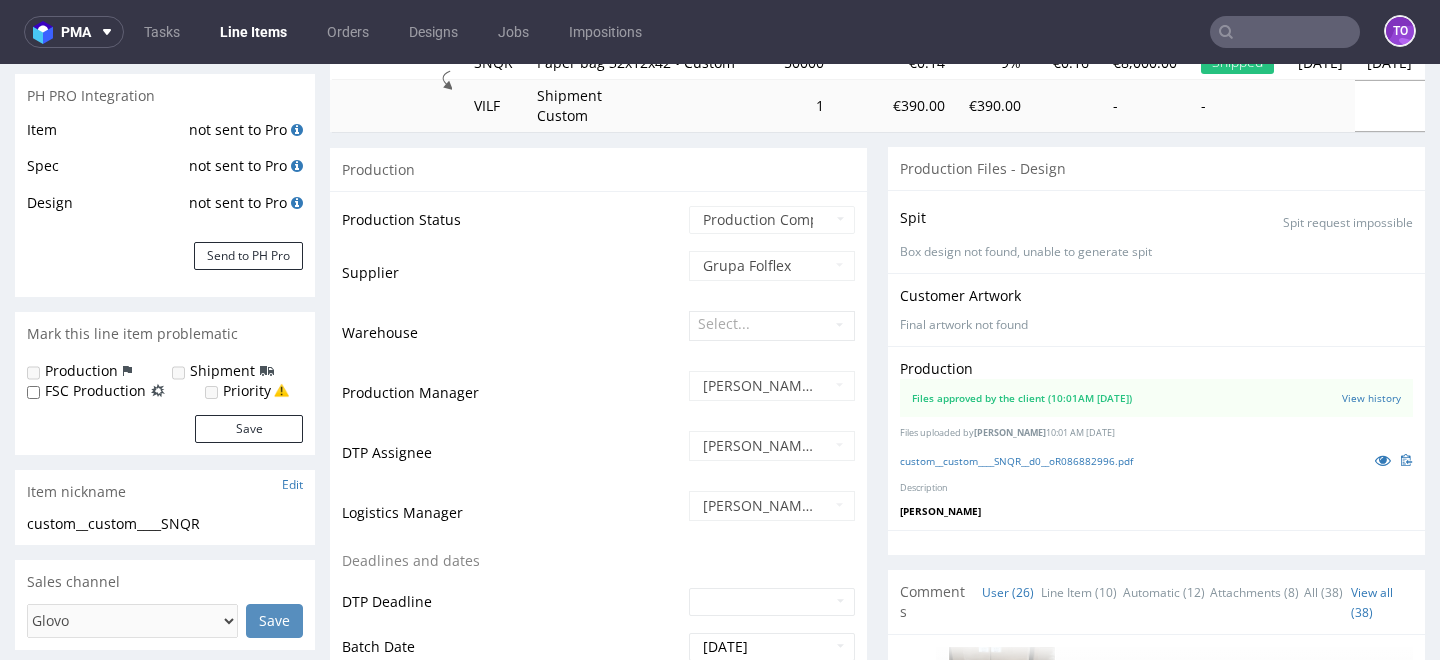 scroll, scrollTop: 312, scrollLeft: 0, axis: vertical 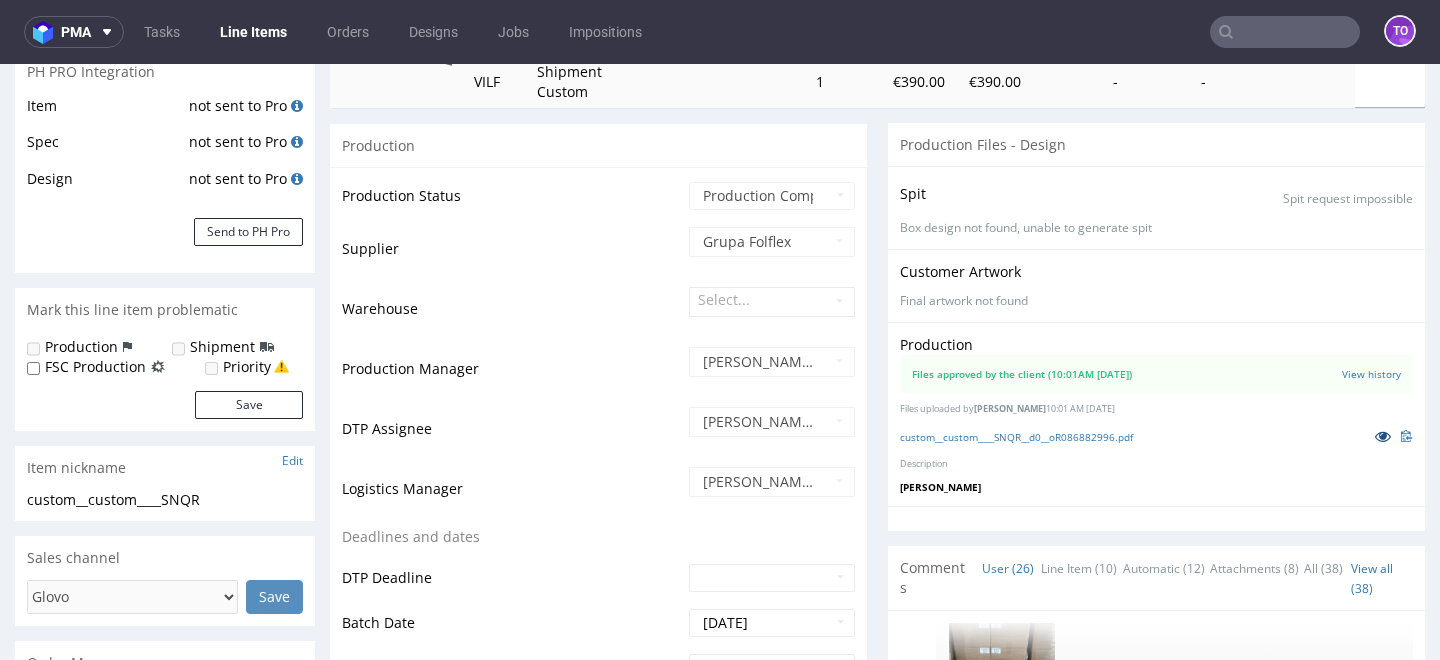 click at bounding box center [1383, 436] 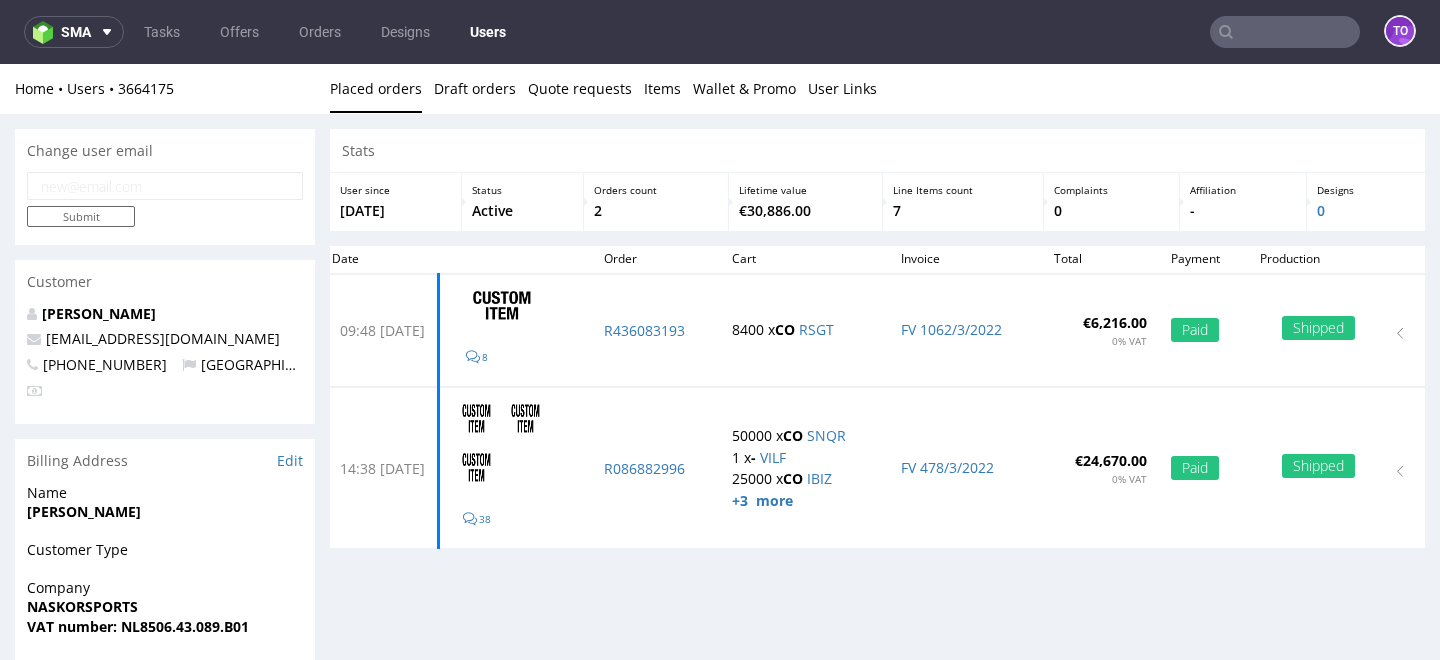 scroll, scrollTop: 0, scrollLeft: 0, axis: both 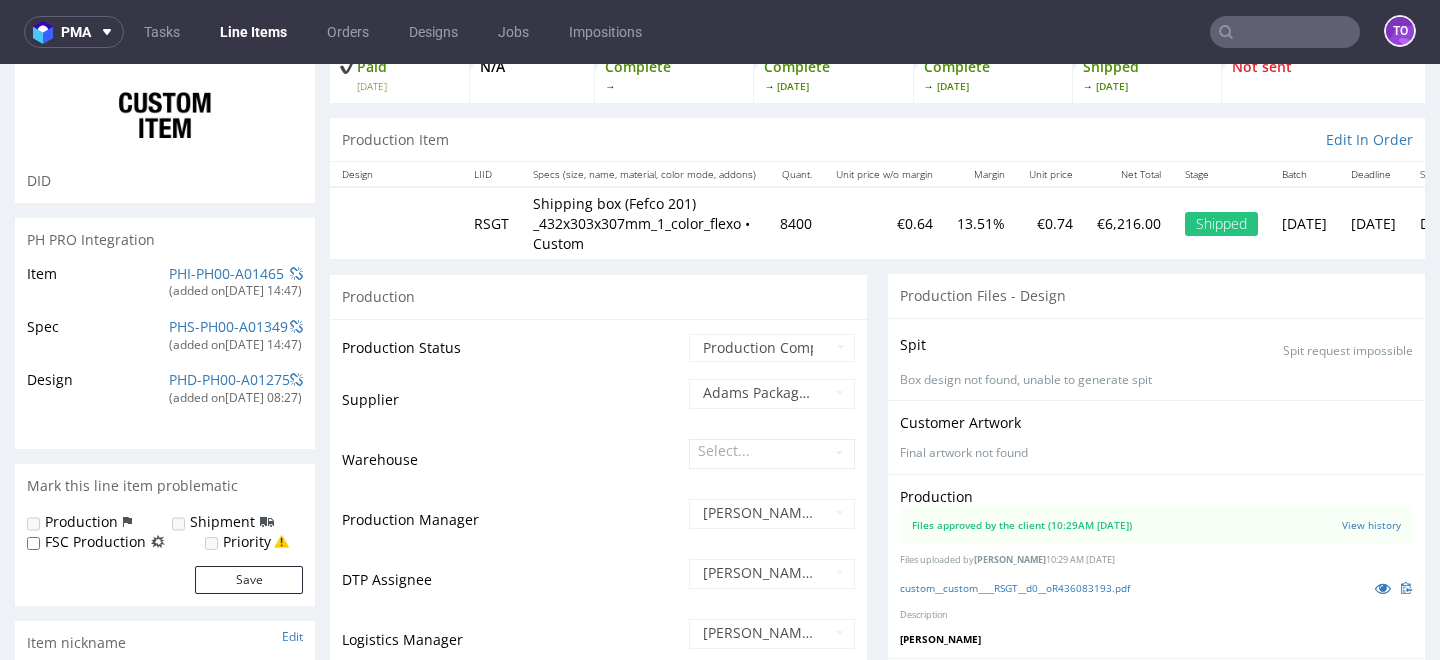 select on "in_progress" 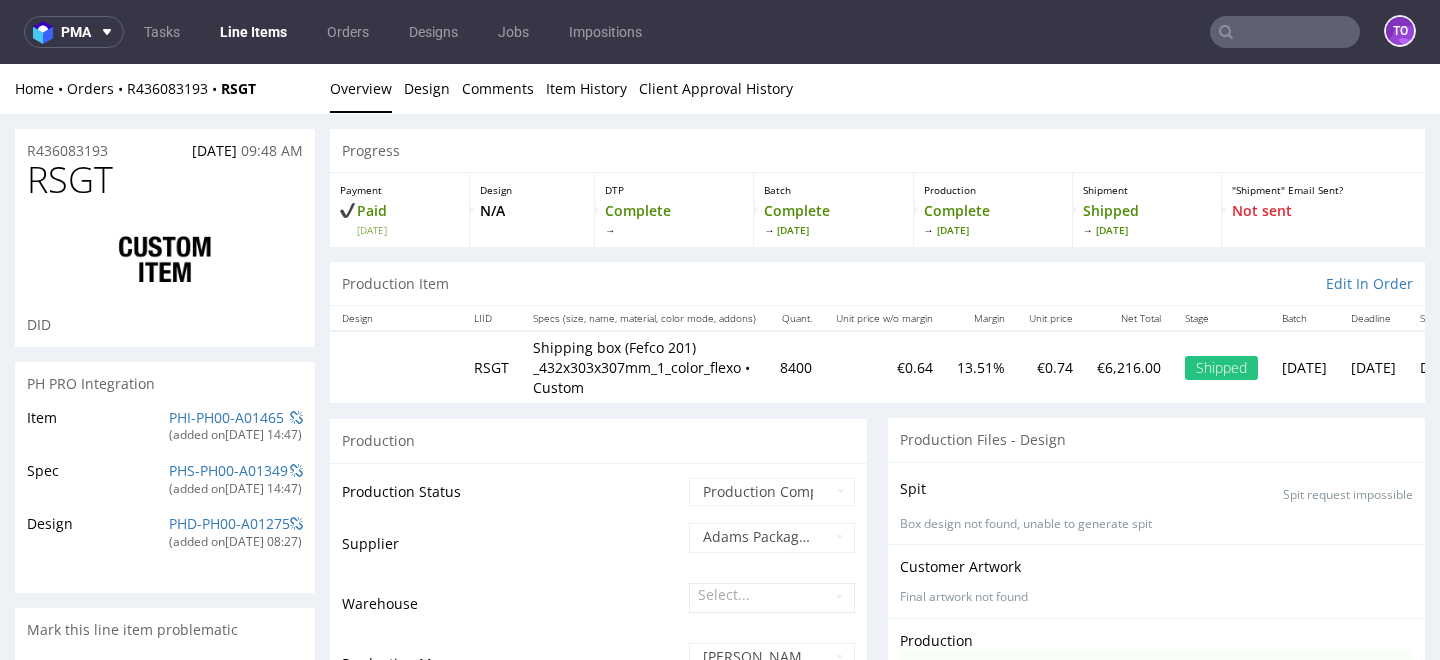scroll, scrollTop: 81, scrollLeft: 0, axis: vertical 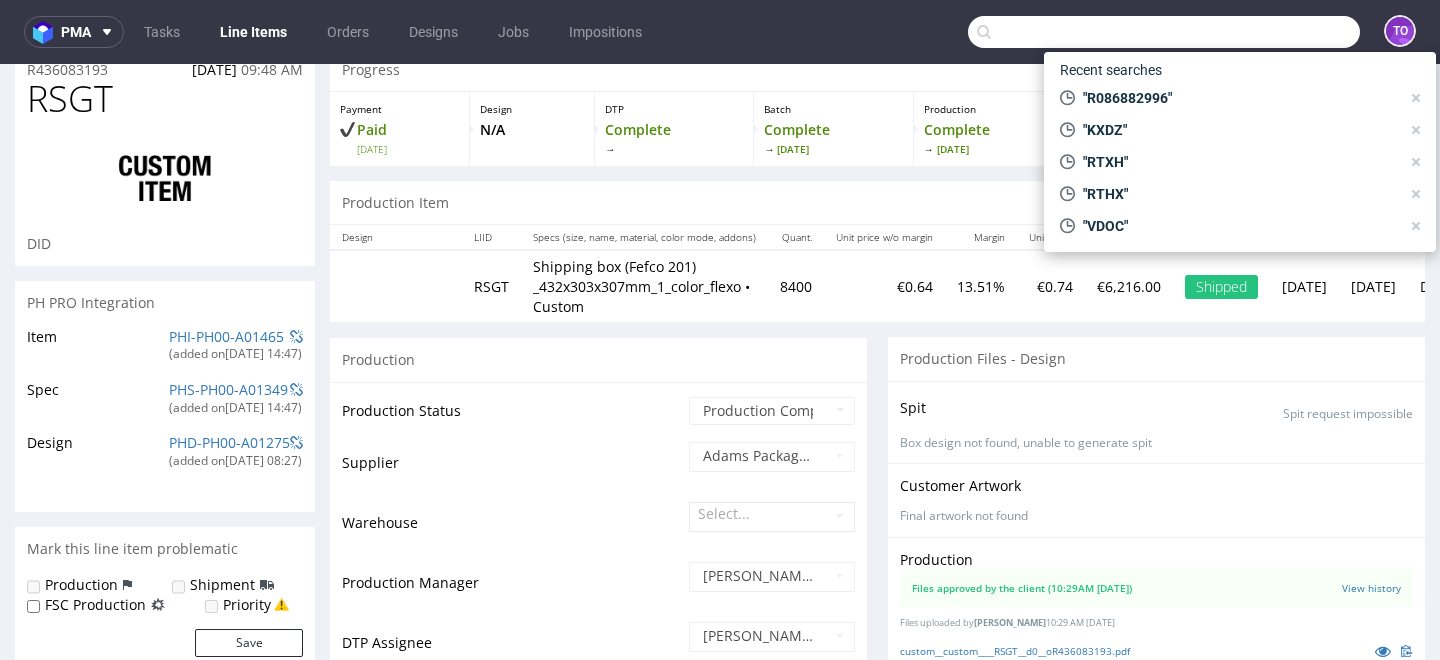 click at bounding box center [1164, 32] 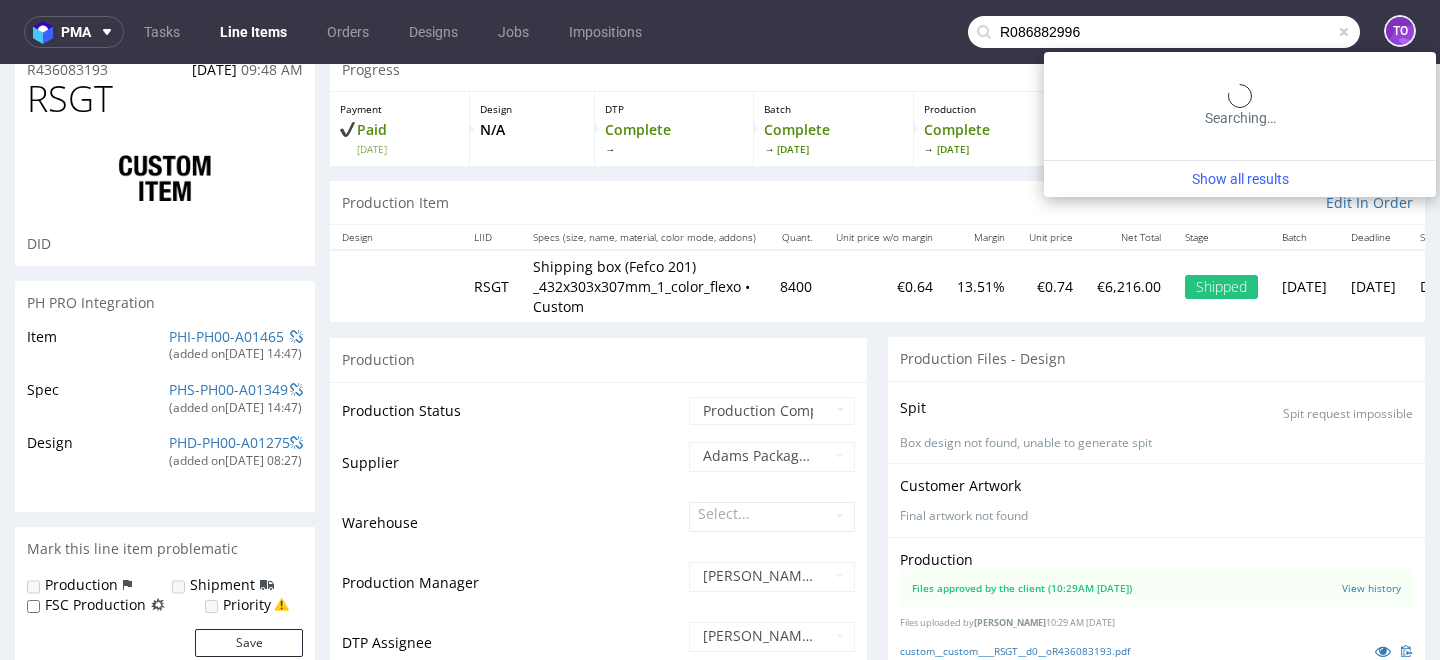 type on "R086882996" 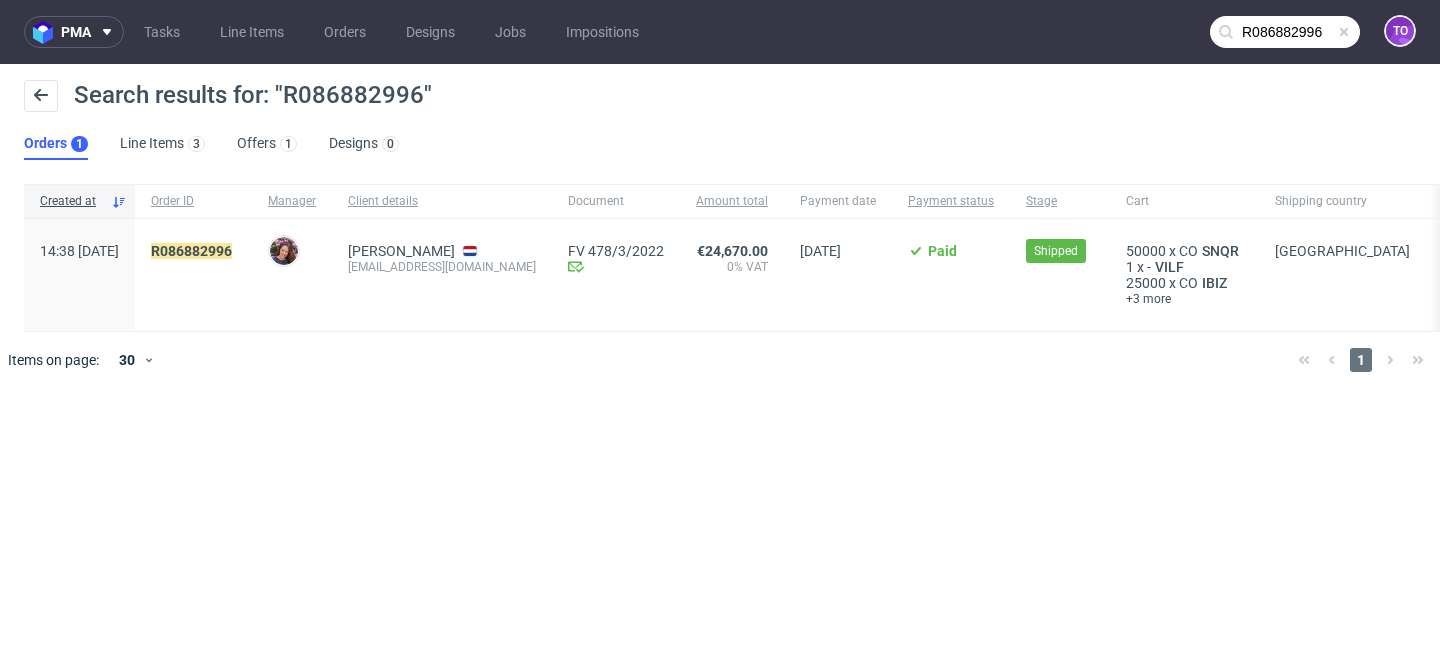 click on "antonio.di.fraia@naskorsports.com" at bounding box center [442, 267] 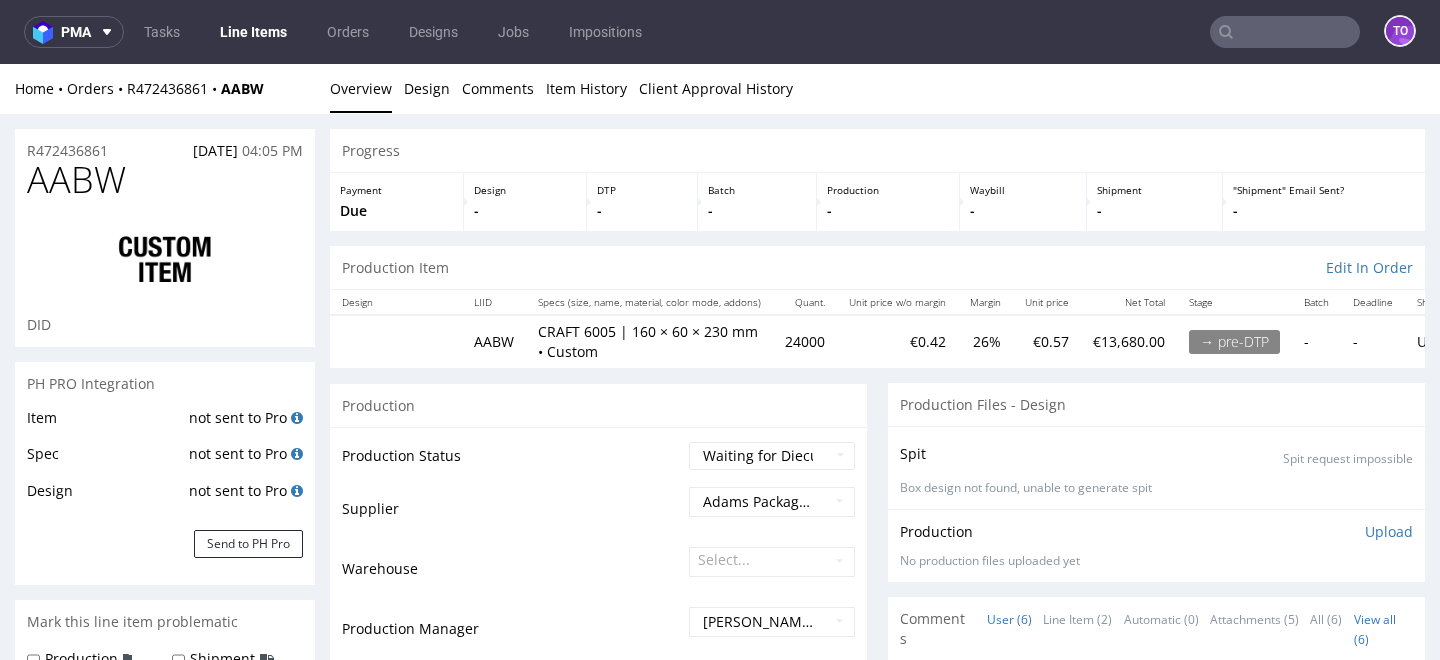 scroll, scrollTop: 0, scrollLeft: 0, axis: both 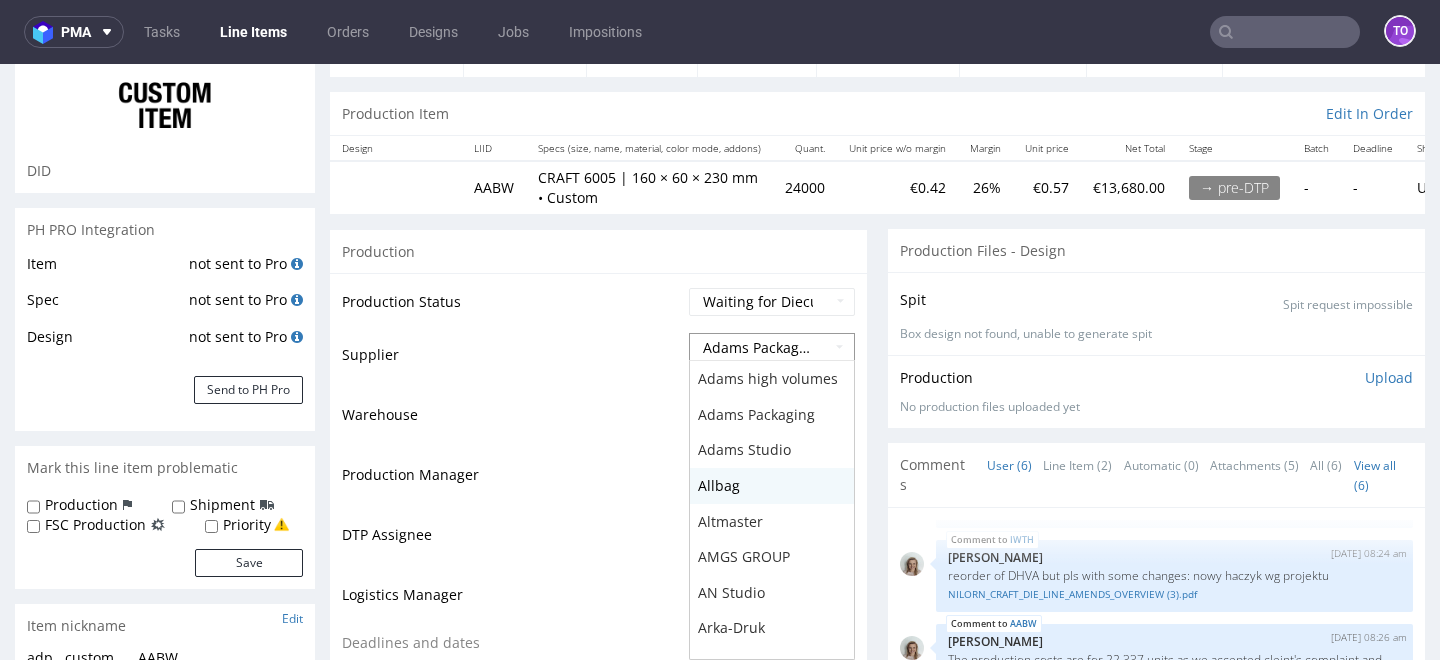 click on "Adams Packaging Adams high volumes Adams Packaging Adams Studio Allbag Altmaster AMGS GROUP AN Studio Arka-Druk Atram Bagstar BagstarWL Bart Packaging BDS bluePOS Bong Boxmaker Box Market Box-Print Cajeando Catipack Combinath Comgraph Custom Custom Cut CustomPack Dalpo DS Smith Duna-Eurobox Dunapack Eurobox Lubliniec Dunapack Eurobox Ujazd DusoBox EcoBag Ecosac EcoWay EcowayWL EcowayWL Edelmann Poland EGDK EkoWay Emcor Emerson Emerson Studio Enaf ENAF Studio Envases Soler Epacking ETICOD Eticod Studio EuPack Eurographic EVELINE Feniks Ekopodpałka Feniks Ekopodpałka Studio FENIKS Sp. z o.o. Flexi-Hex Foldruk Gekoplast Gin Young Group Granpak GREENCUP GREEN CUP LLC Grupa Folflex Guillin Hern HMP HSG Inpost Warehouse Inter-Box Inter Druk Inter Druk Studio Interpak - Myślenice Intropak IrBox JANBOX Janmar  JFK Jielong Jielong Karolla KarollaWL Karton-Pak Karton-Pak Karton-Pak Cieszyn KRA-BOX Printing House and Bindery KRAY-GREY Label Profi LabelProfi Studio LaboPrint LaboPrint Studio Let’s Pack L-Print Marex" at bounding box center (772, 347) 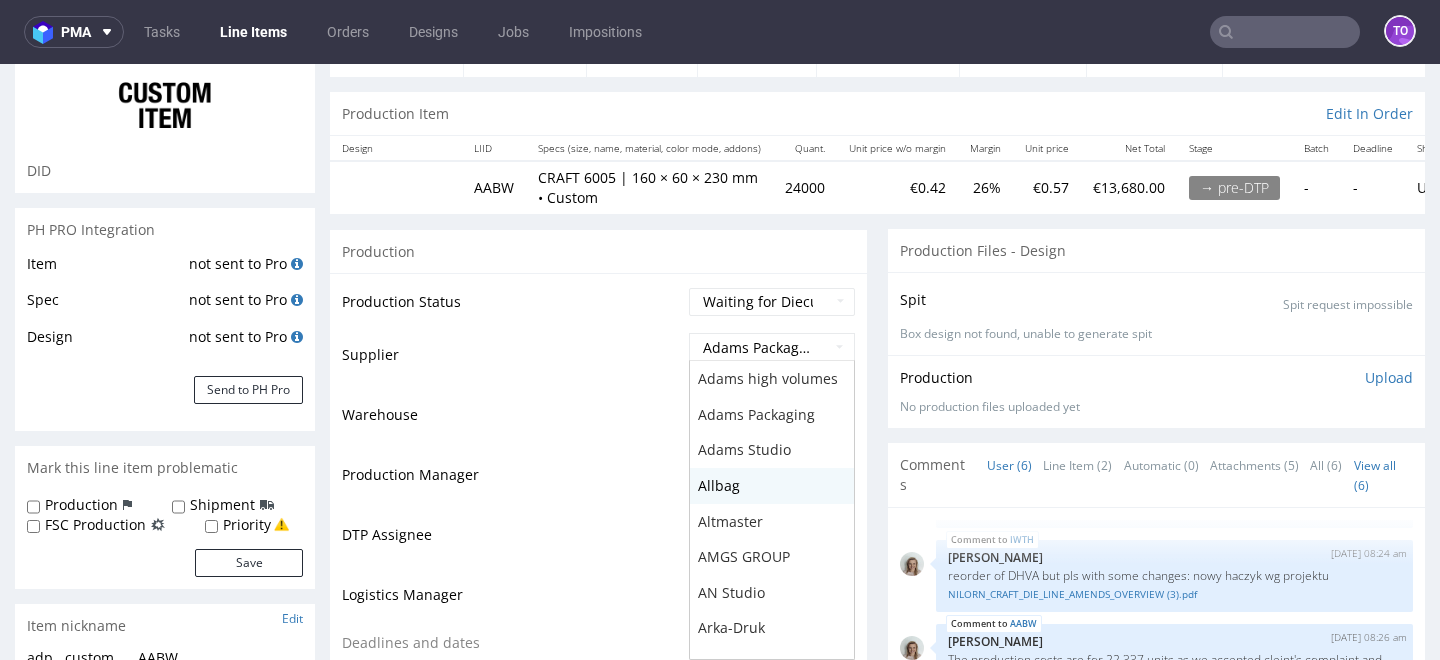 click on "Warehouse" at bounding box center (513, 421) 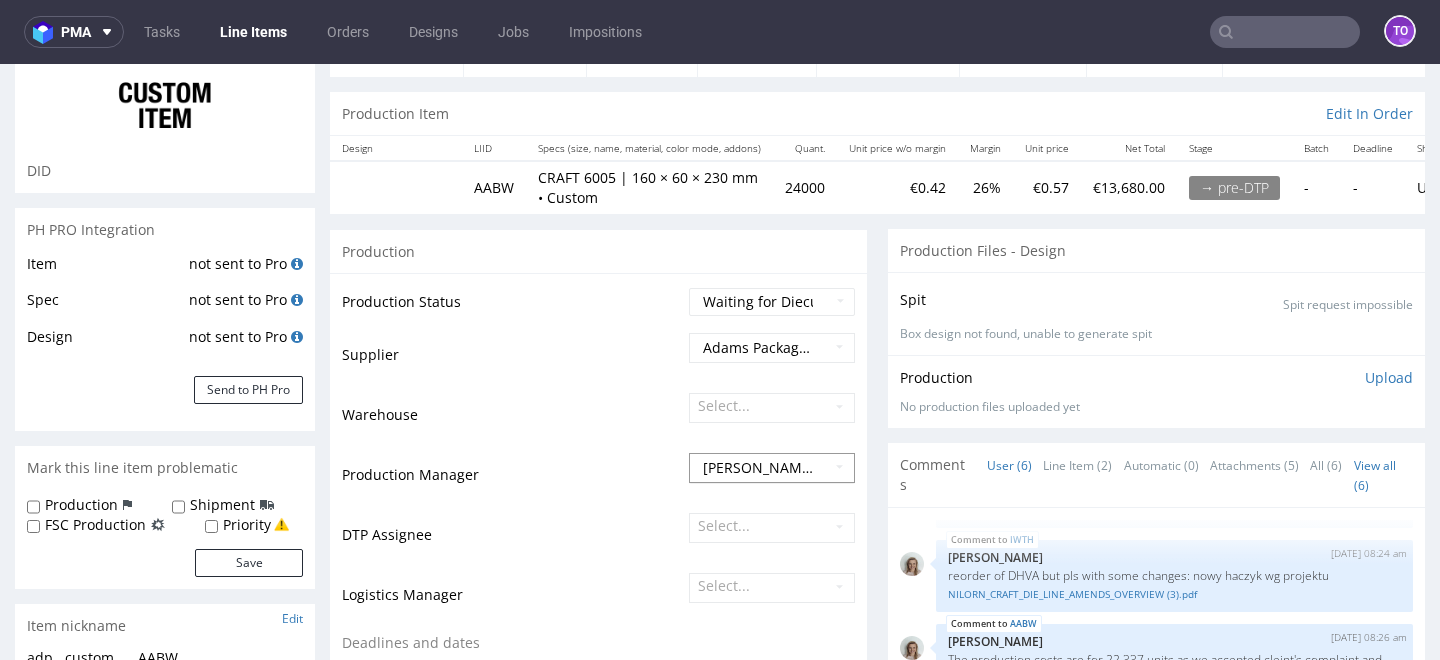 scroll, scrollTop: 274, scrollLeft: 0, axis: vertical 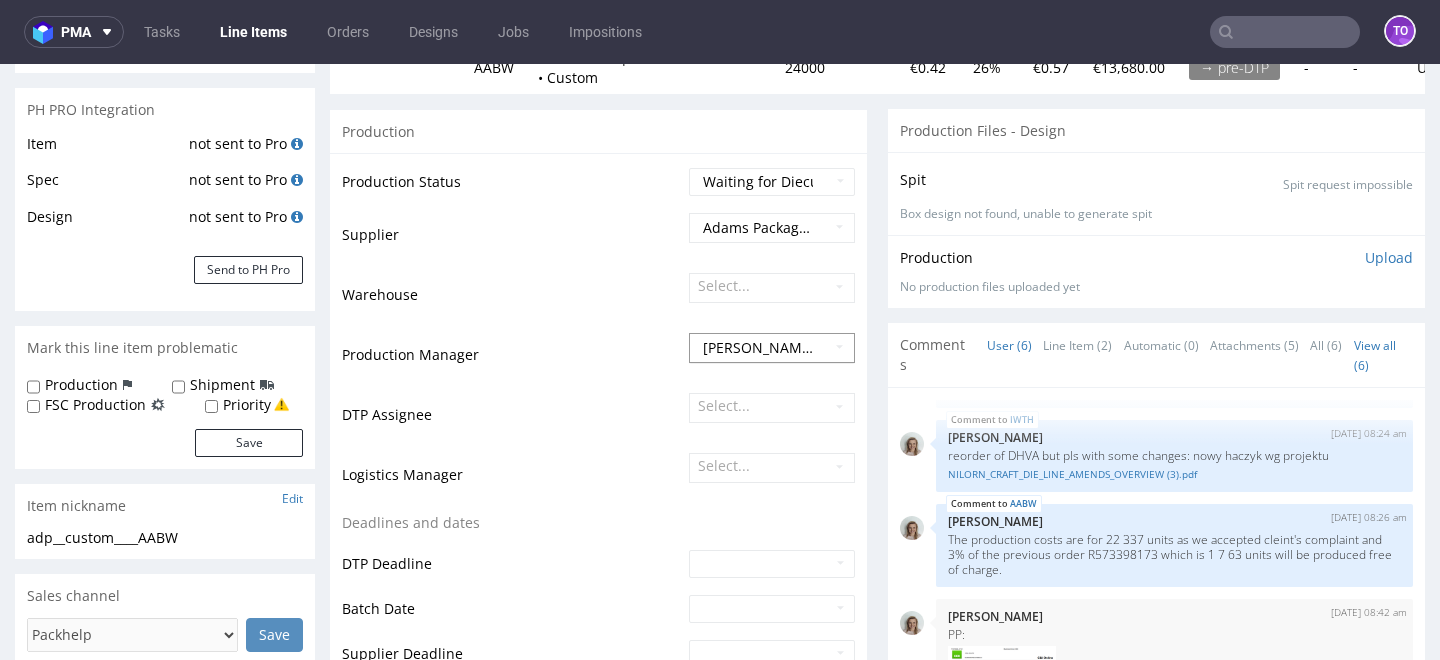 click on "[PERSON_NAME]" at bounding box center [772, 347] 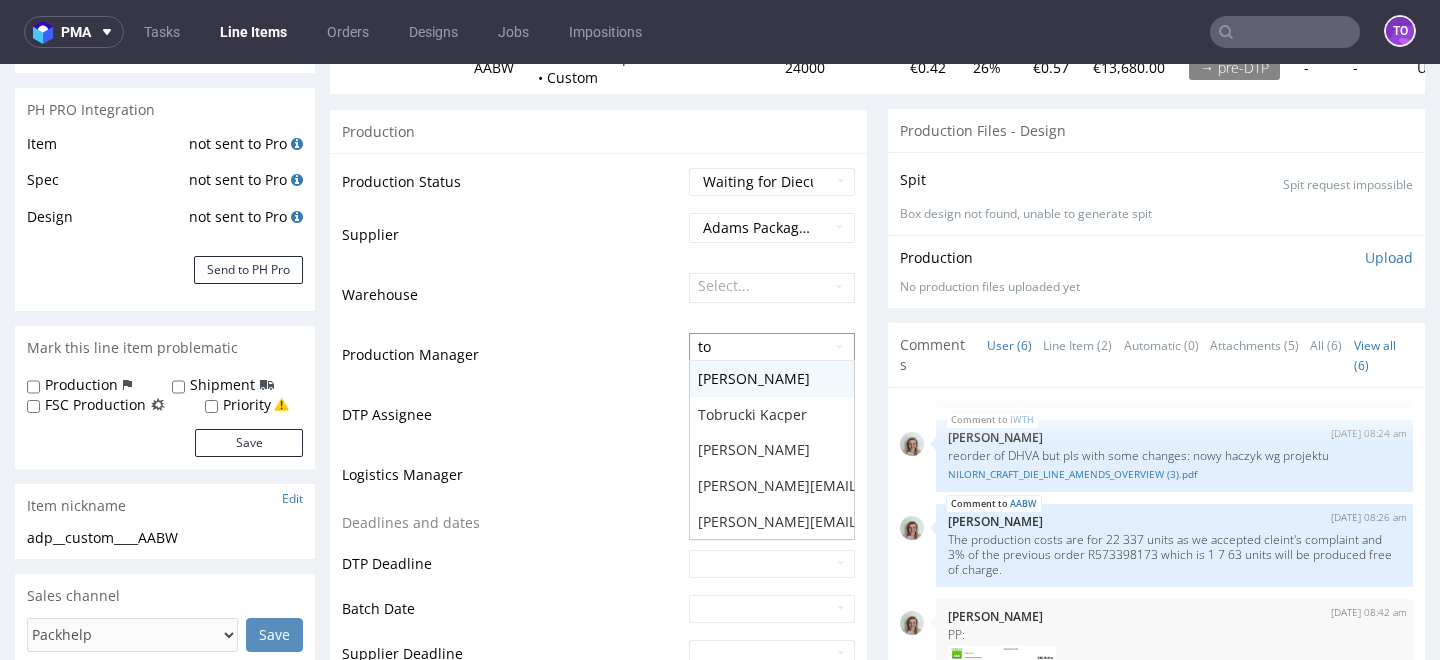 scroll, scrollTop: 0, scrollLeft: 0, axis: both 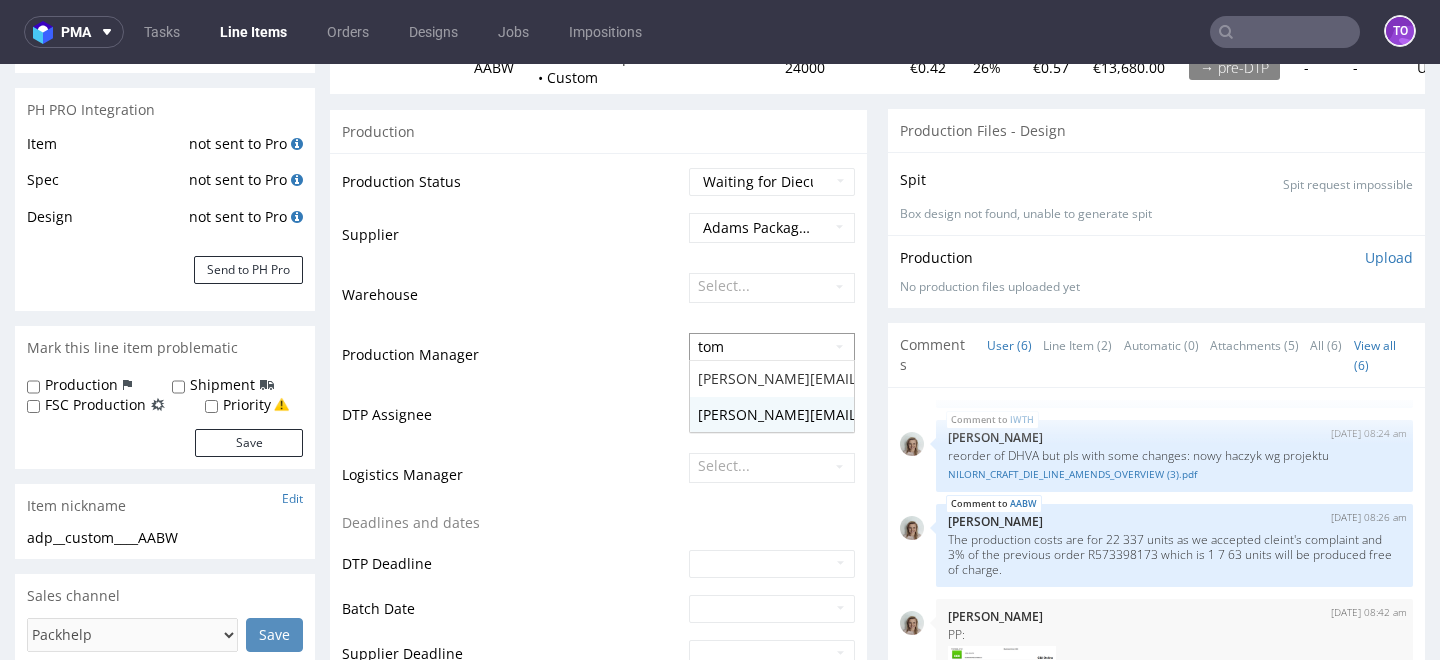 type 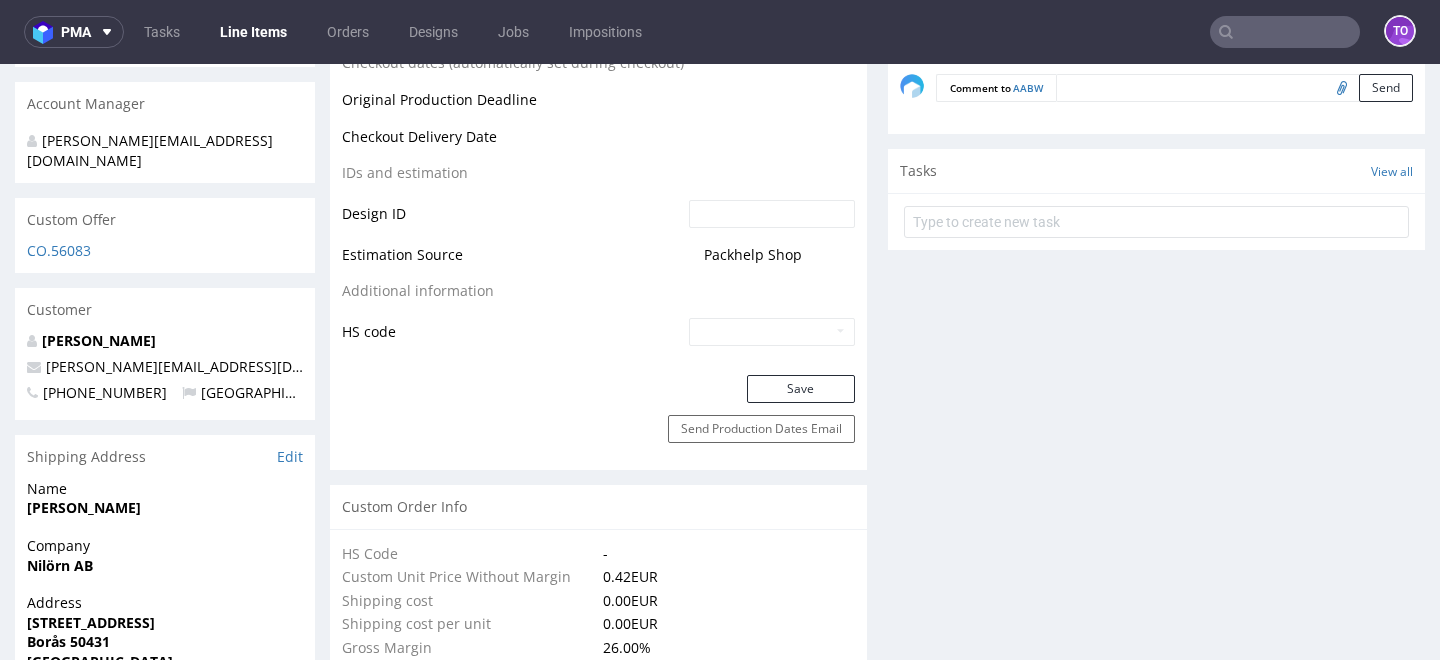 scroll, scrollTop: 989, scrollLeft: 0, axis: vertical 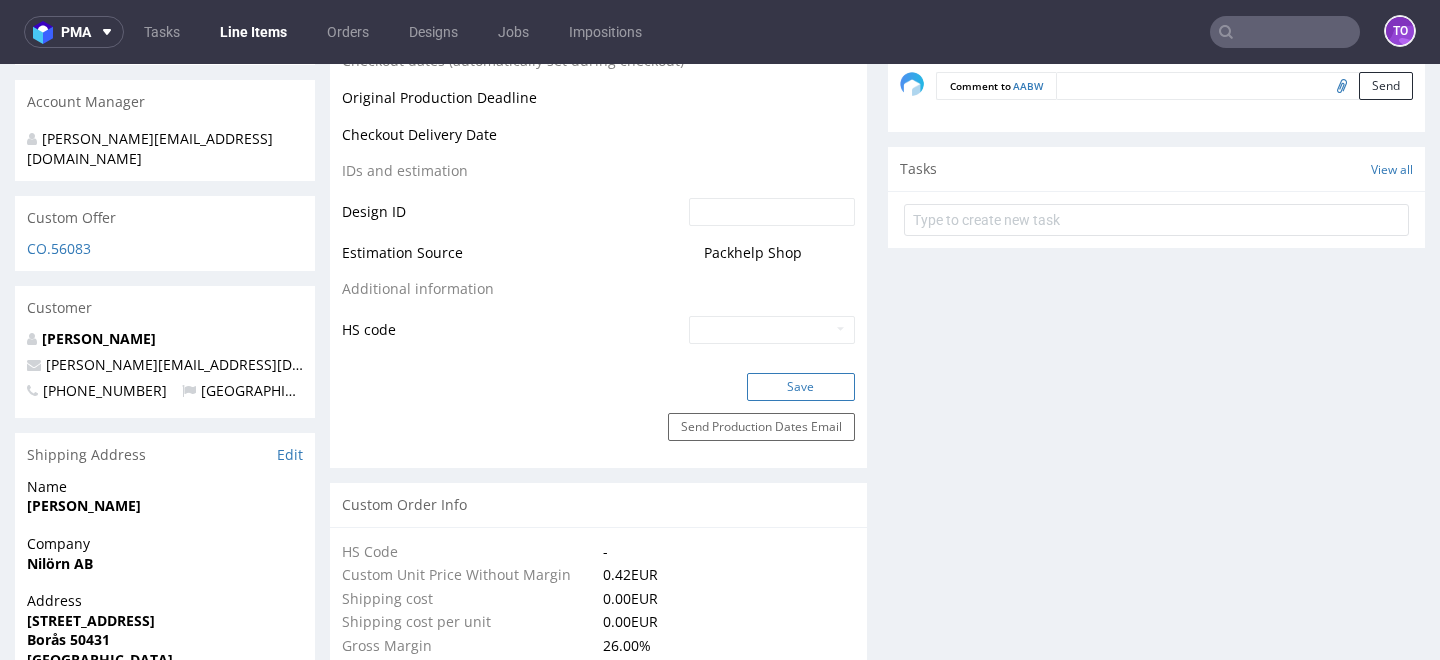 click on "Save" at bounding box center [801, 387] 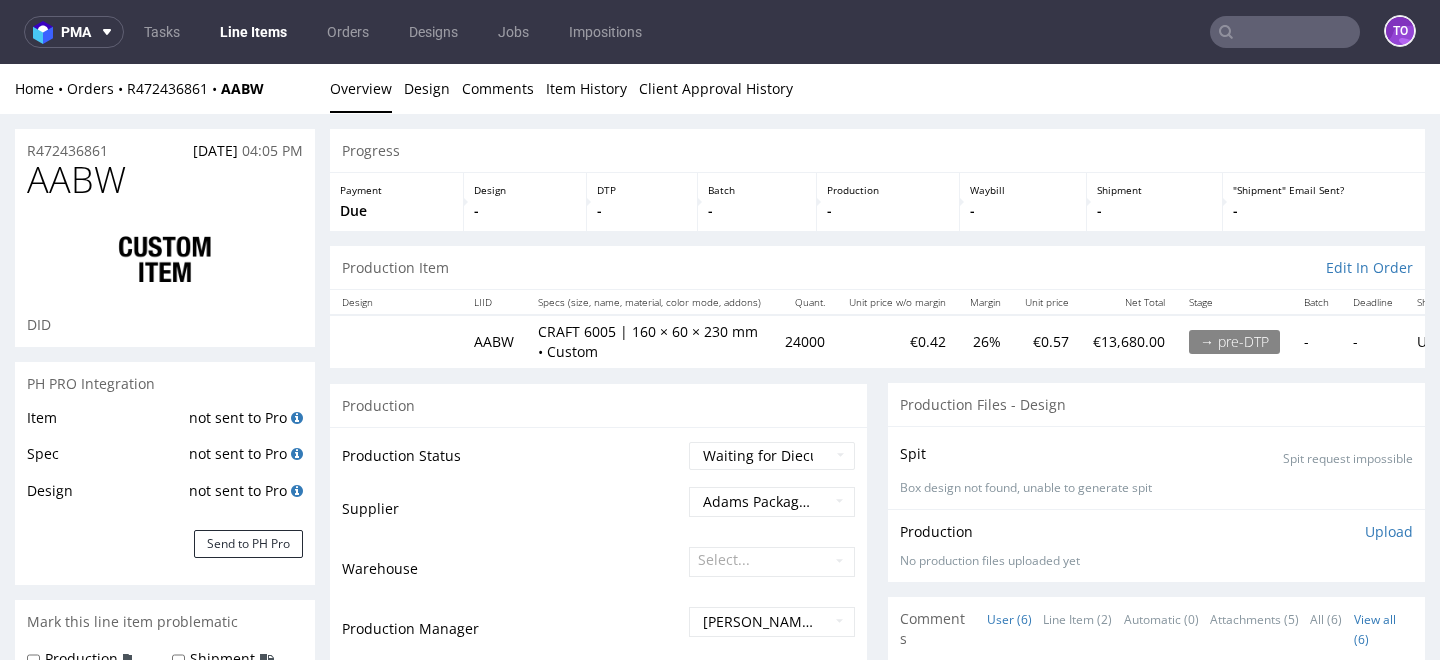 scroll, scrollTop: 989, scrollLeft: 0, axis: vertical 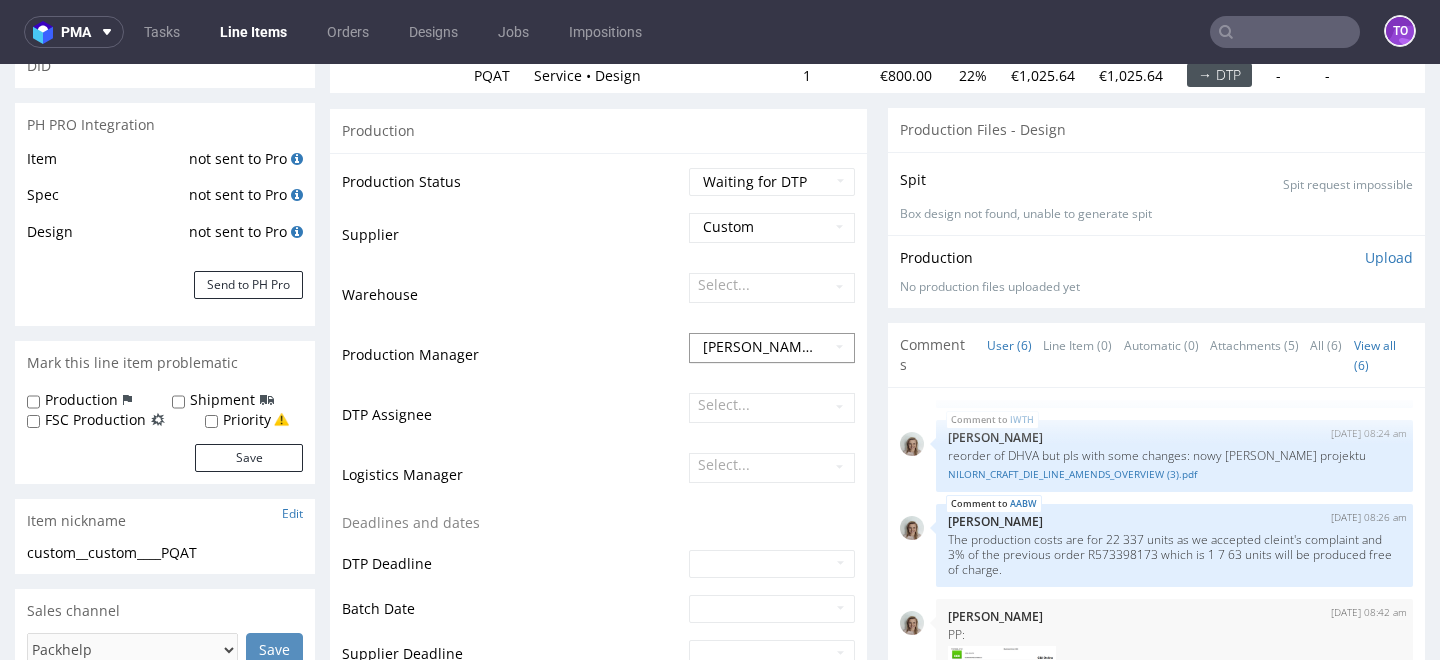 click on "[PERSON_NAME]" at bounding box center (772, 347) 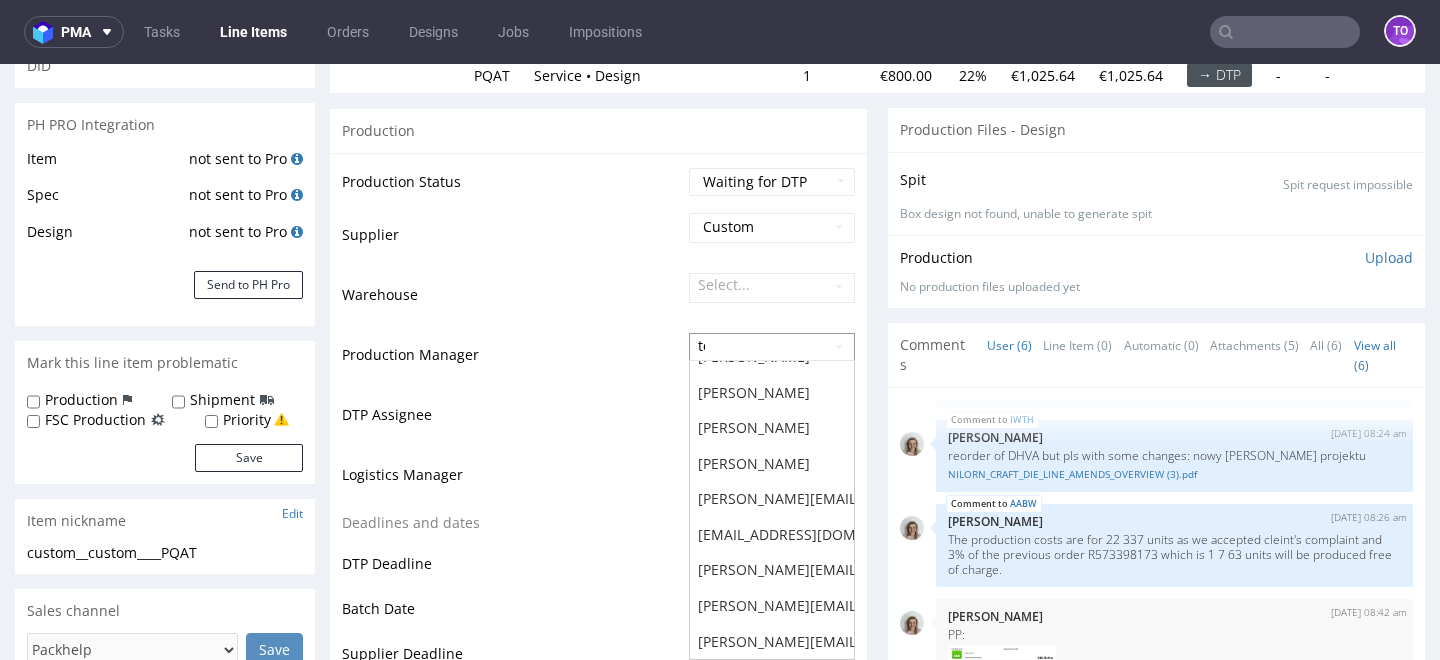 scroll, scrollTop: 0, scrollLeft: 0, axis: both 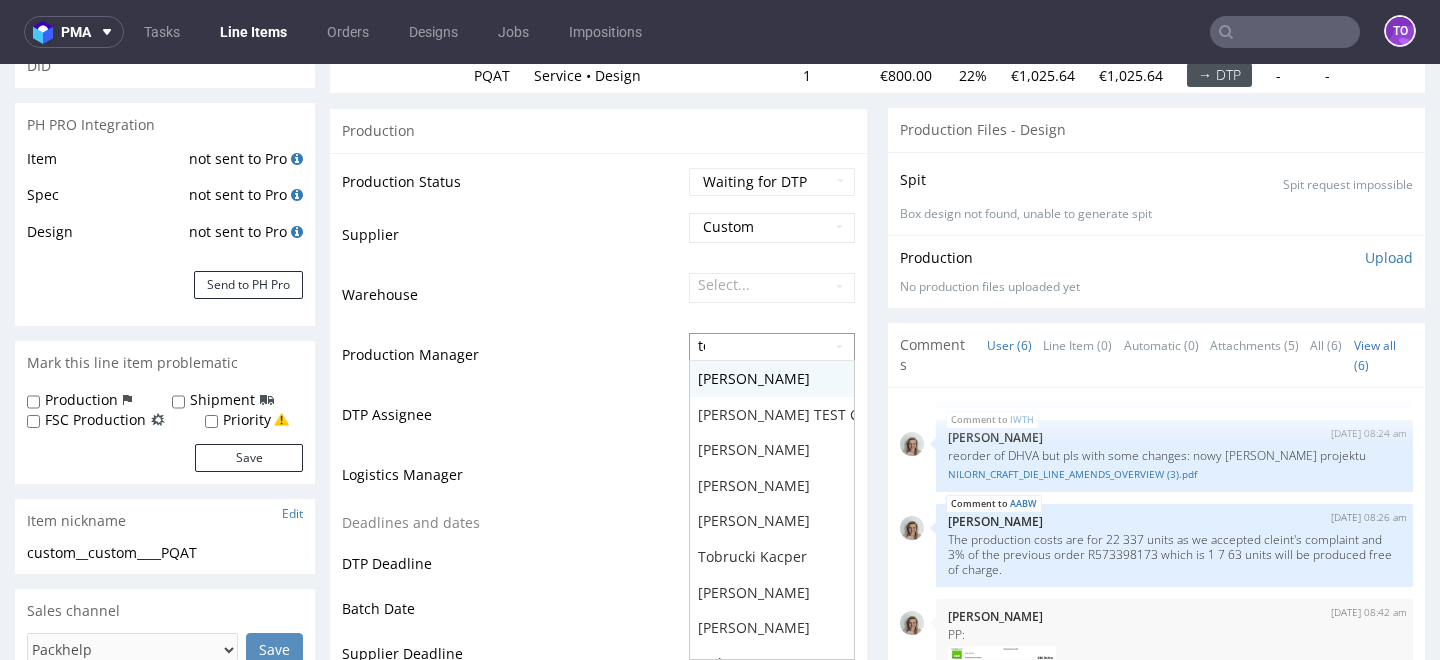 type on "tom" 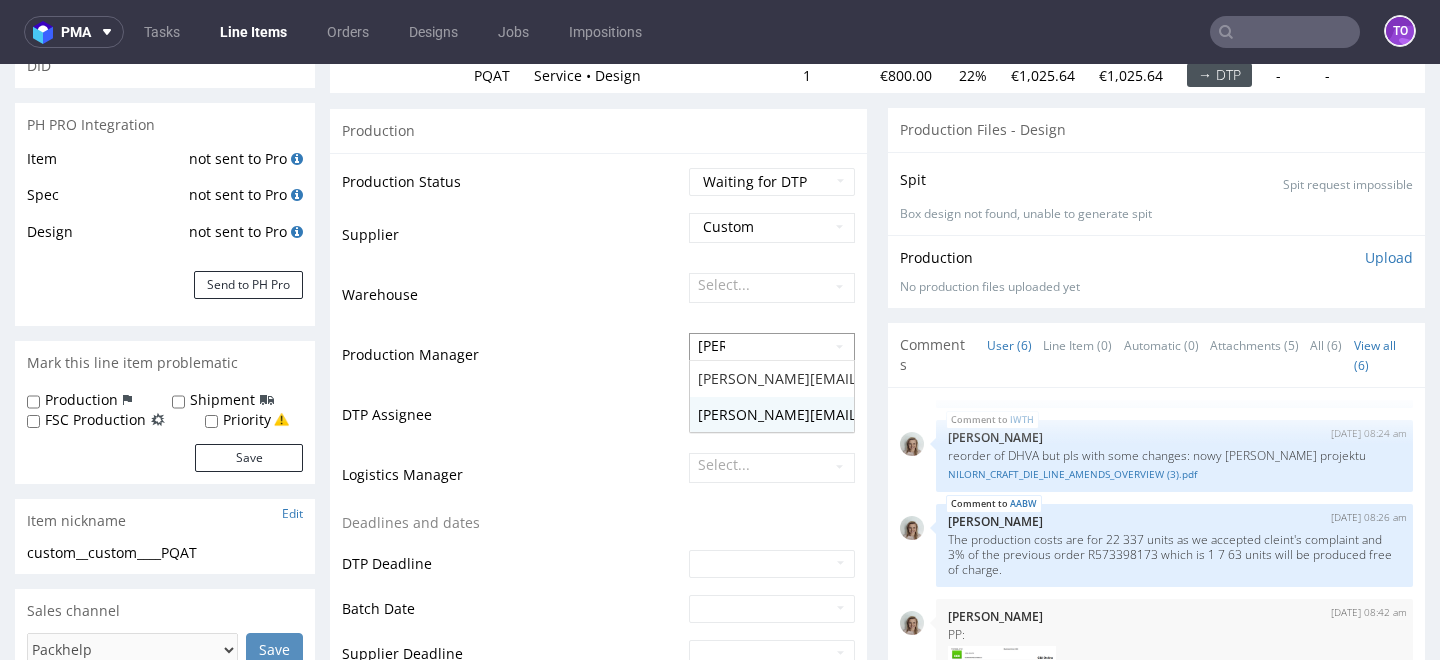 type 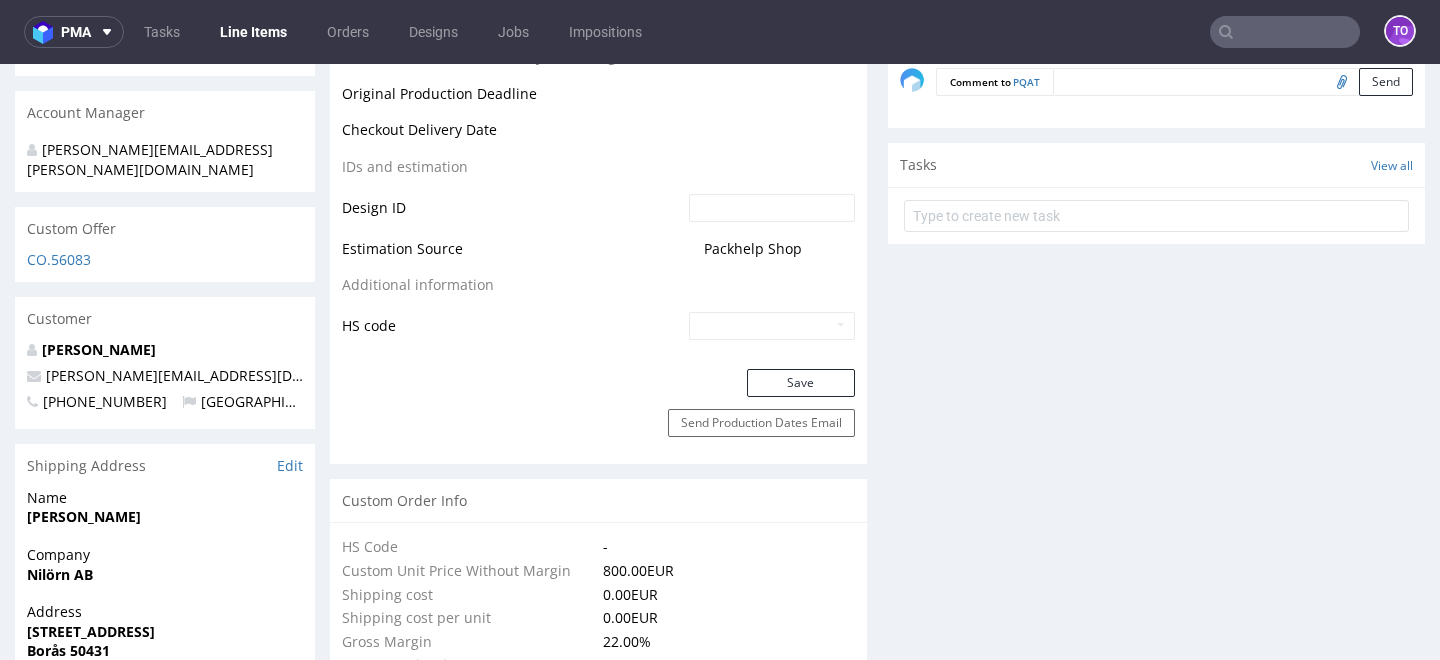 scroll, scrollTop: 1004, scrollLeft: 0, axis: vertical 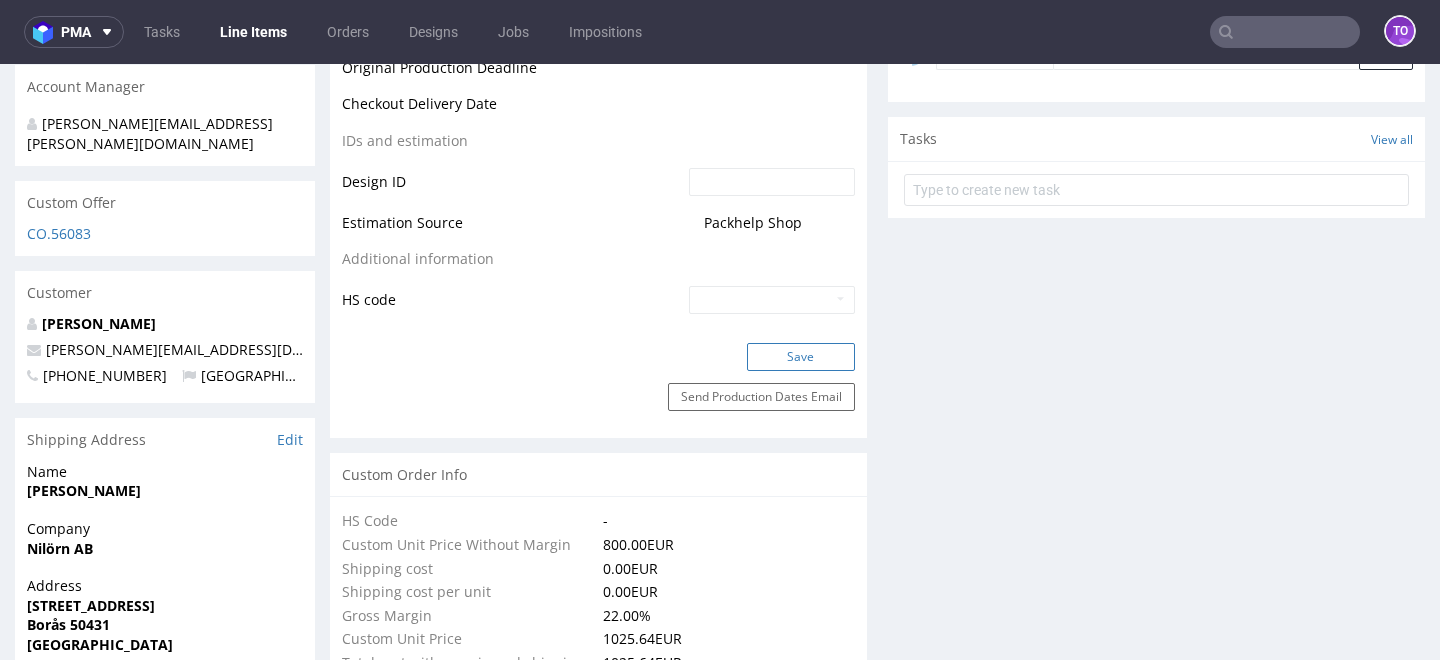 click on "Save" at bounding box center [801, 357] 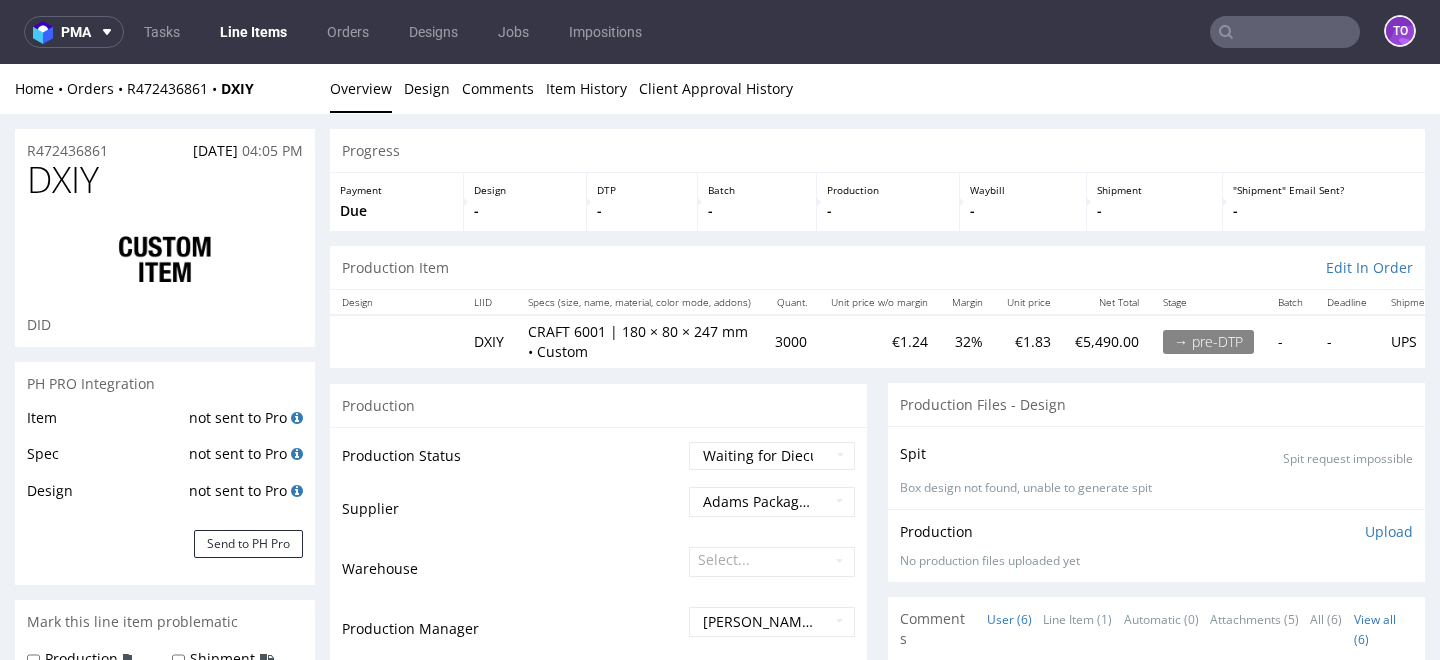 scroll, scrollTop: 0, scrollLeft: 0, axis: both 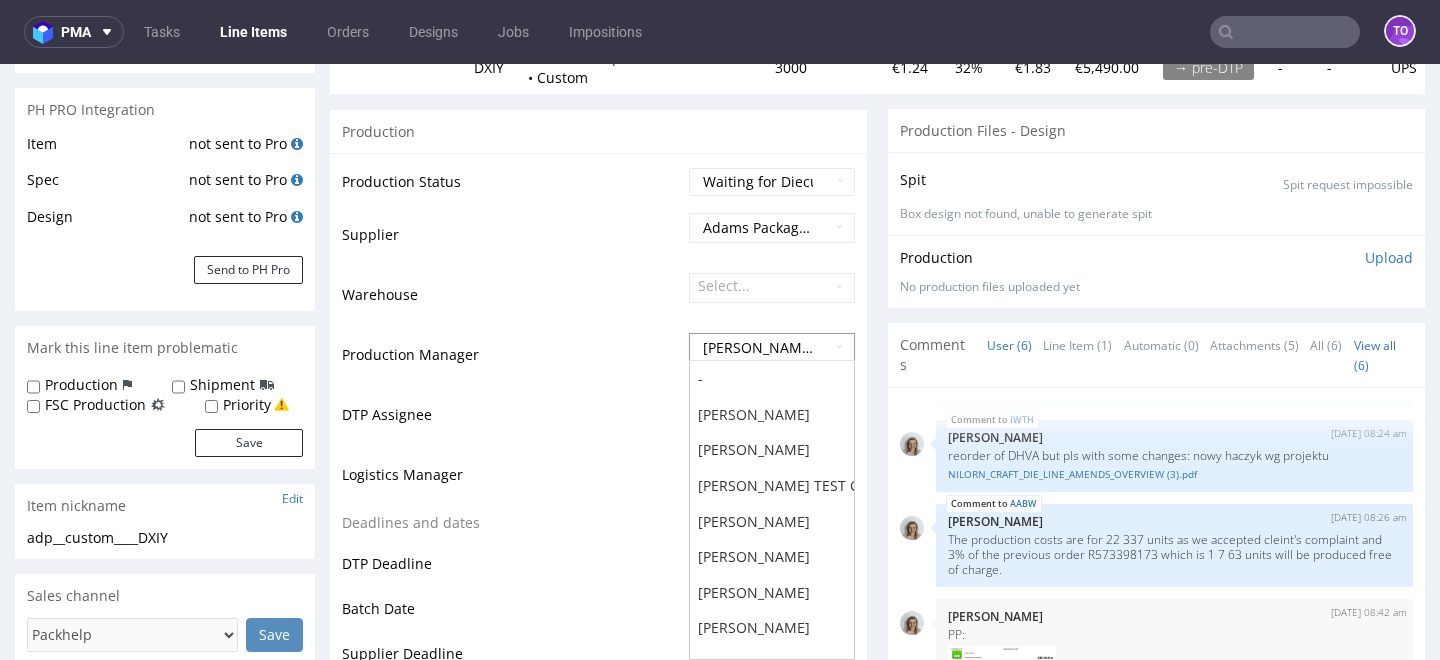 click on "[PERSON_NAME] - [PERSON_NAME] [PERSON_NAME] [PERSON_NAME] TEST Chodzińska TEST [PERSON_NAME] [PERSON_NAME] [PERSON_NAME] [PERSON_NAME] [PERSON_NAME] [PERSON_NAME] [PERSON_NAME] [PERSON_NAME] [PERSON_NAME] [PERSON_NAME] [PERSON_NAME] [PERSON_NAME] [PERSON_NAME] [PERSON_NAME] [PERSON_NAME] [PERSON_NAME] [PERSON_NAME] Oliwia [PERSON_NAME] [PERSON_NAME] [PERSON_NAME] [PERSON_NAME] [PERSON_NAME] [PERSON_NAME] [PERSON_NAME] ([PERSON_NAME]) [PERSON_NAME] [PERSON_NAME] [PERSON_NAME] [PERSON_NAME] Święćkowska [PERSON_NAME] [PERSON_NAME] [PERSON_NAME] [PERSON_NAME] [PERSON_NAME] [PERSON_NAME] [PERSON_NAME] [PERSON_NAME] [PERSON_NAME] [PERSON_NAME] [PERSON_NAME] [PERSON_NAME][EMAIL_ADDRESS][DOMAIN_NAME] [PERSON_NAME][DOMAIN_NAME][EMAIL_ADDRESS][PERSON_NAME][DOMAIN_NAME] [PERSON_NAME][DOMAIN_NAME][EMAIL_ADDRESS][PERSON_NAME][DOMAIN_NAME] [DOMAIN_NAME][EMAIL_ADDRESS][DOMAIN_NAME] [DOMAIN_NAME][EMAIL_ADDRESS][PERSON_NAME][DOMAIN_NAME] [PERSON_NAME][DOMAIN_NAME][EMAIL_ADDRESS][PERSON_NAME][DOMAIN_NAME]" at bounding box center (772, 347) 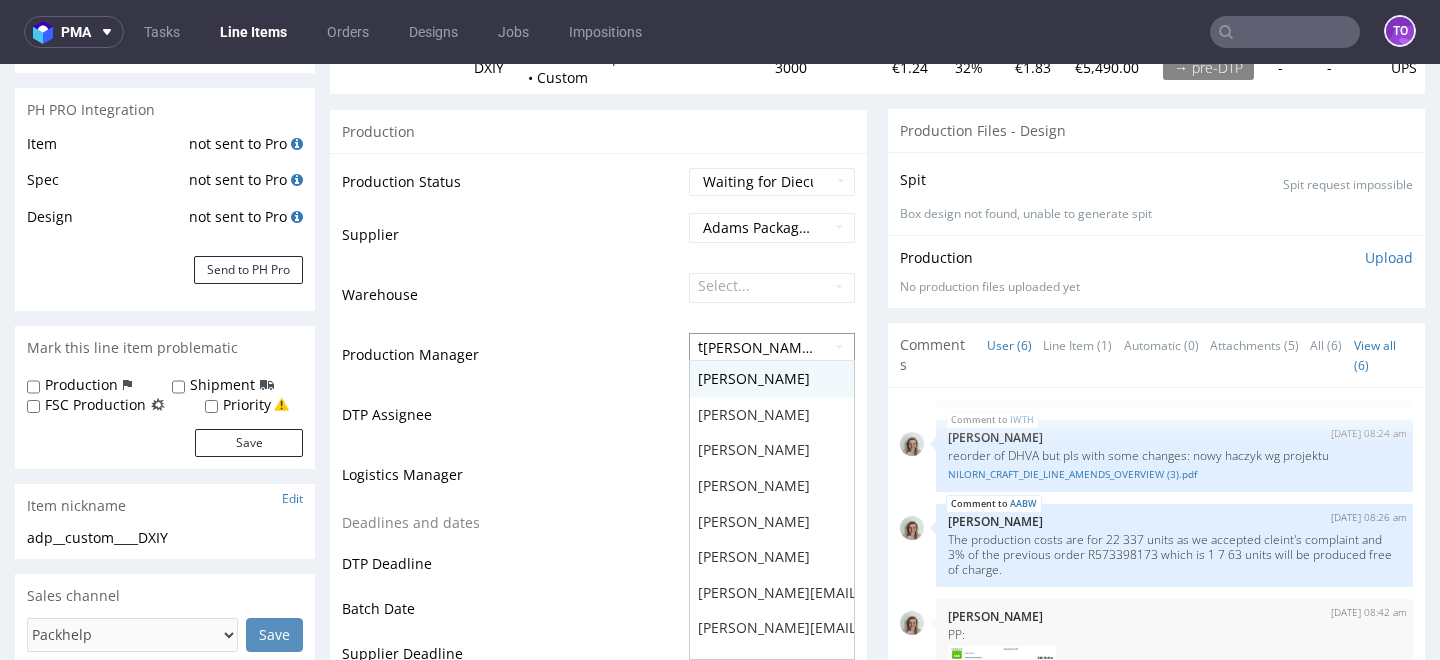 scroll, scrollTop: 0, scrollLeft: 0, axis: both 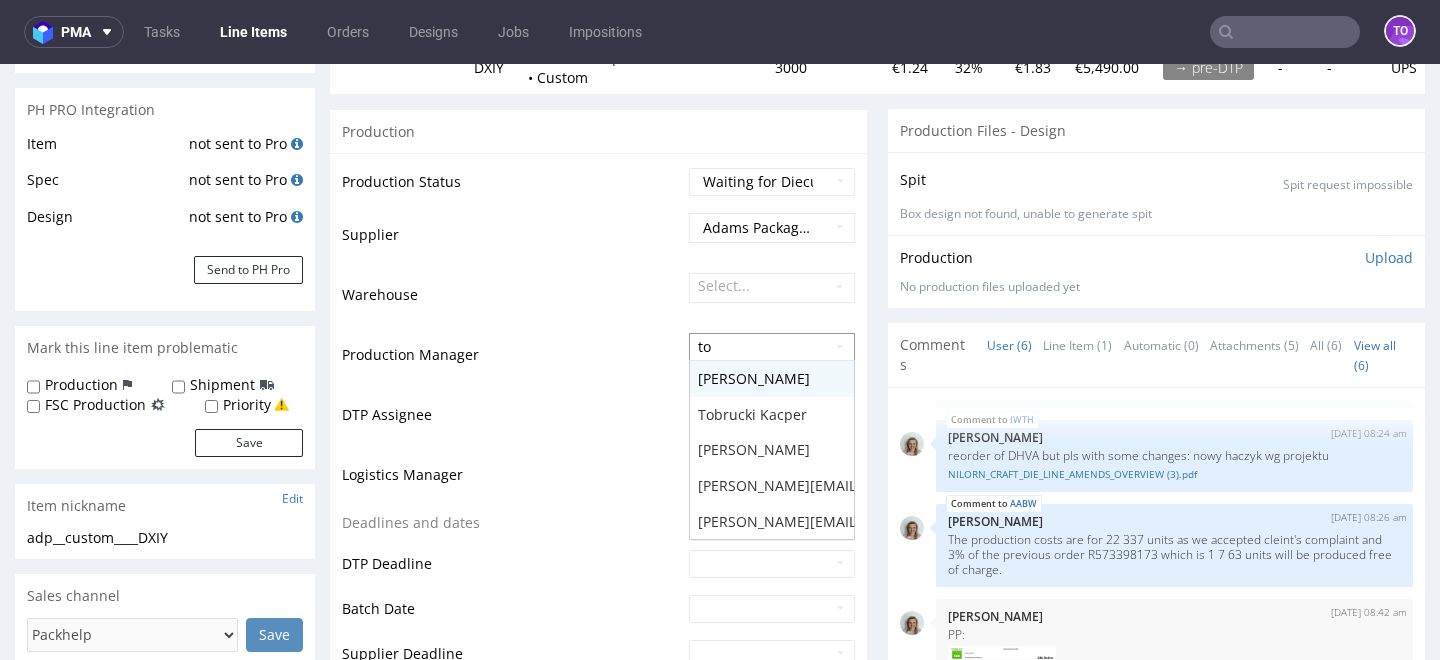 type on "tom" 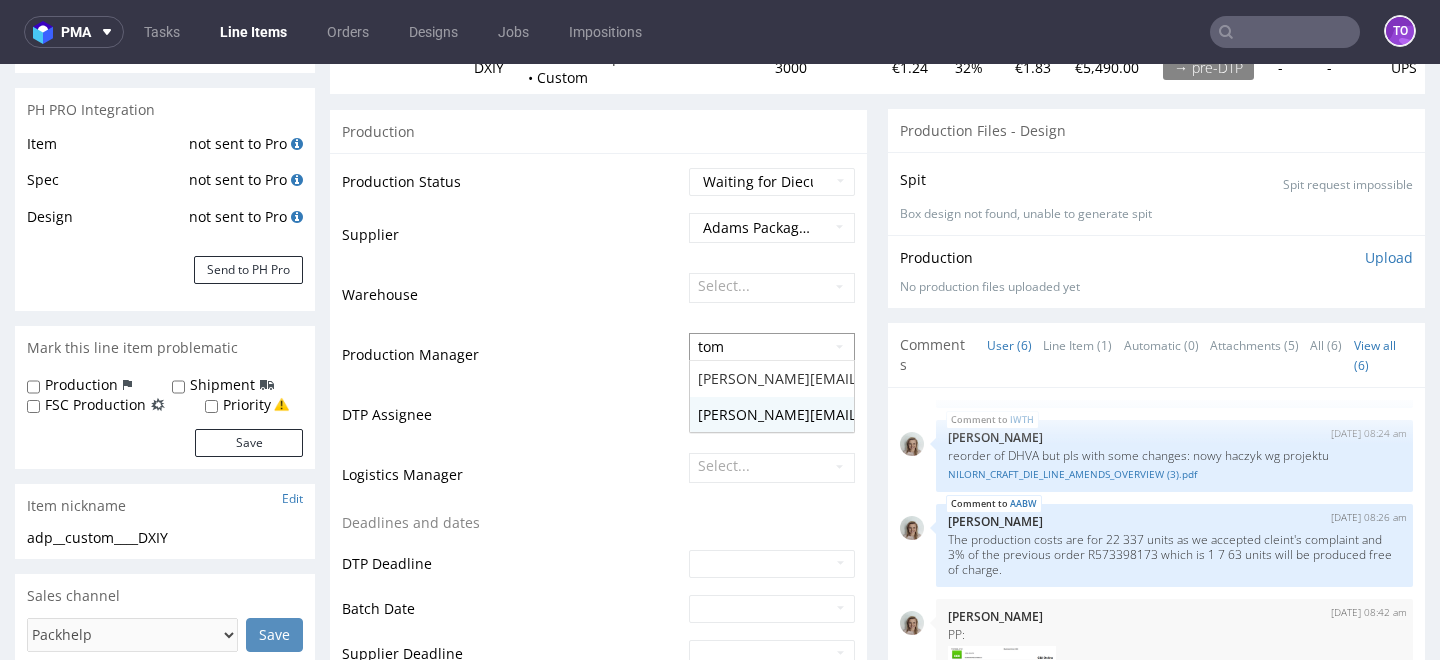 type 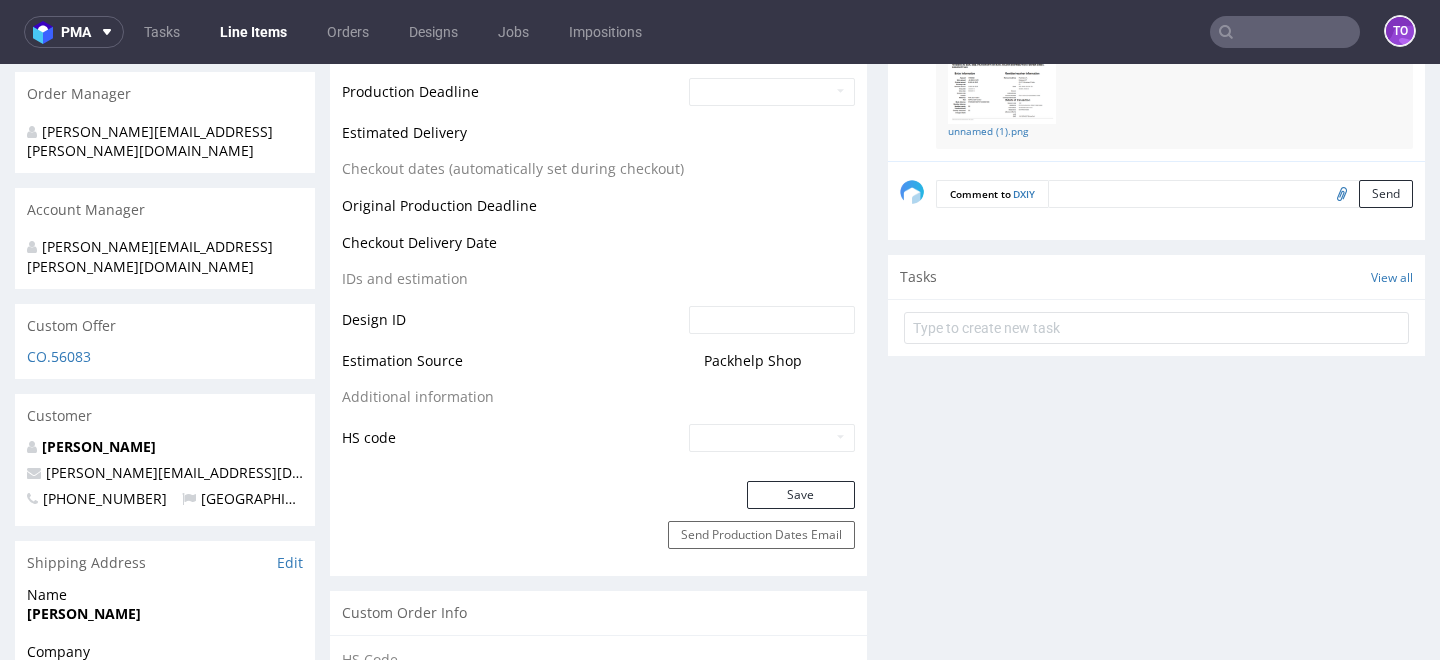 scroll, scrollTop: 1016, scrollLeft: 0, axis: vertical 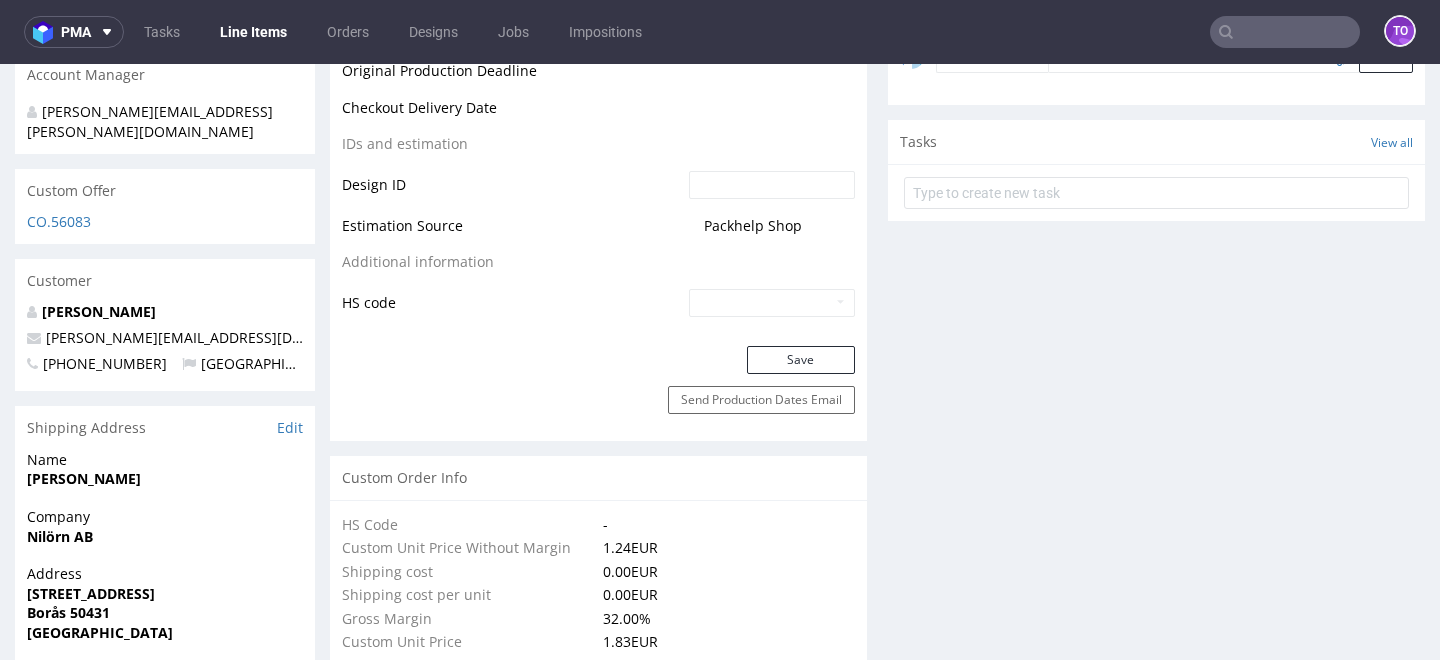 click on "Production Status Waiting for Artwork
Waiting for Diecut
Waiting for Mockup Waiting for DTP
Waiting for DTP Double Check
DTP DC Done
In DTP
Issue in DTP
DTP Client Approval Needed
DTP Client Approval Pending
DTP Client Approval Rejected
Back for DTP
DTP Verification Needed
DTP Production Ready In Production
Sent to Fulfillment
Issue in Production
Sent to Warehouse Fulfillment
Production Complete Supplier [PERSON_NAME] Packaging Warehouse Select... Production Manager [PERSON_NAME][EMAIL_ADDRESS][PERSON_NAME][DOMAIN_NAME] DTP Assignee Select... Logistics Manager Select... Deadlines and dates DTP Deadline Batch Date Supplier Deadline Production Deadline Estimated Delivery Checkout dates (automatically set during checkout) Original Production Deadline Checkout Delivery Date IDs and estimation Design ID Estimation Source Packhelp Shop Additional information HS code" at bounding box center (598, -122) 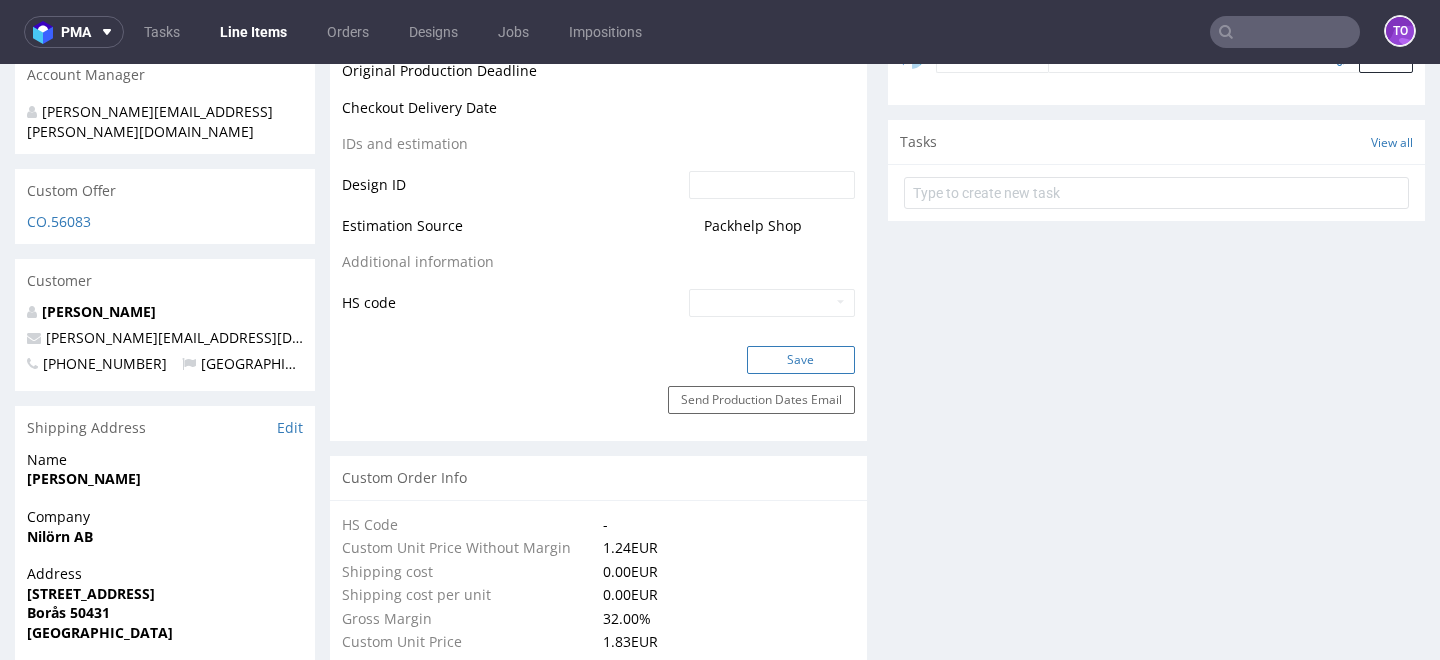 click on "Save" at bounding box center [801, 360] 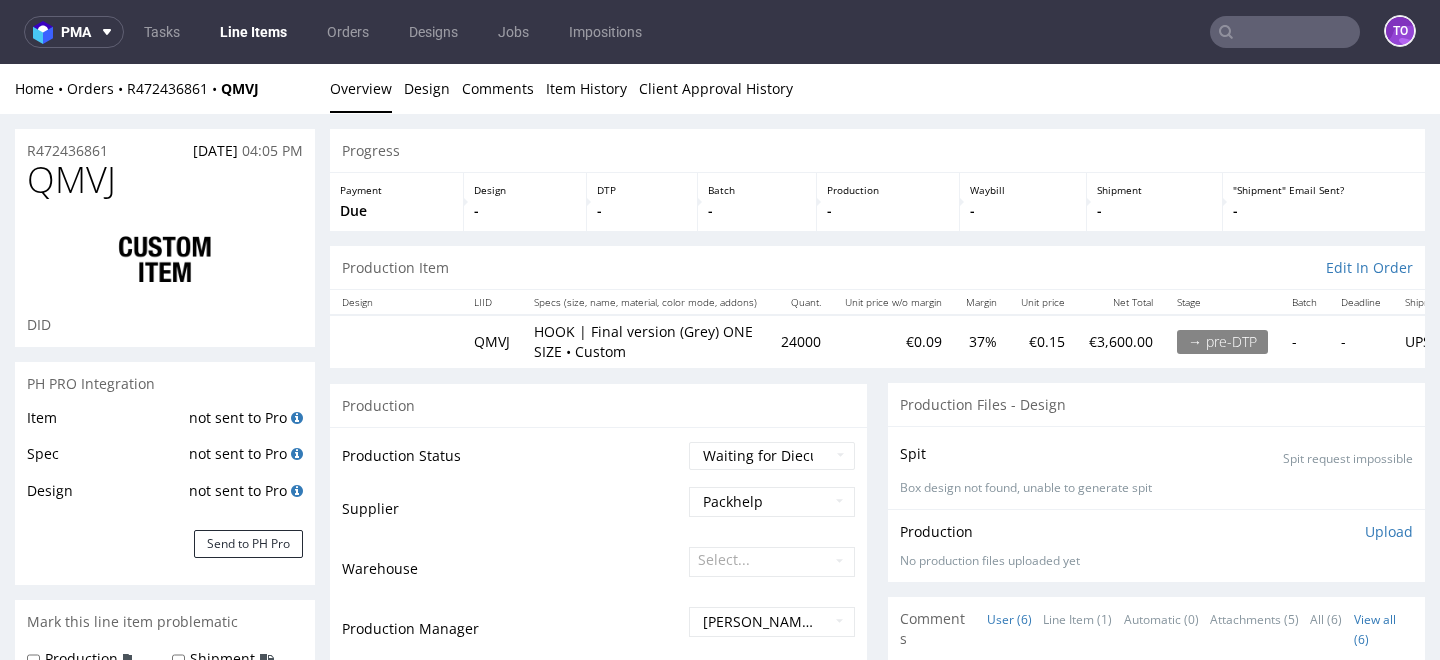 scroll, scrollTop: 0, scrollLeft: 0, axis: both 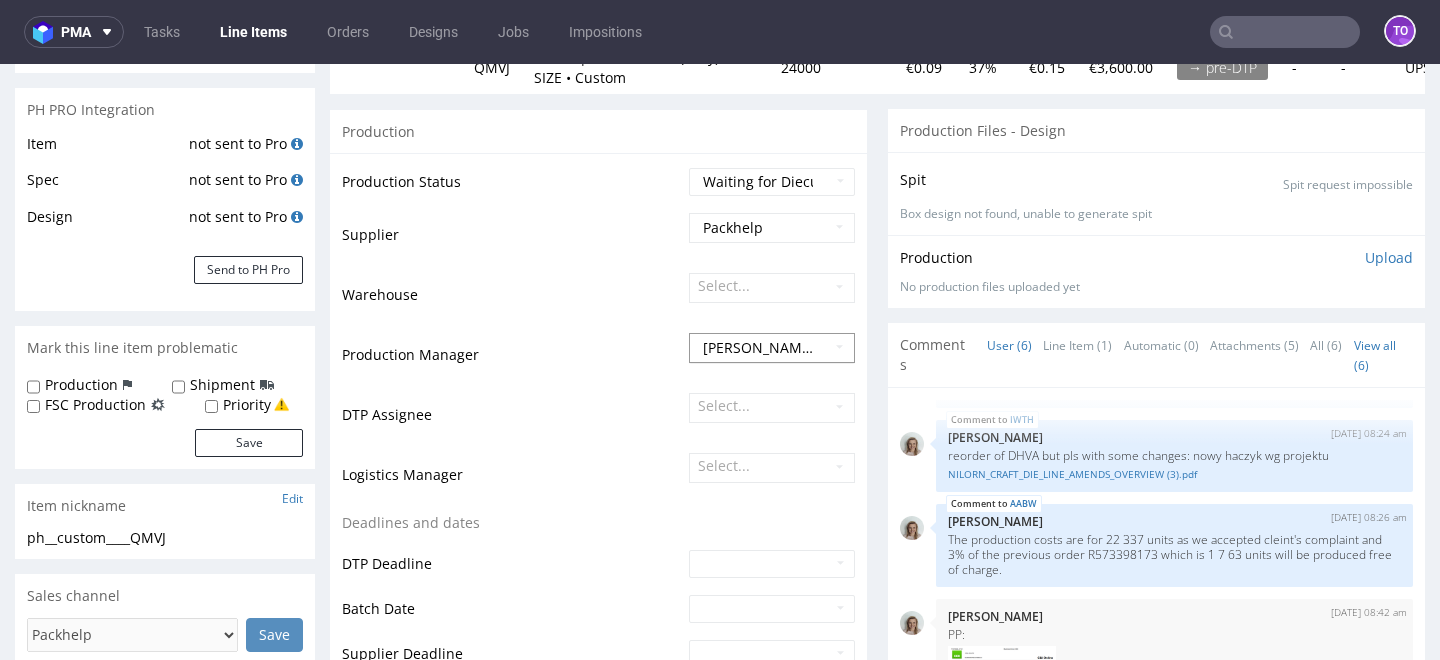 click on "[PERSON_NAME]" at bounding box center [759, 347] 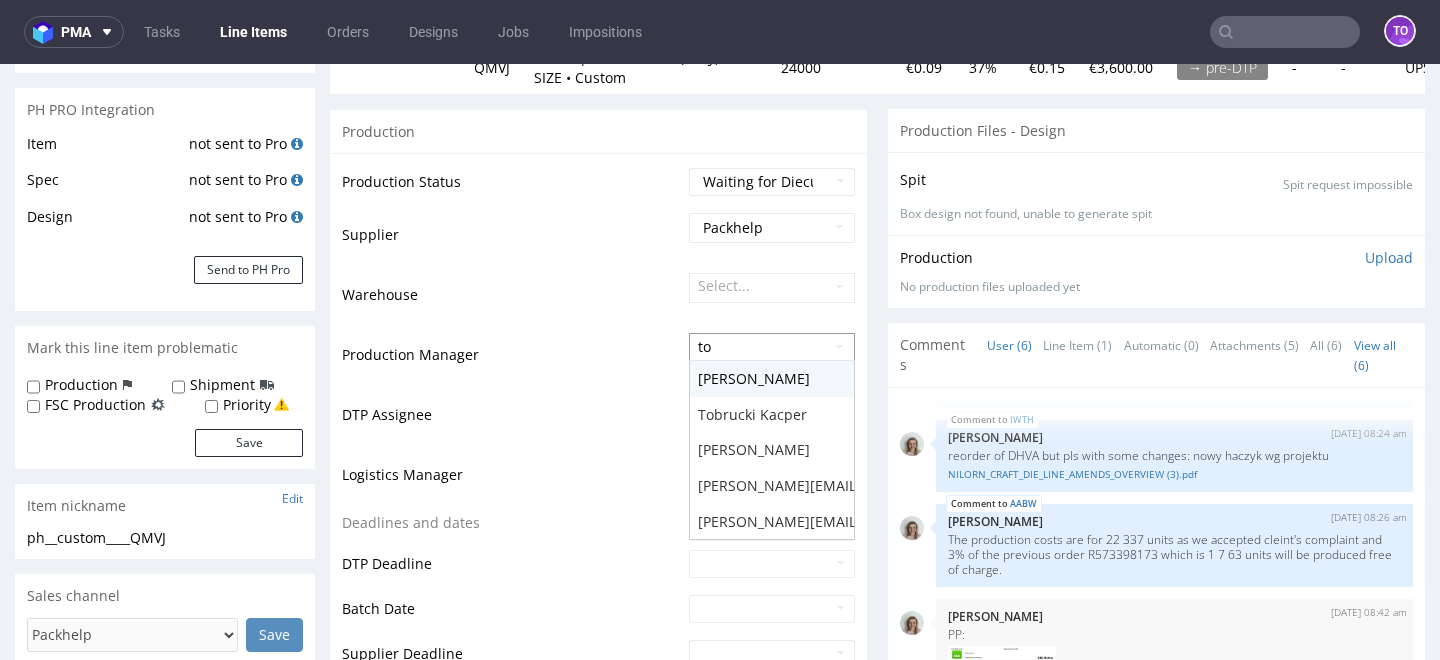 scroll, scrollTop: 0, scrollLeft: 0, axis: both 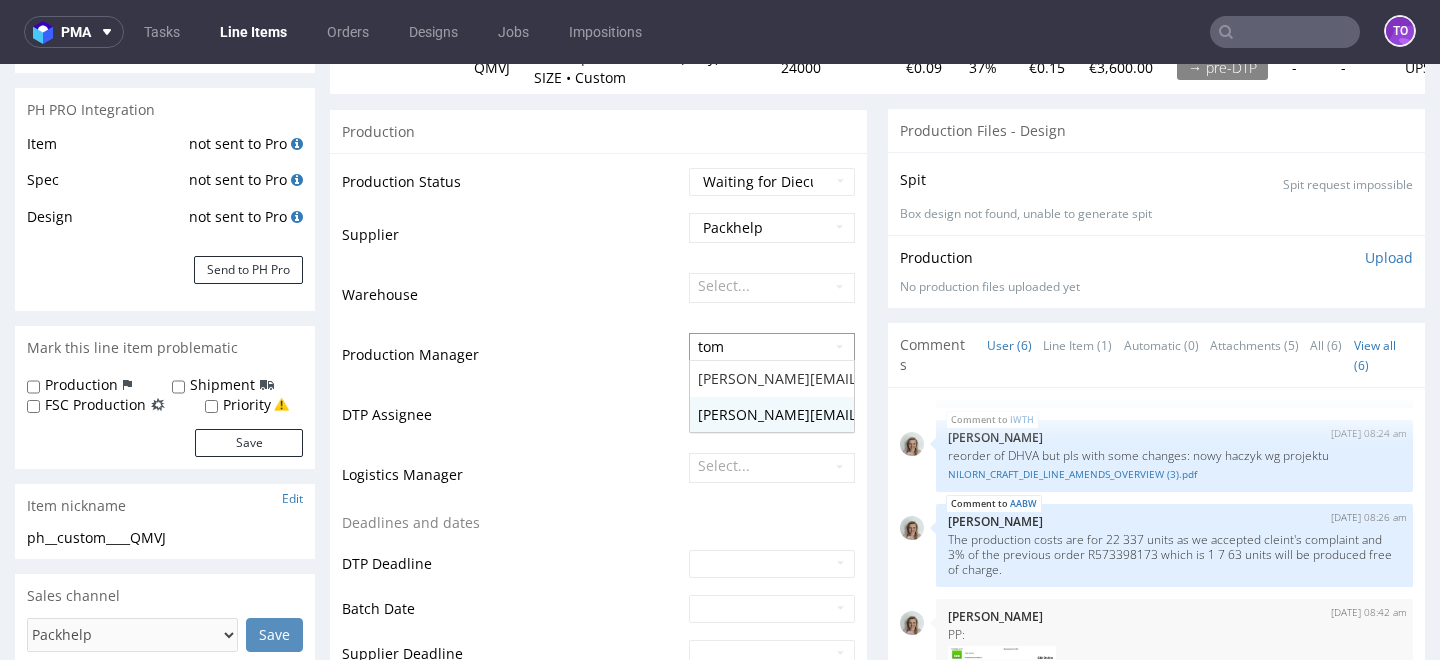 type 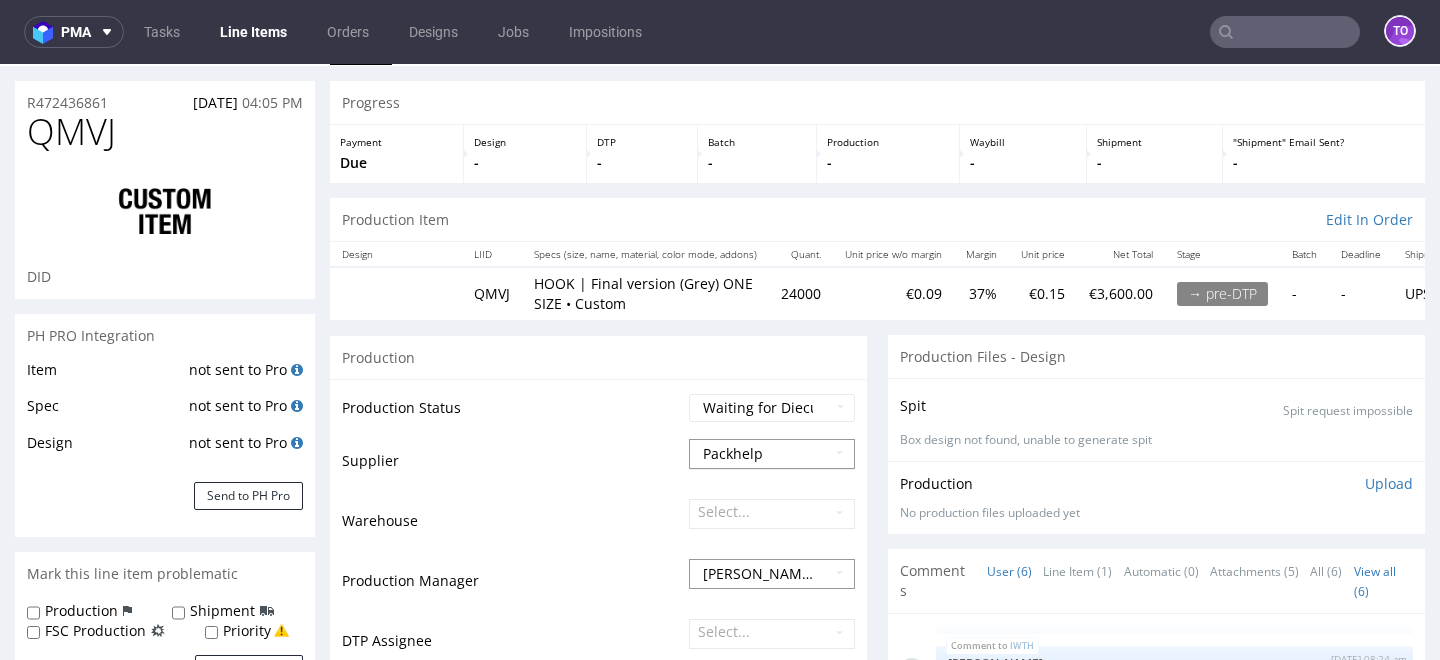 scroll, scrollTop: 154, scrollLeft: 0, axis: vertical 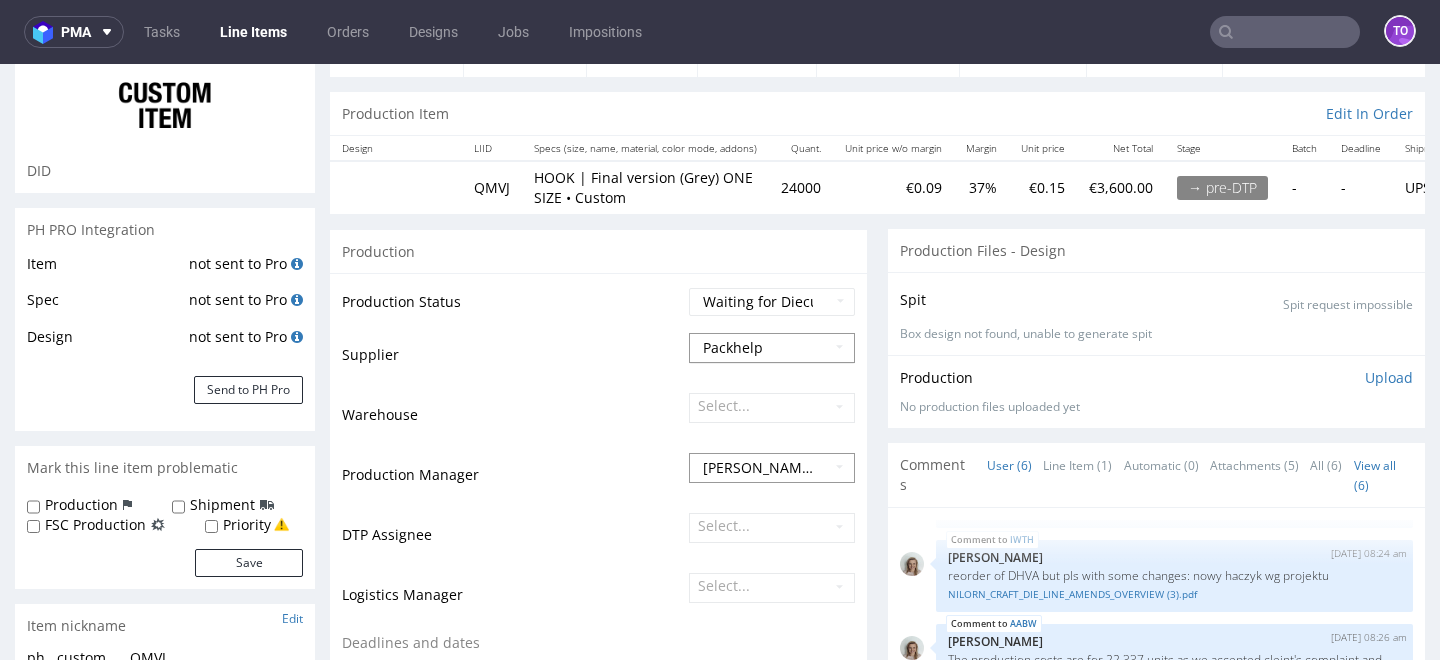 click on "Packhelp" at bounding box center (772, 347) 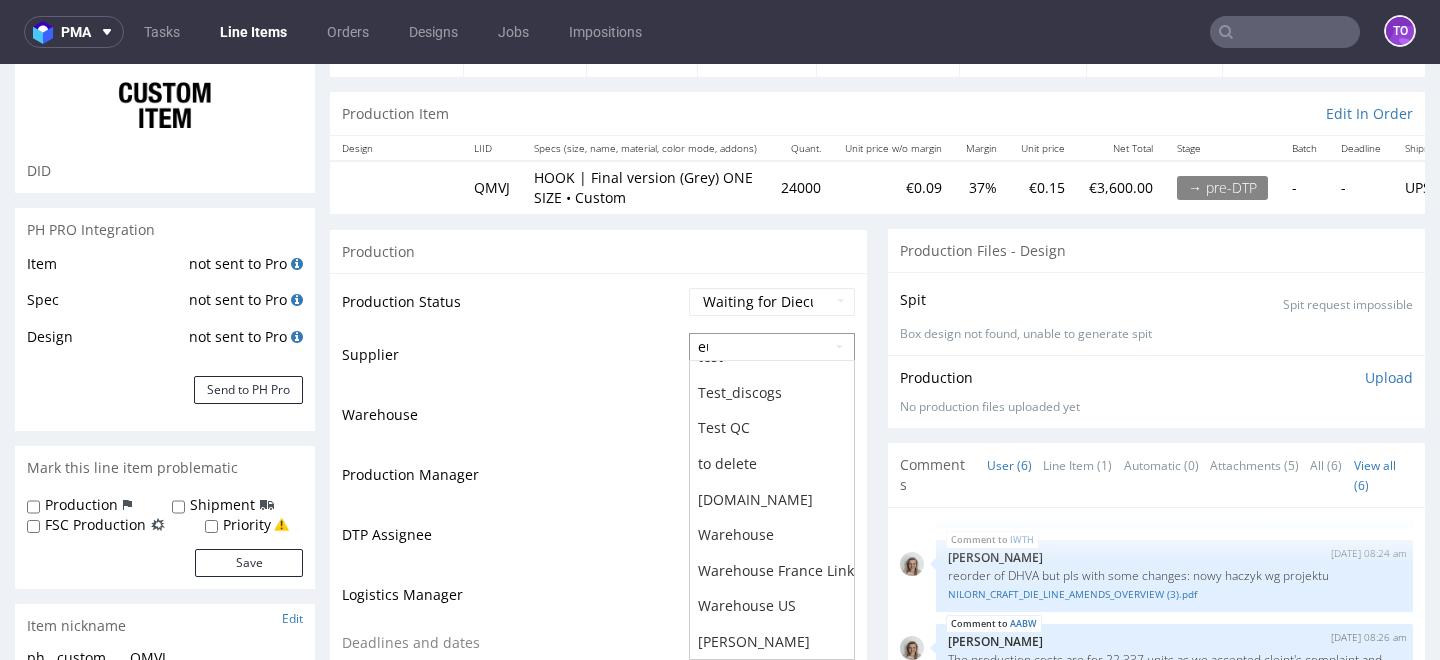 scroll, scrollTop: 0, scrollLeft: 0, axis: both 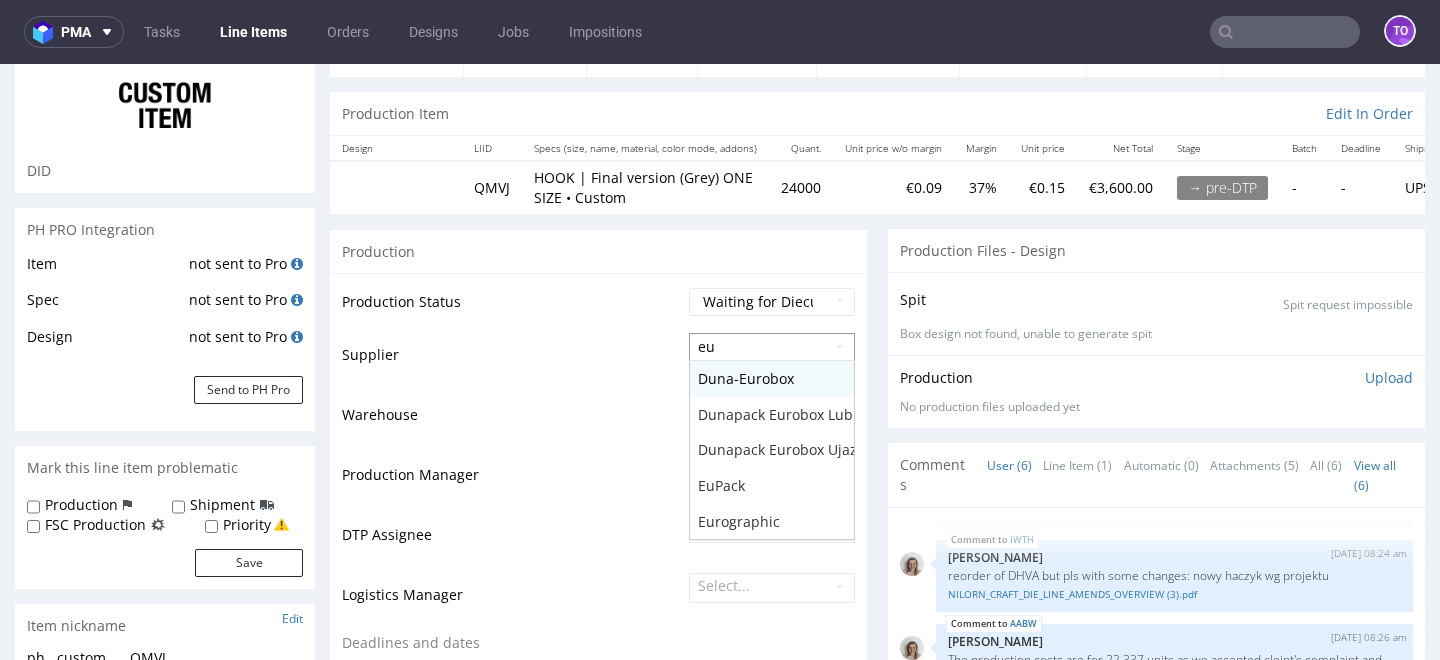 type on "euro" 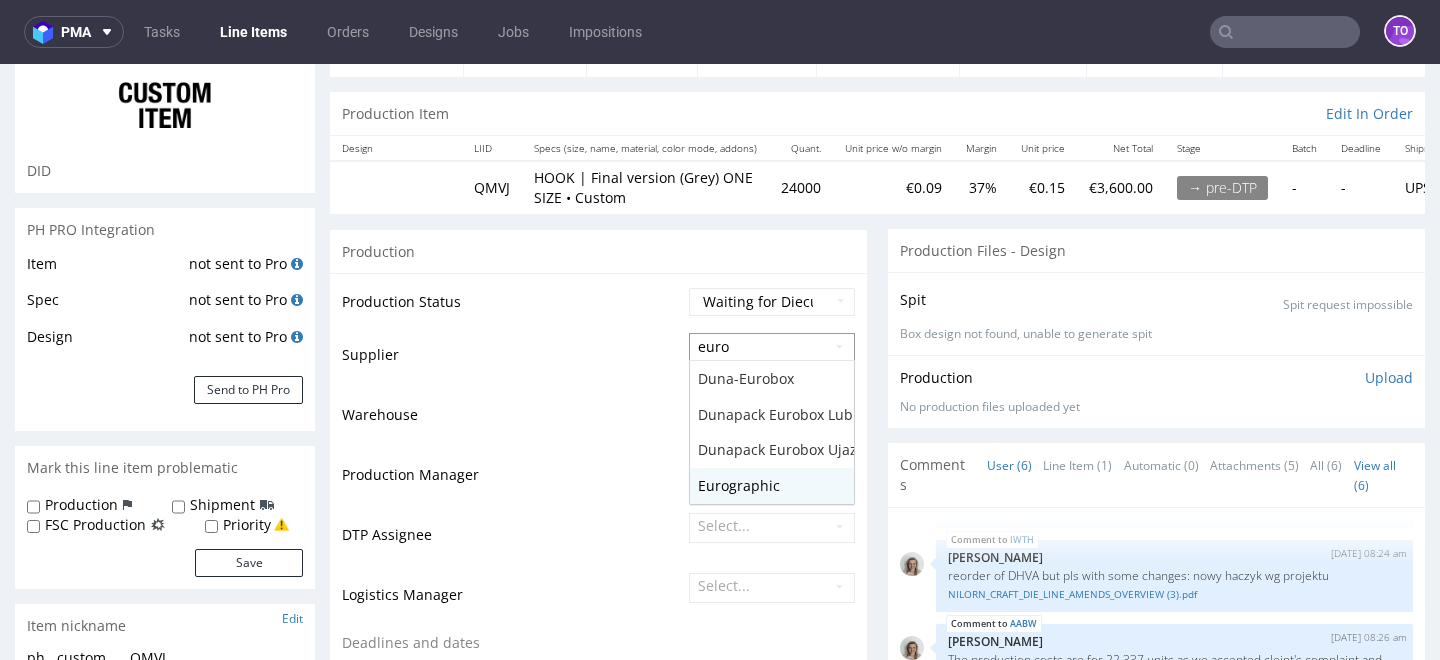 type 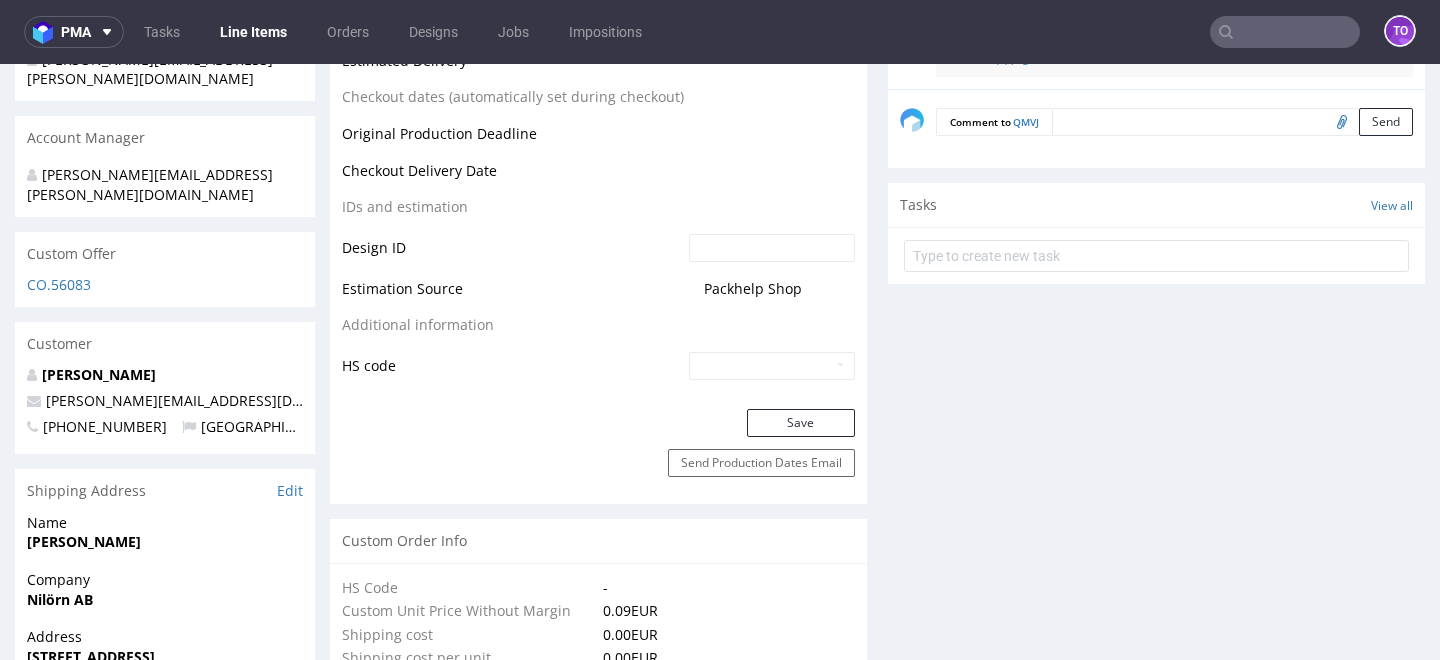 scroll, scrollTop: 961, scrollLeft: 0, axis: vertical 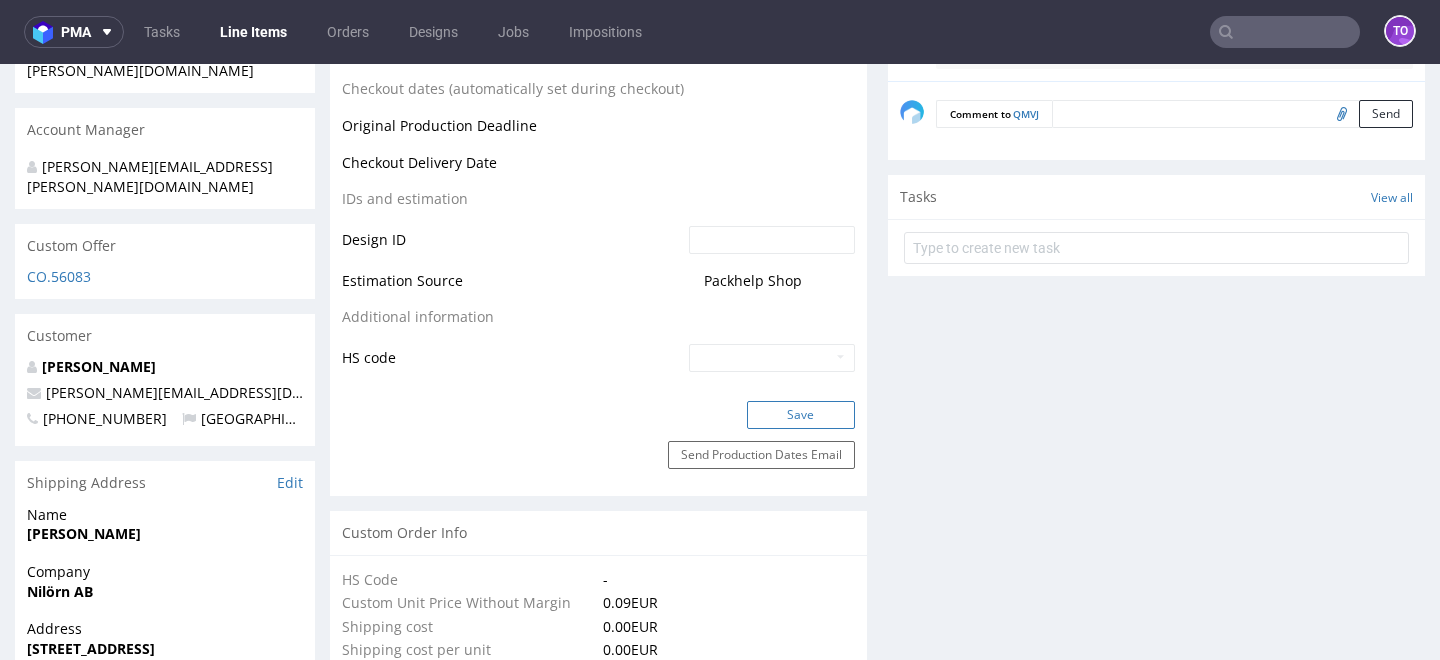 click on "Save" at bounding box center [801, 415] 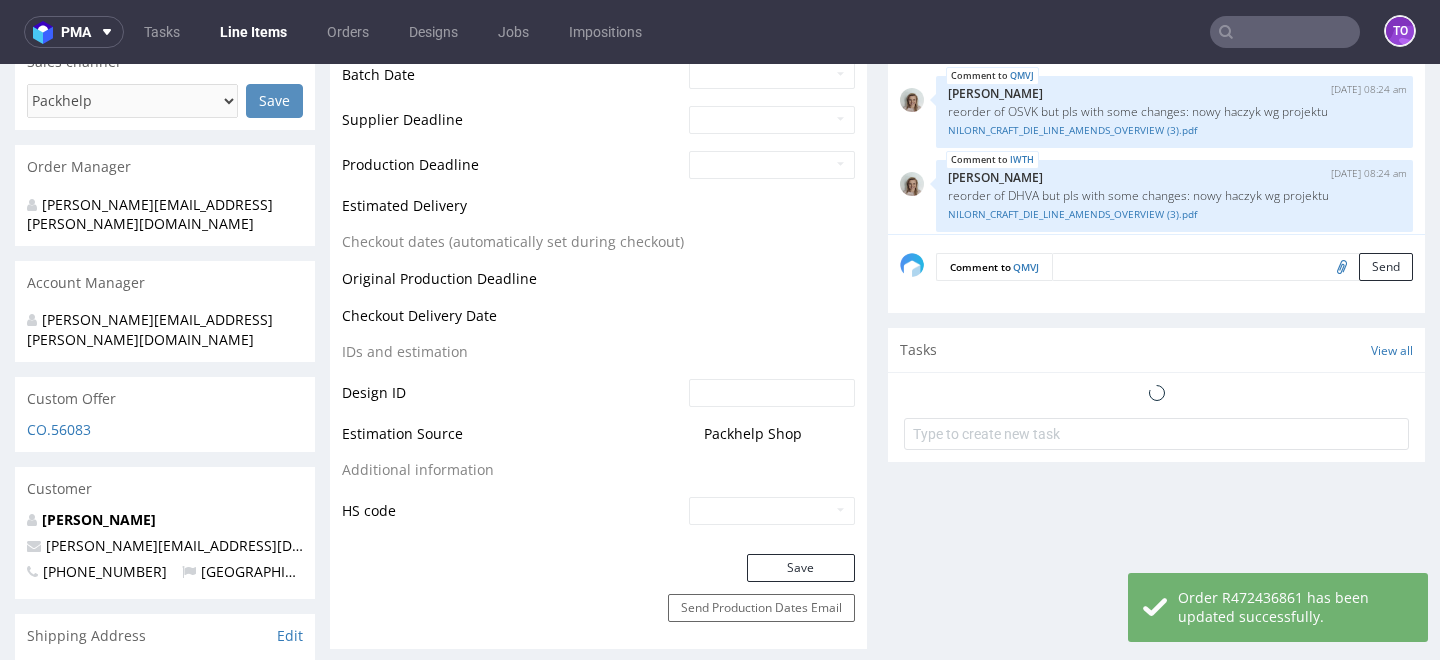 scroll, scrollTop: 0, scrollLeft: 0, axis: both 